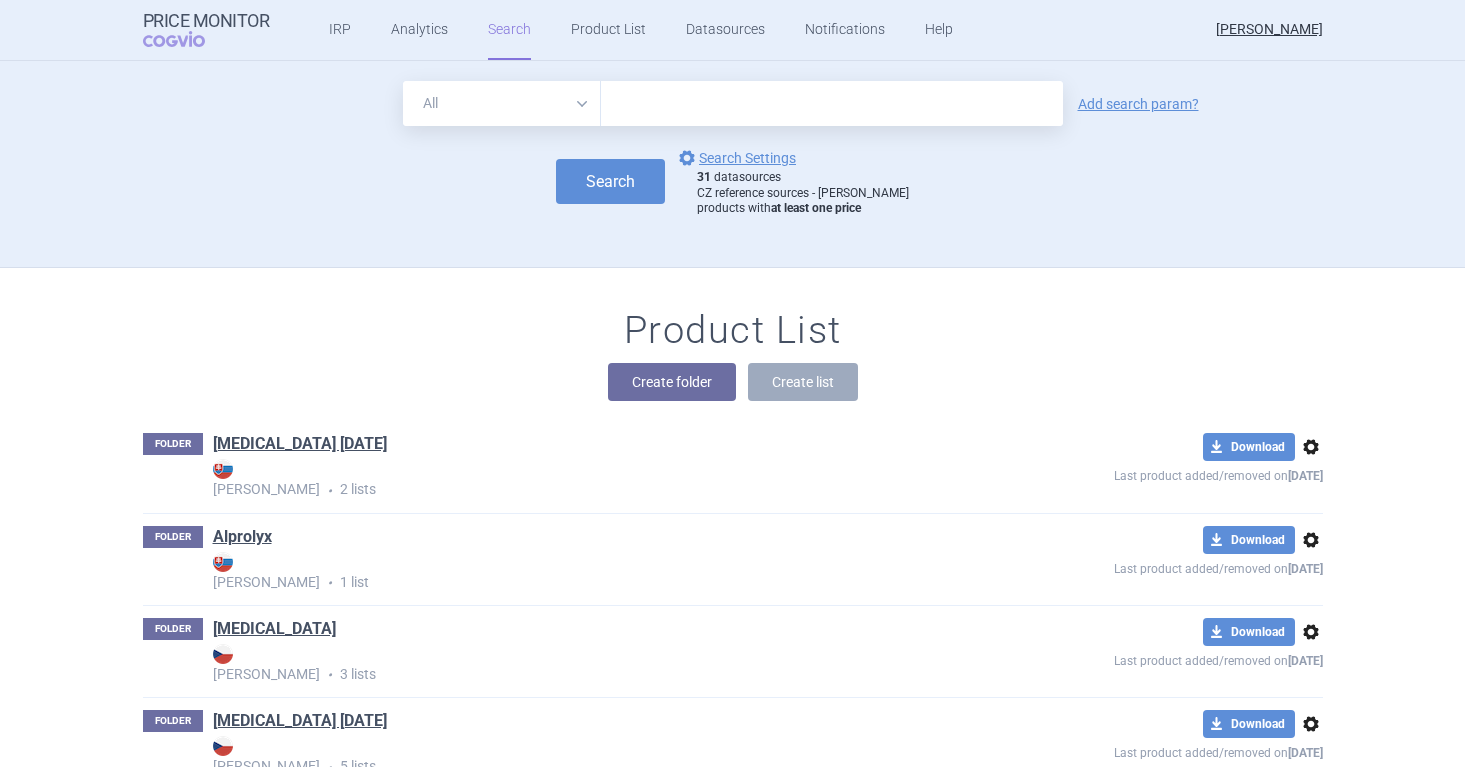 scroll, scrollTop: 0, scrollLeft: 0, axis: both 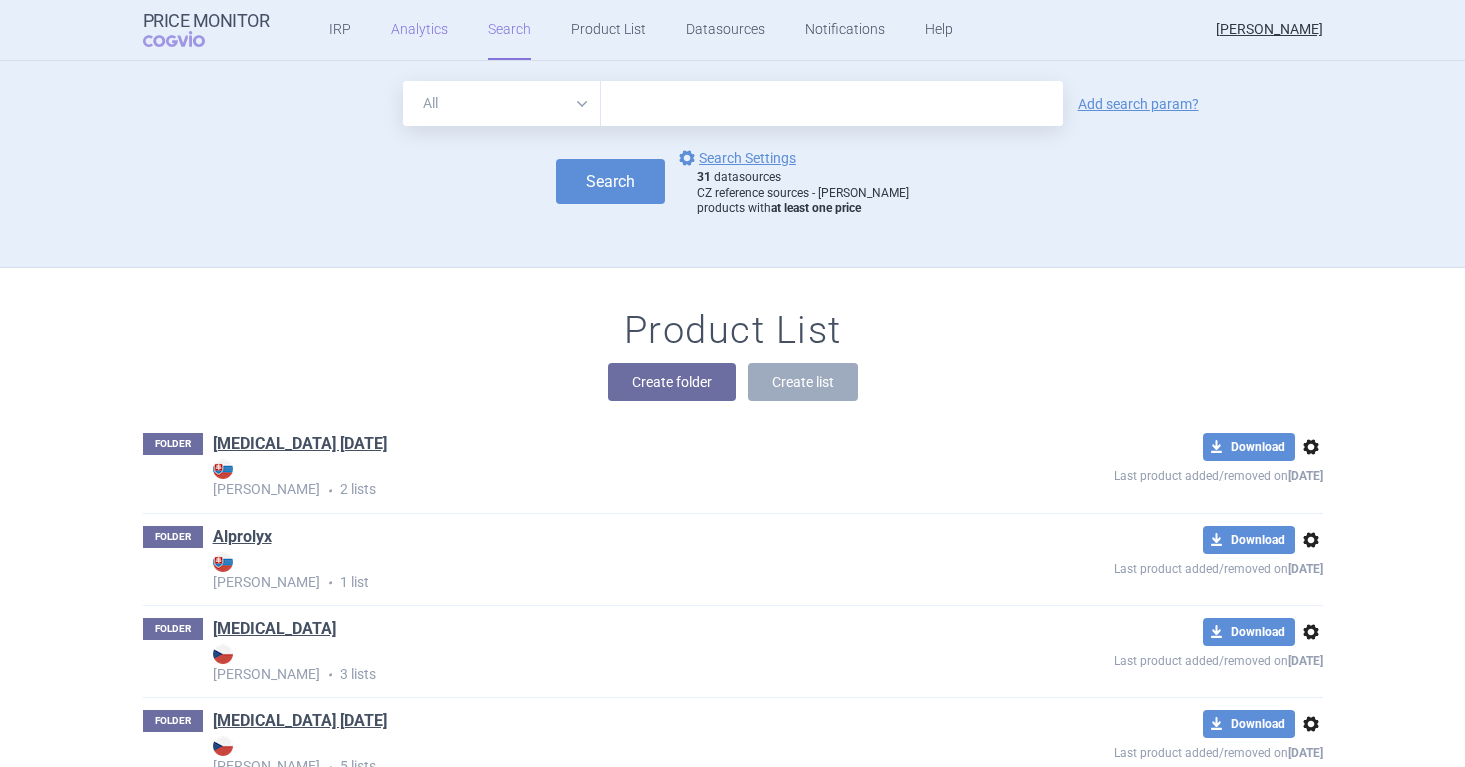 click on "Analytics" at bounding box center [419, 30] 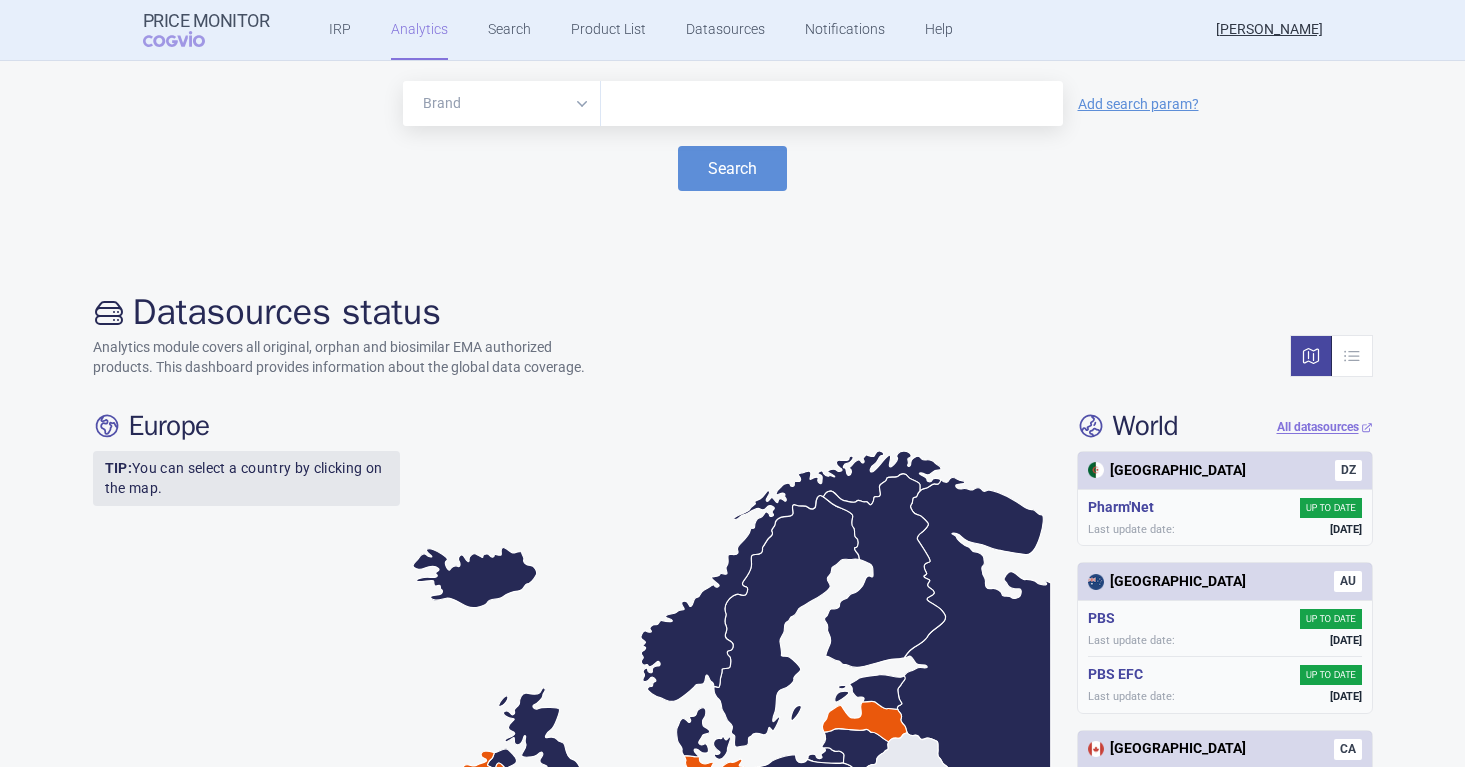 click at bounding box center (832, 104) 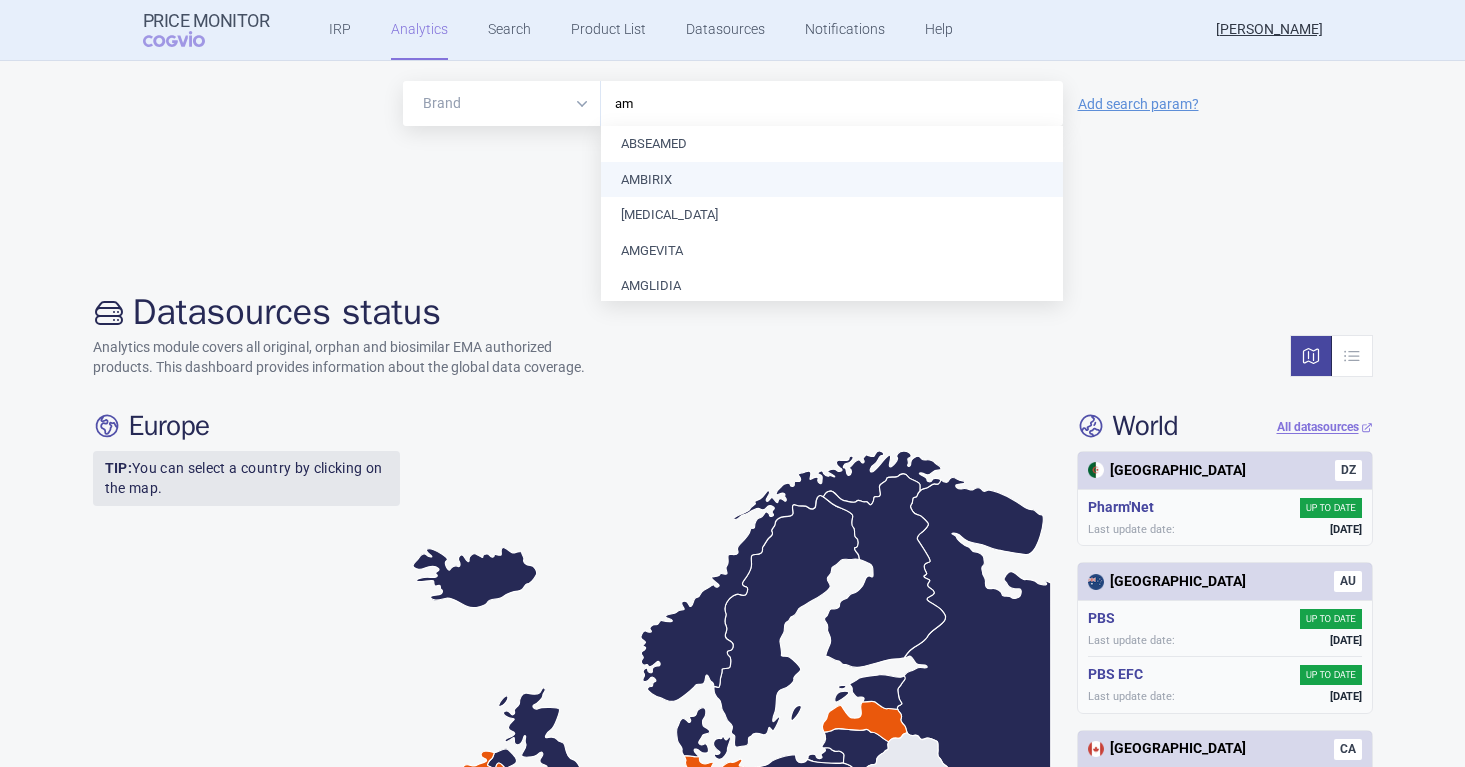 type on "a" 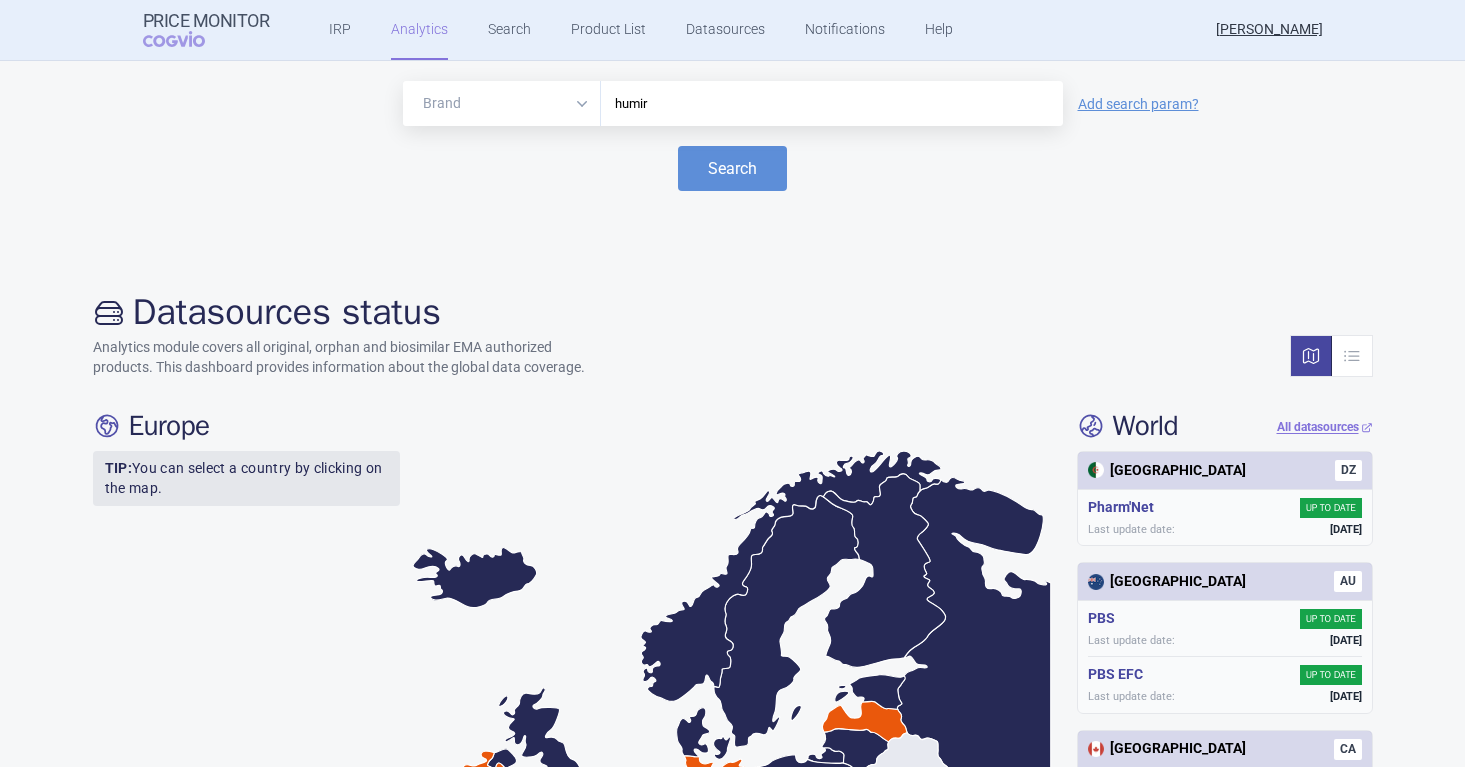 type on "[MEDICAL_DATA]" 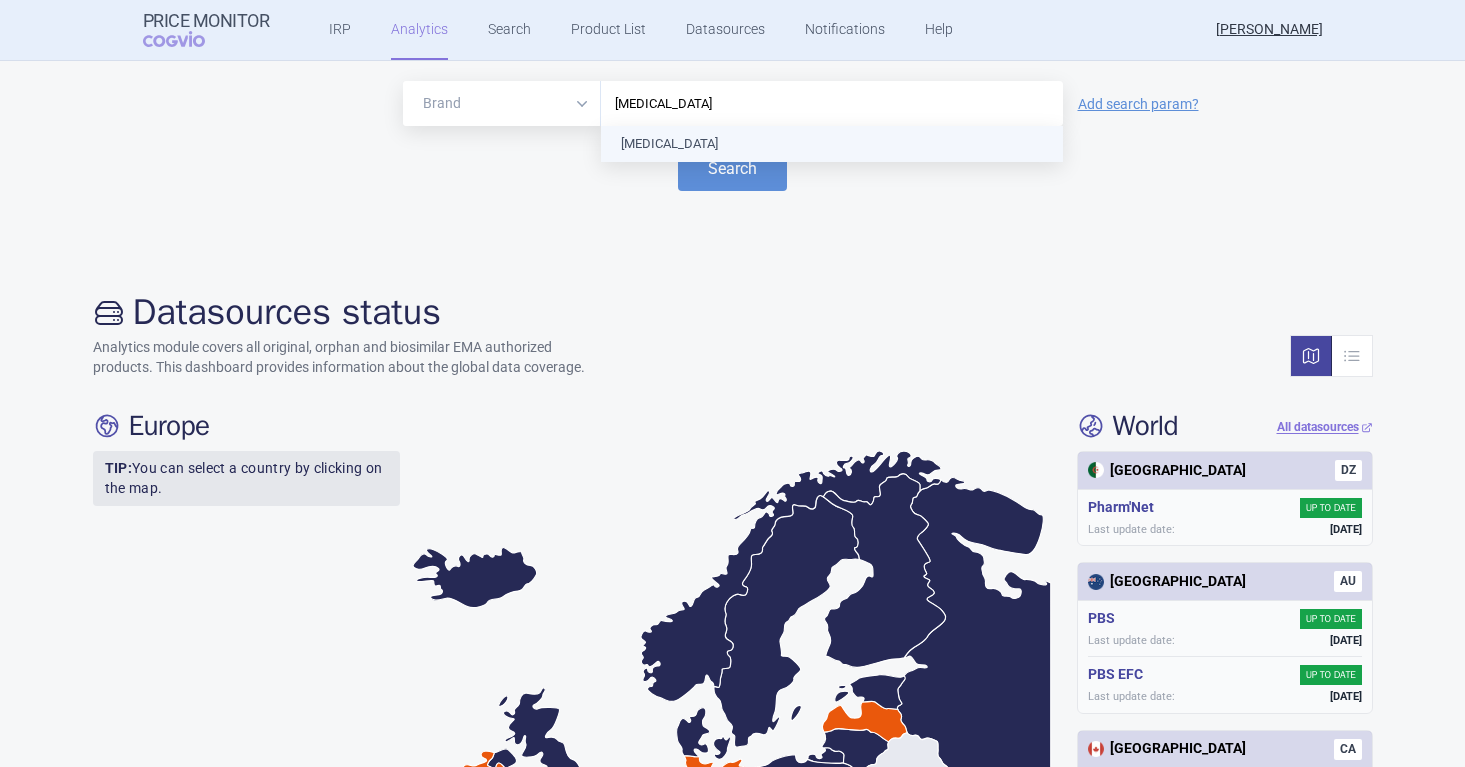type 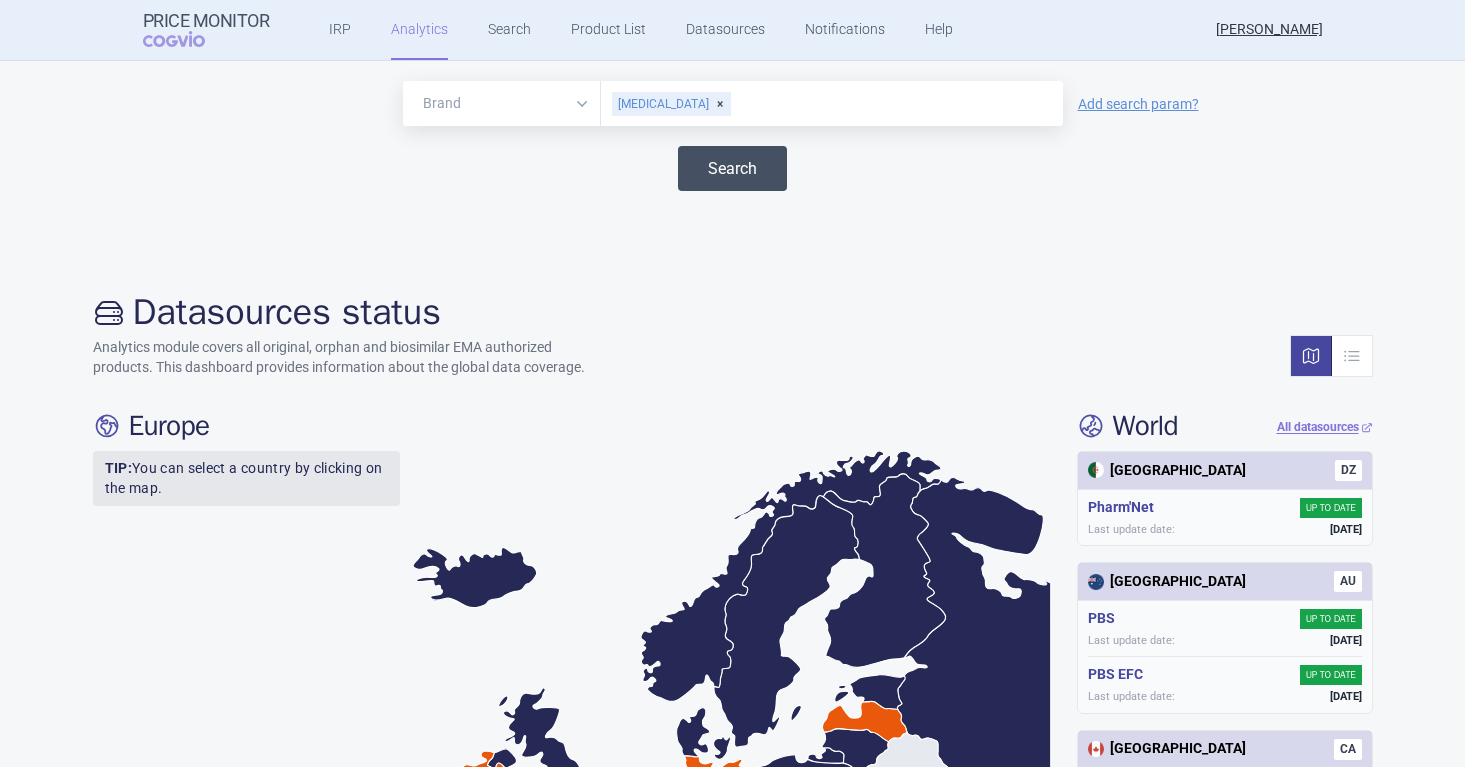 click on "Search" at bounding box center [732, 168] 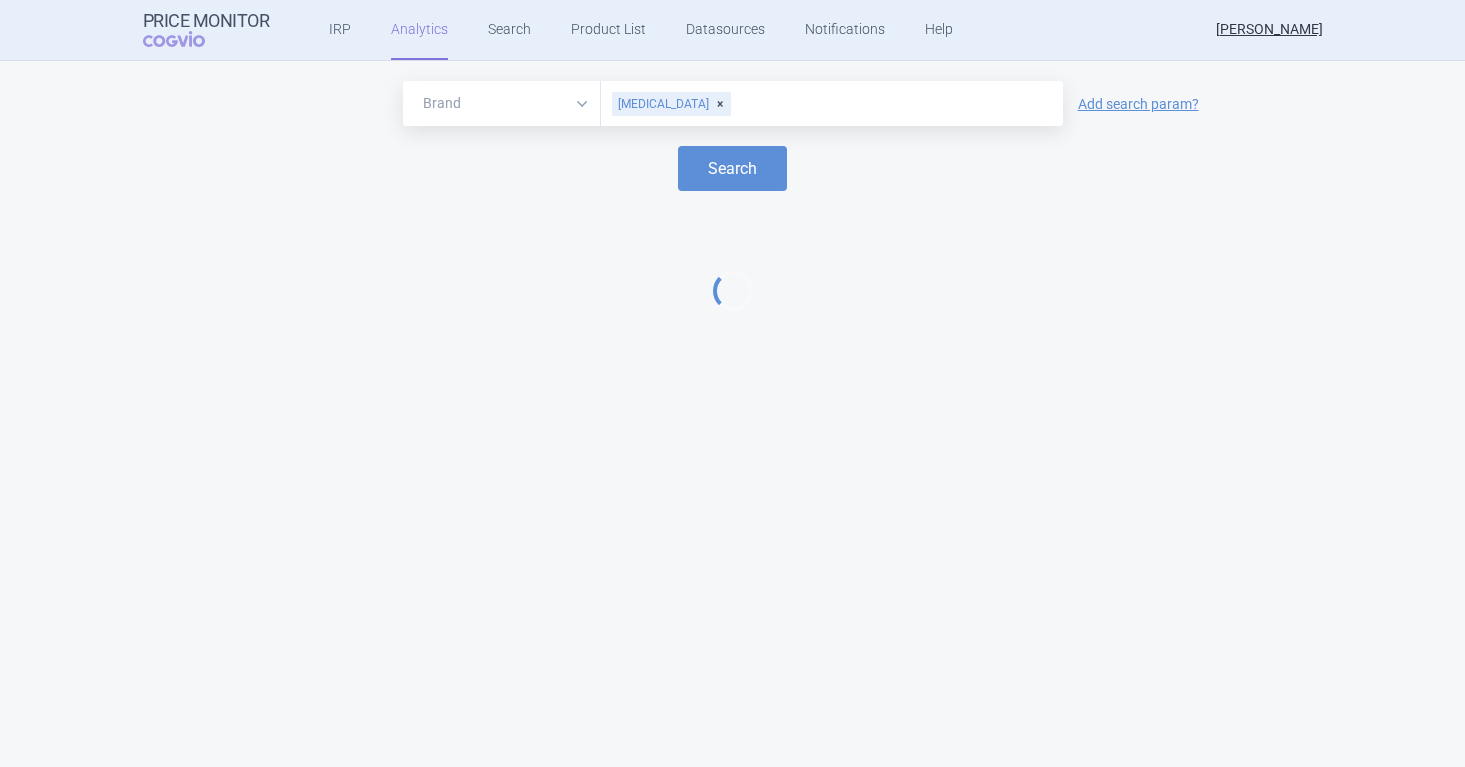select on "EUR" 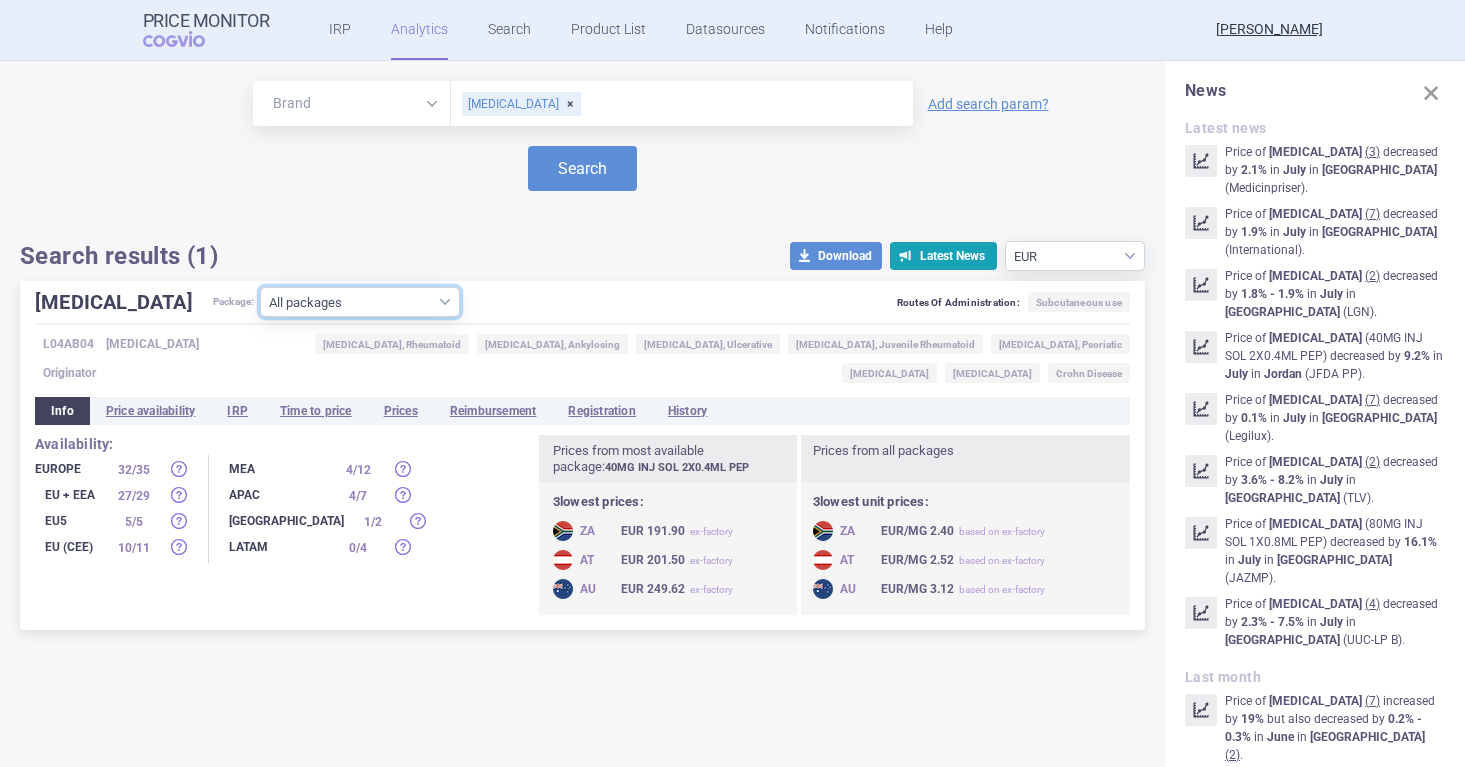 click on "All packages 10MG INJ SOL 2X0.1ML ISP  ( 3 ) 10MG INJ SOL 2X0.2ML ISP  ( 0 ) 20MG INJ SOL 2X0.2ML I ISP  ( 89 ) 20MG INJ SOL 2X0.2ML PEP  ( 2 ) 20MG INJ SOL 2X0.4ML ISP  ( 0 ) 40MG INJ SOL 1X0.4ML I ISP  ( 17 ) 40MG INJ SOL 1X0.4ML III ISP  ( 10 ) 40MG INJ SOL 1X0.4ML PEP  ( 17 ) 40MG INJ SOL 1X0.8ML I ISP  ( 6 ) 40MG INJ SOL 1X0.8ML II ISP  ( 7 ) 40MG INJ SOL 1X0.8ML PEP  ( 6 ) 40MG INJ SOL 1X0.8ML VIA  ( 1 ) 40MG INJ SOL 2X0.4ML I ISP  ( 110 ) 40MG INJ SOL 2X0.4ML III ISP  ( 30 ) 40MG INJ SOL 2X0.4ML PEP  ( 124 ) 40MG INJ SOL 2X0.8ML I ISP  ( 27 ) 40MG INJ SOL 2X0.8ML PEP  ( 21 ) 40MG INJ SOL 3X0.8ML ISP  ( 3 ) 40MG INJ SOL 4X0.4ML I ISP  ( 19 ) 40MG INJ SOL 4X0.4ML PEP  ( 22 ) 40MG INJ SOL 4X0.8ML I ISP  ( 6 ) 40MG INJ SOL 4X0.8ML PEP  ( 6 ) 40MG INJ SOL 6X0.4ML I ISP  ( 41 ) 40MG INJ SOL 6X0.4ML III ISP  ( 10 ) 40MG INJ SOL 6X0.4ML PEP  ( 46 ) 40MG INJ SOL 6X0.8ML I ISP  ( 9 ) 40MG INJ SOL 6X0.8ML PEP  ( 9 ) 40MG/0.8ML INJ SOL 2X(0.8ML+SYR+1N+AD) VIA ; [MEDICAL_DATA] FOR PEDIATRIC USE  ( 14 )  ( 0 )  ( 41 )  ( 5" at bounding box center [360, 302] 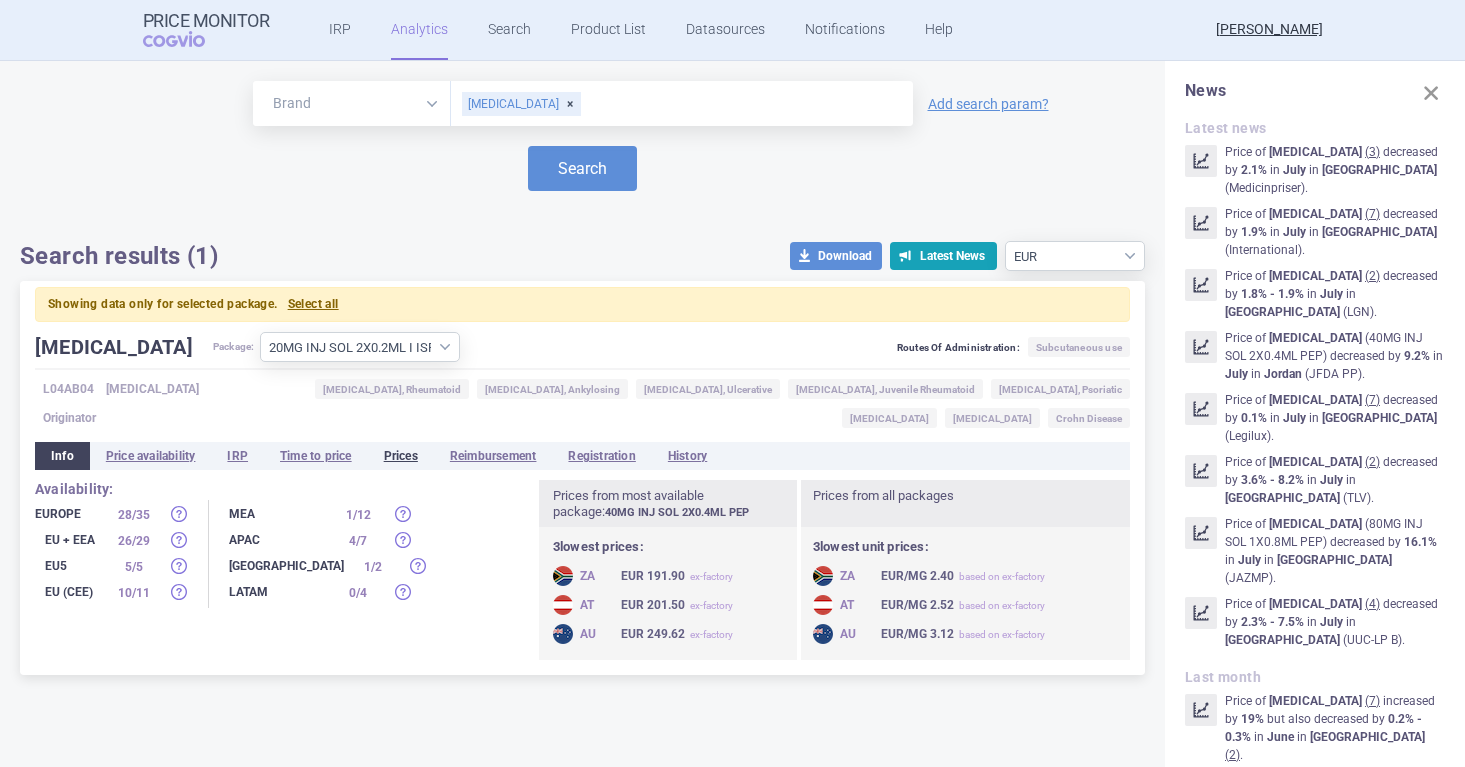 click on "Prices" at bounding box center [401, 456] 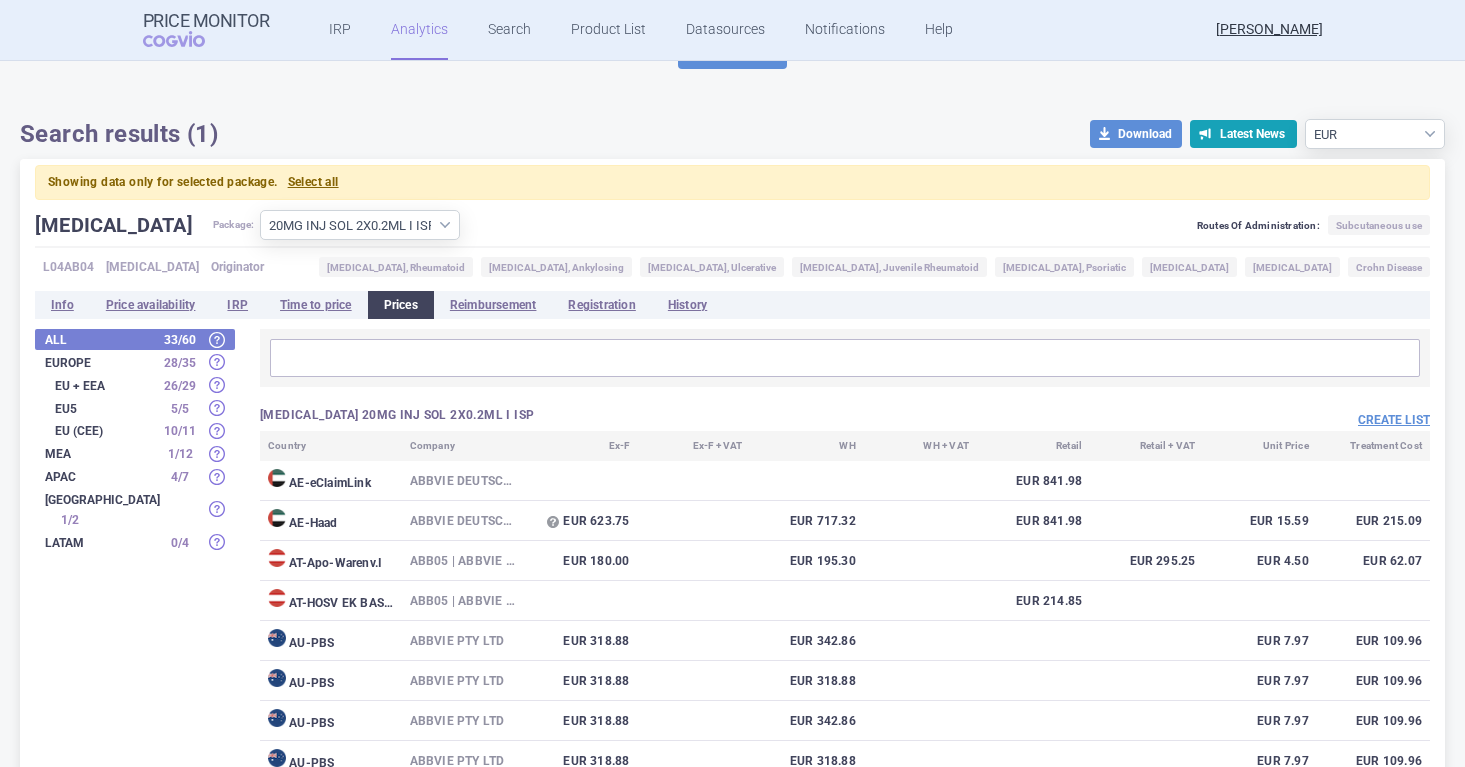 scroll, scrollTop: 155, scrollLeft: 0, axis: vertical 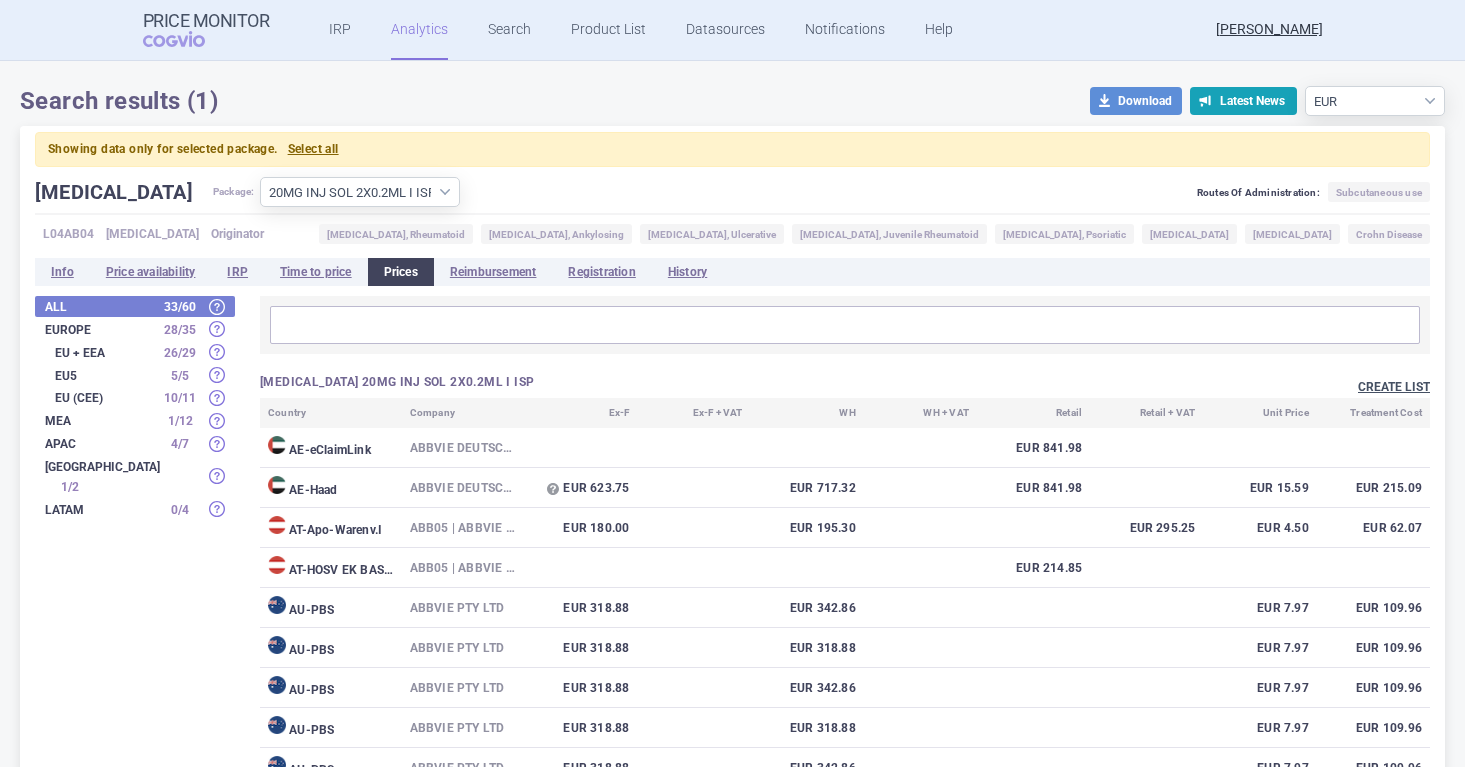 click on "Create list" at bounding box center (1394, 387) 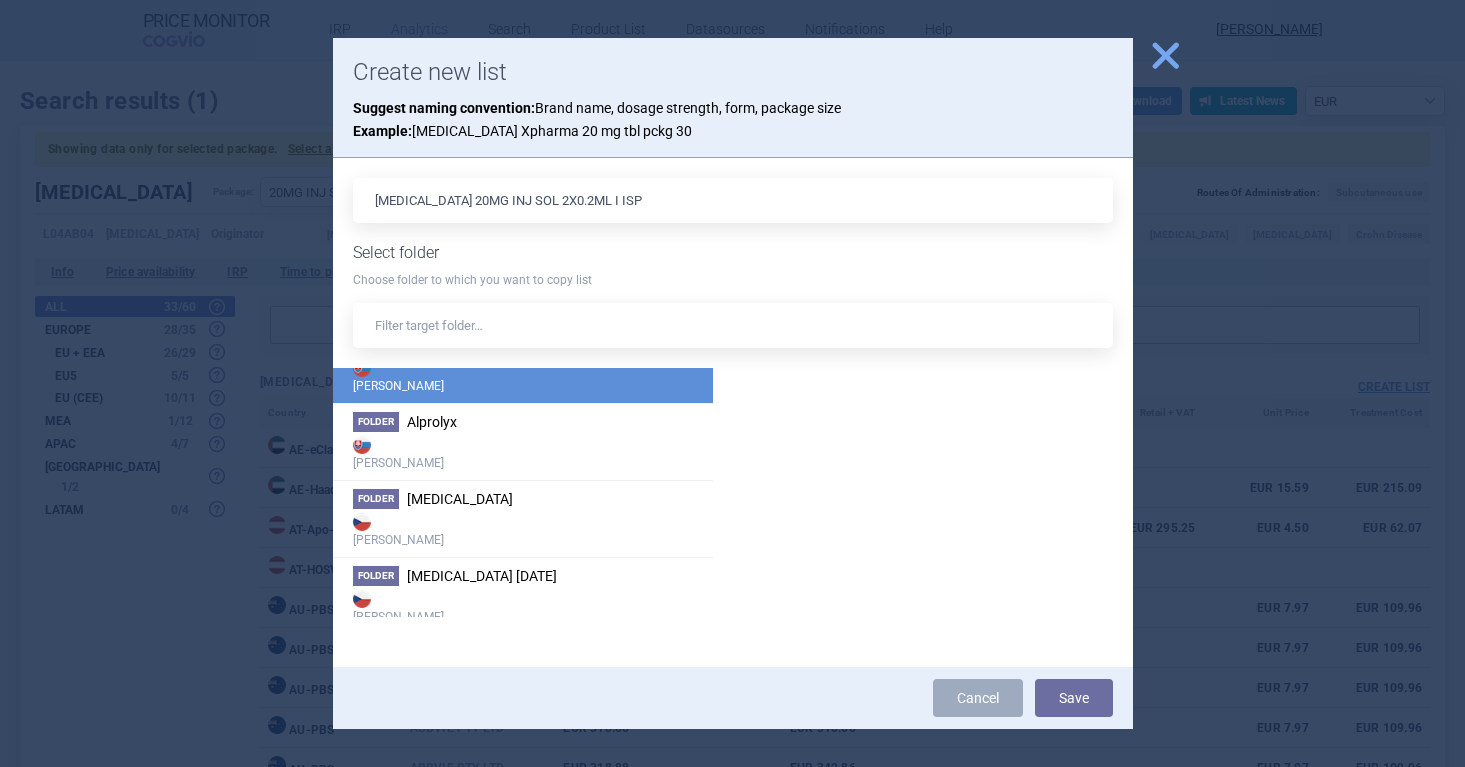 scroll, scrollTop: 43, scrollLeft: 0, axis: vertical 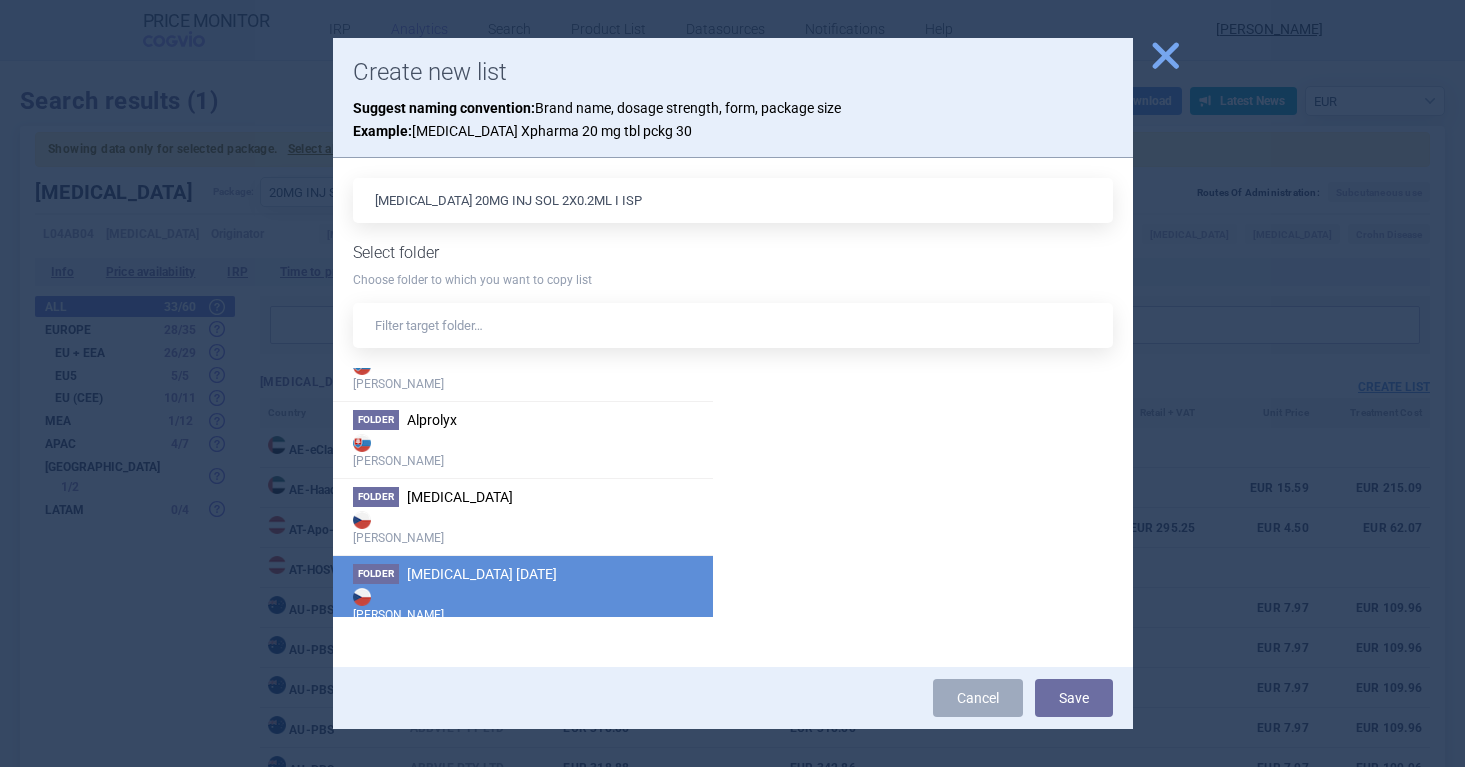 click on "[PERSON_NAME]" at bounding box center [523, 604] 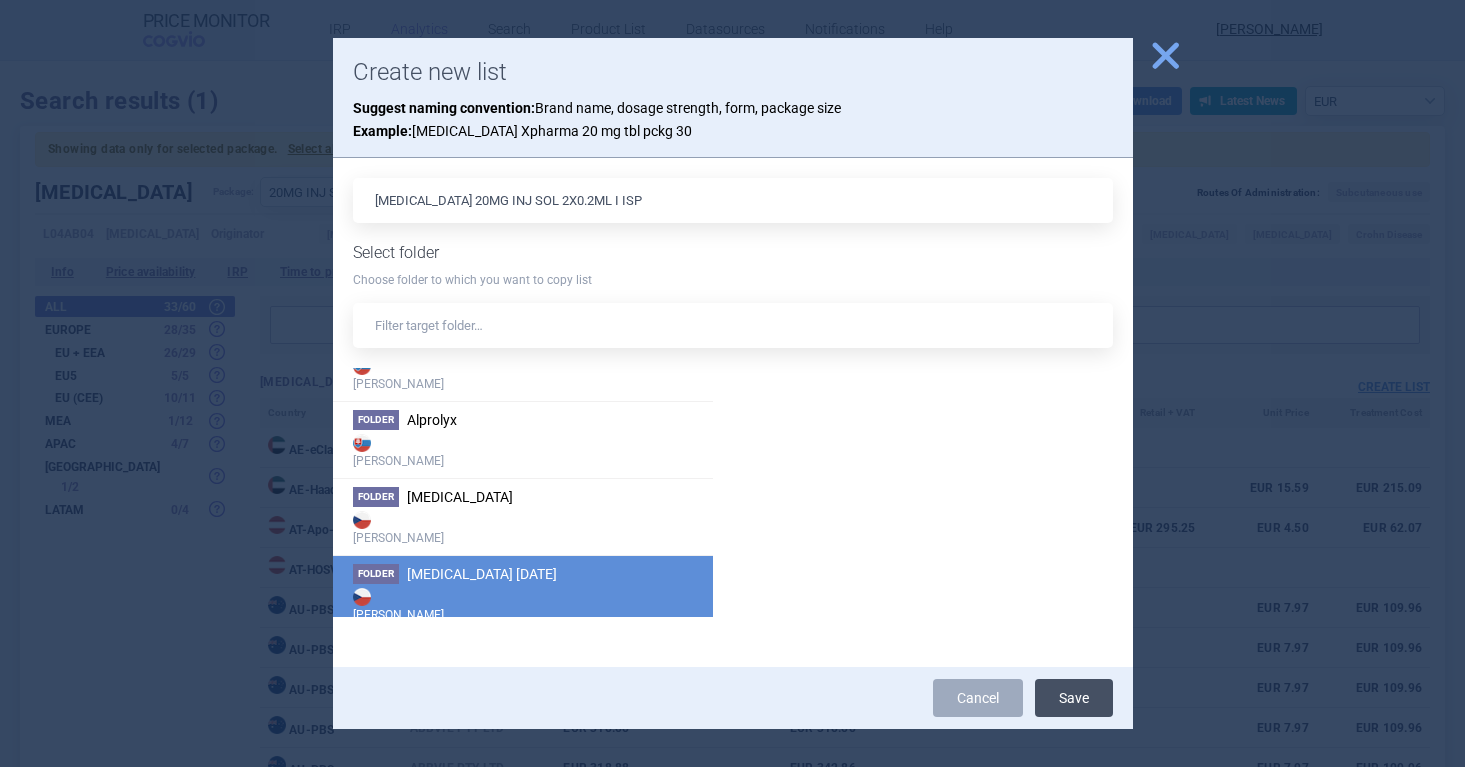 click on "Save" at bounding box center [1074, 698] 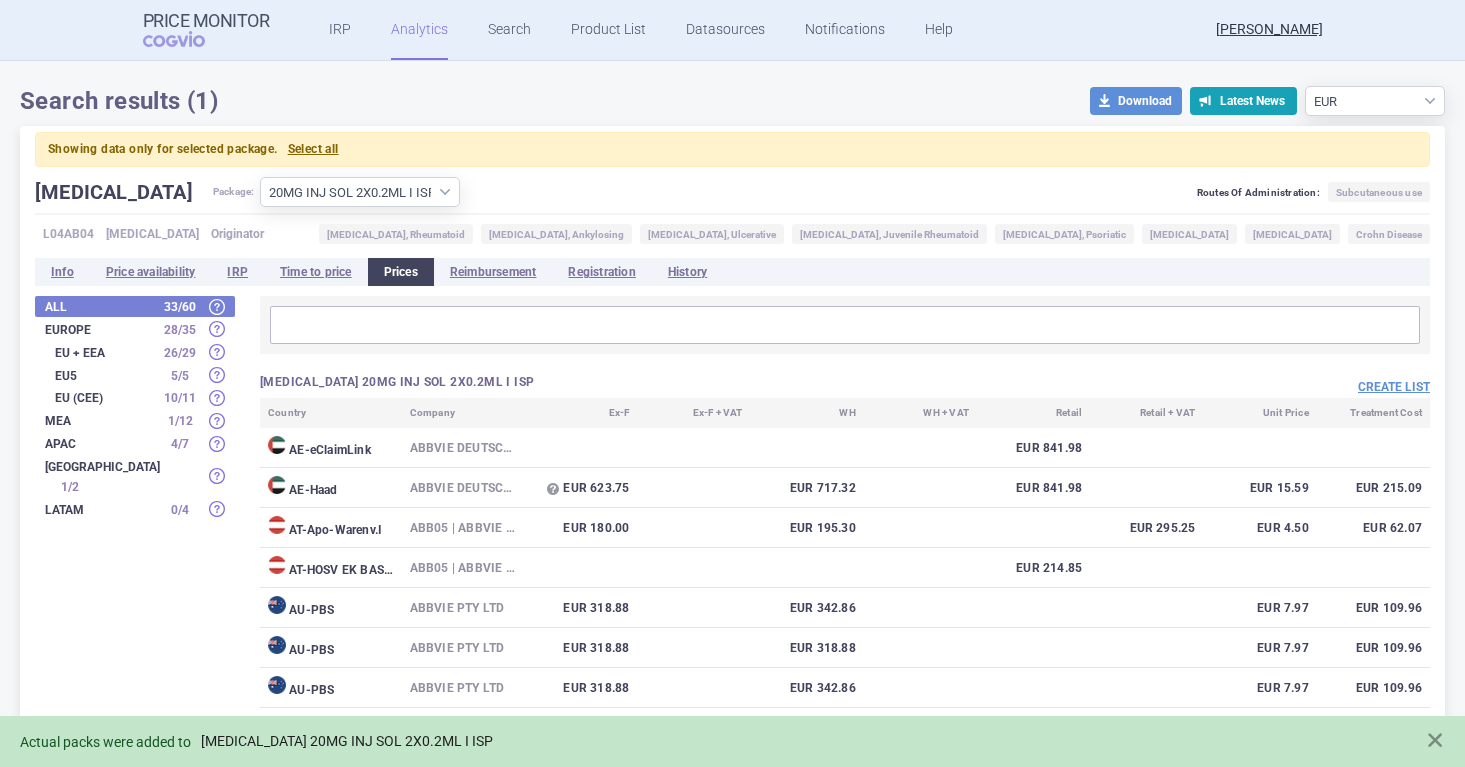 click on "[MEDICAL_DATA] 20MG INJ SOL 2X0.2ML I ISP" at bounding box center [347, 741] 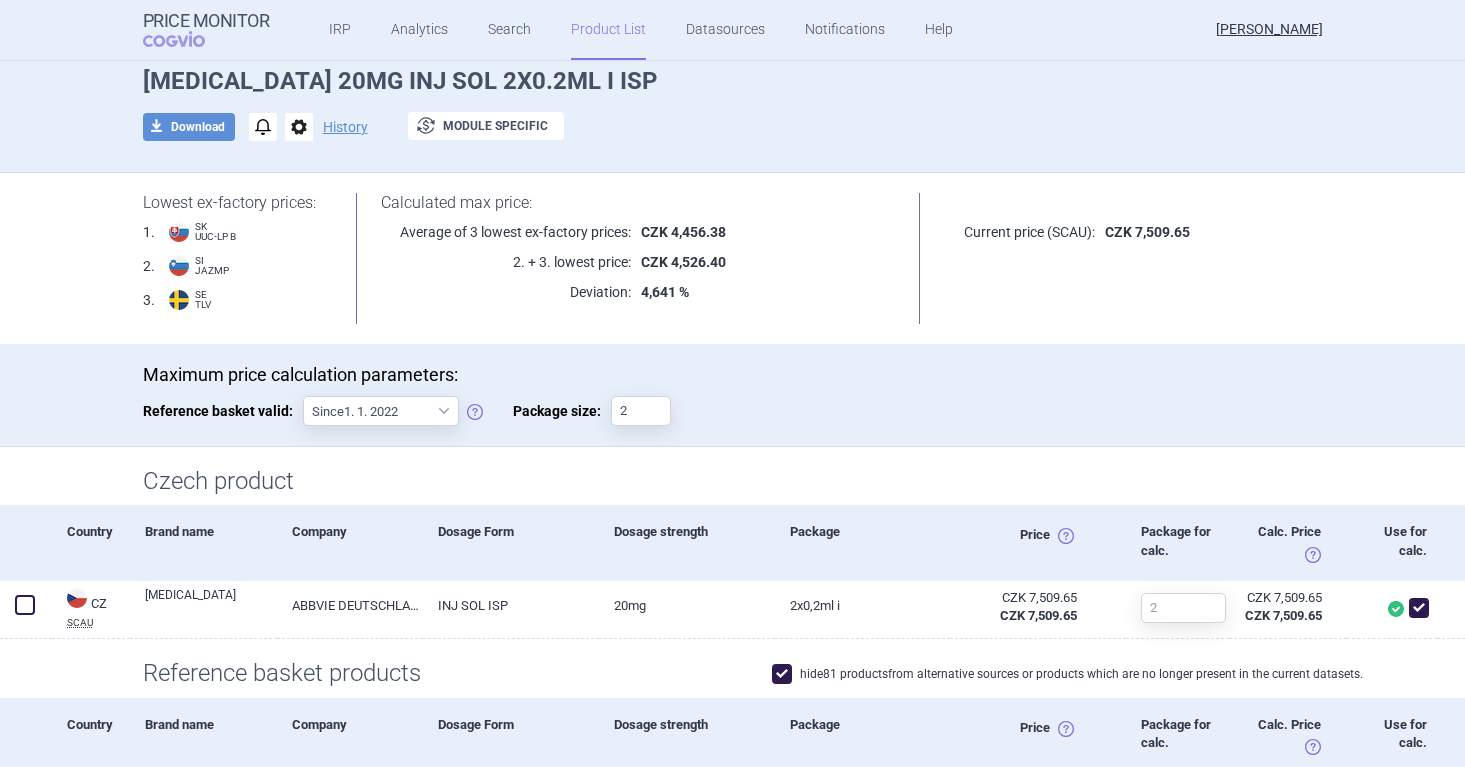 scroll, scrollTop: 55, scrollLeft: 0, axis: vertical 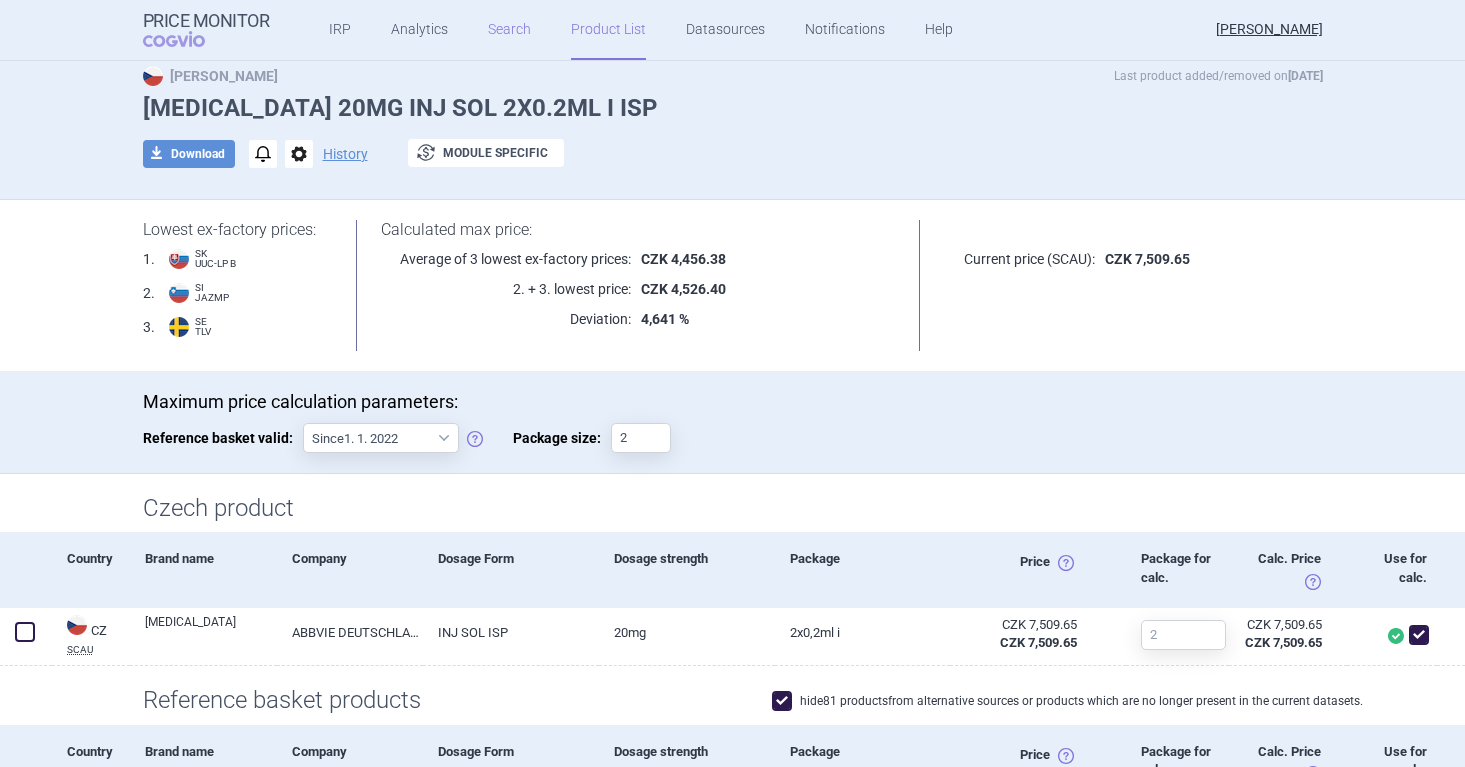 click on "Search" at bounding box center [509, 30] 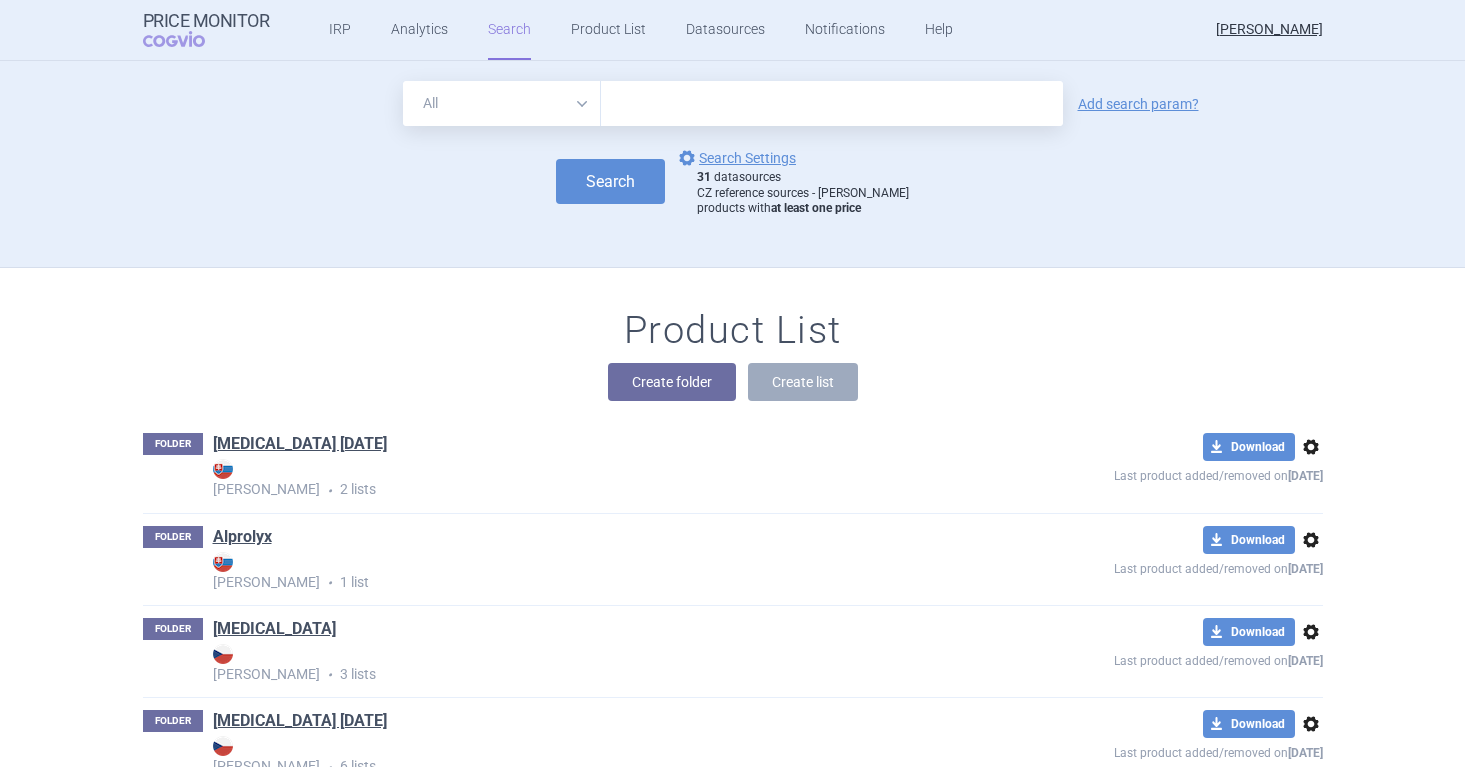 click on "All Brand Name ATC Company Active Substance Country Newer than" at bounding box center [502, 103] 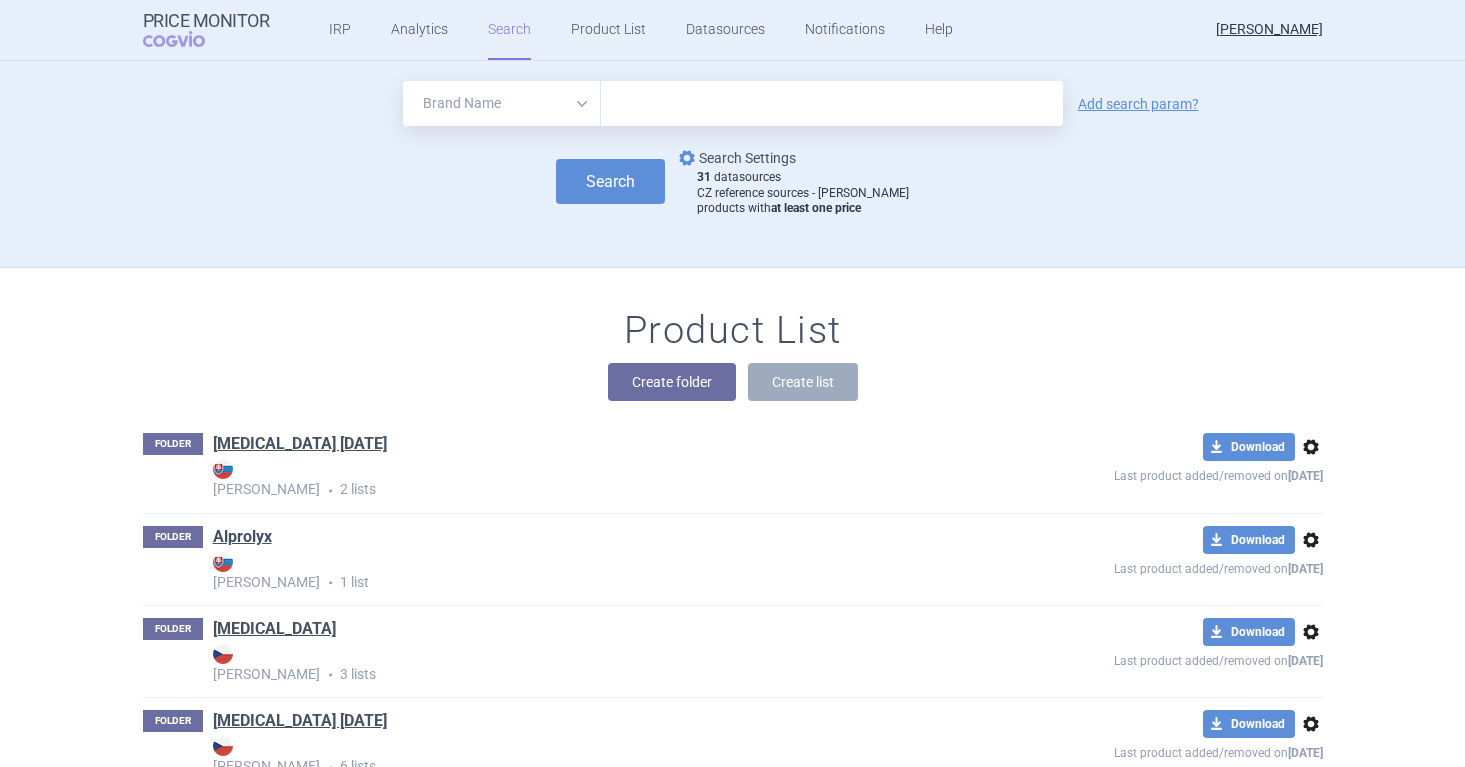 click on "options Search Settings" at bounding box center (735, 158) 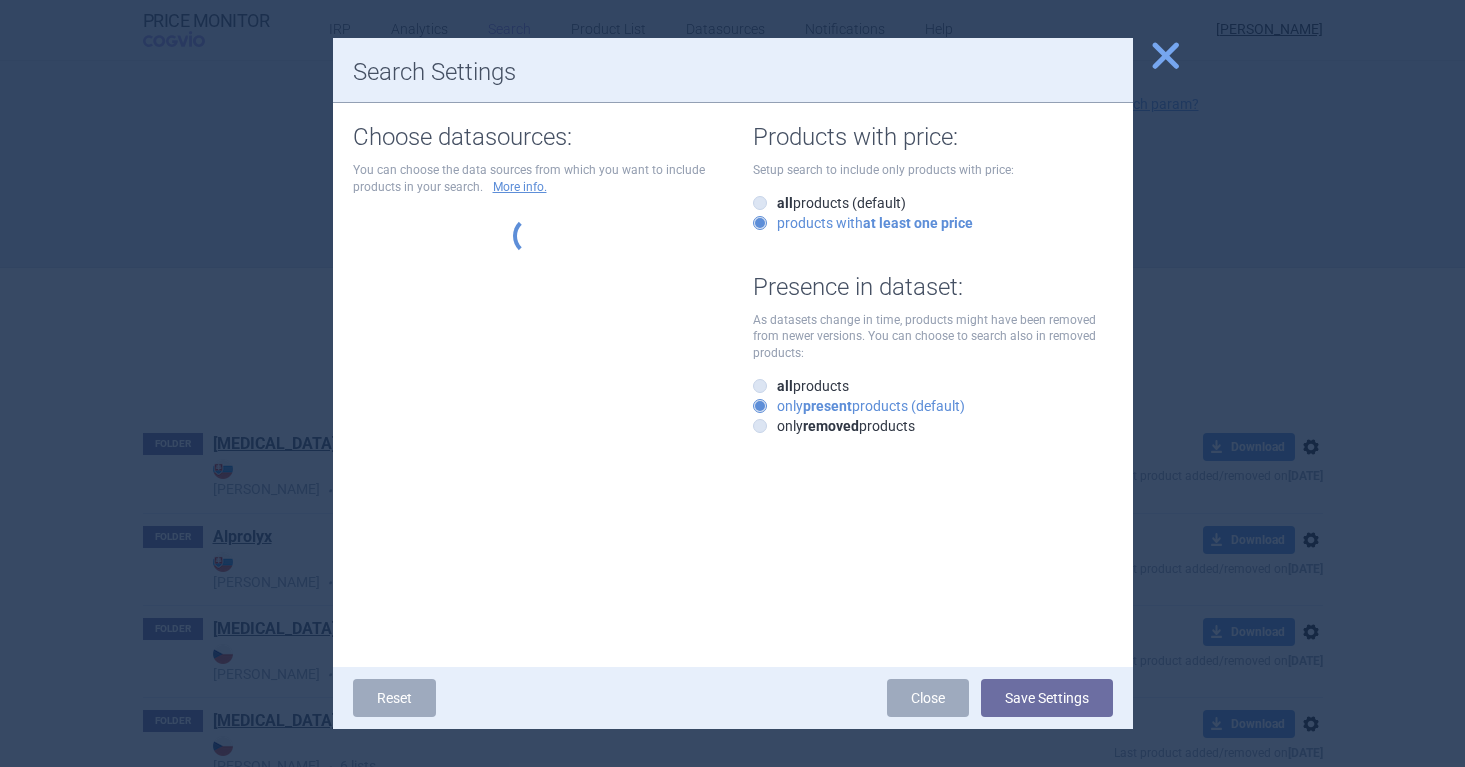 select on "6cb7ebdd-8316-4592-b8fd-6e46f801a11b" 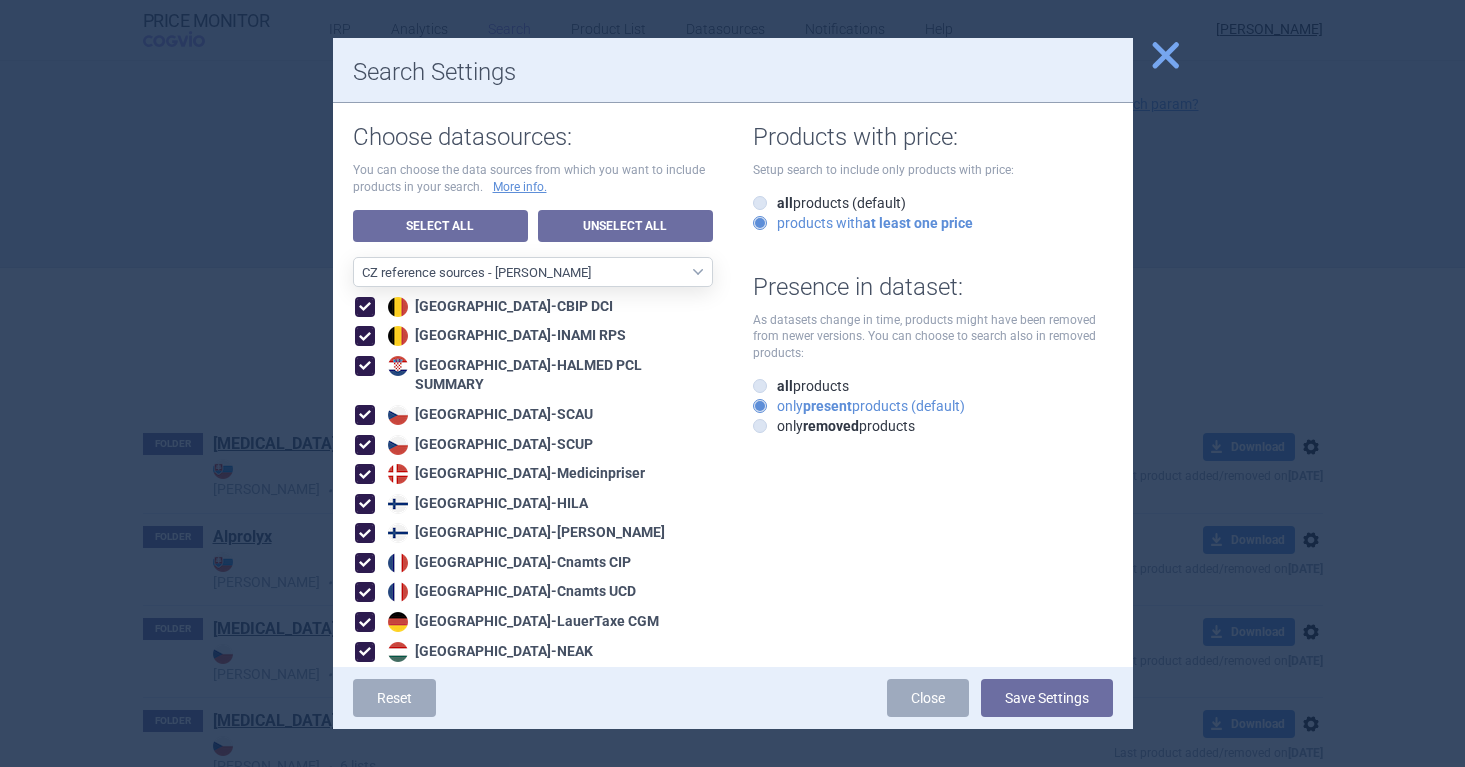 click on "close" at bounding box center [1165, 55] 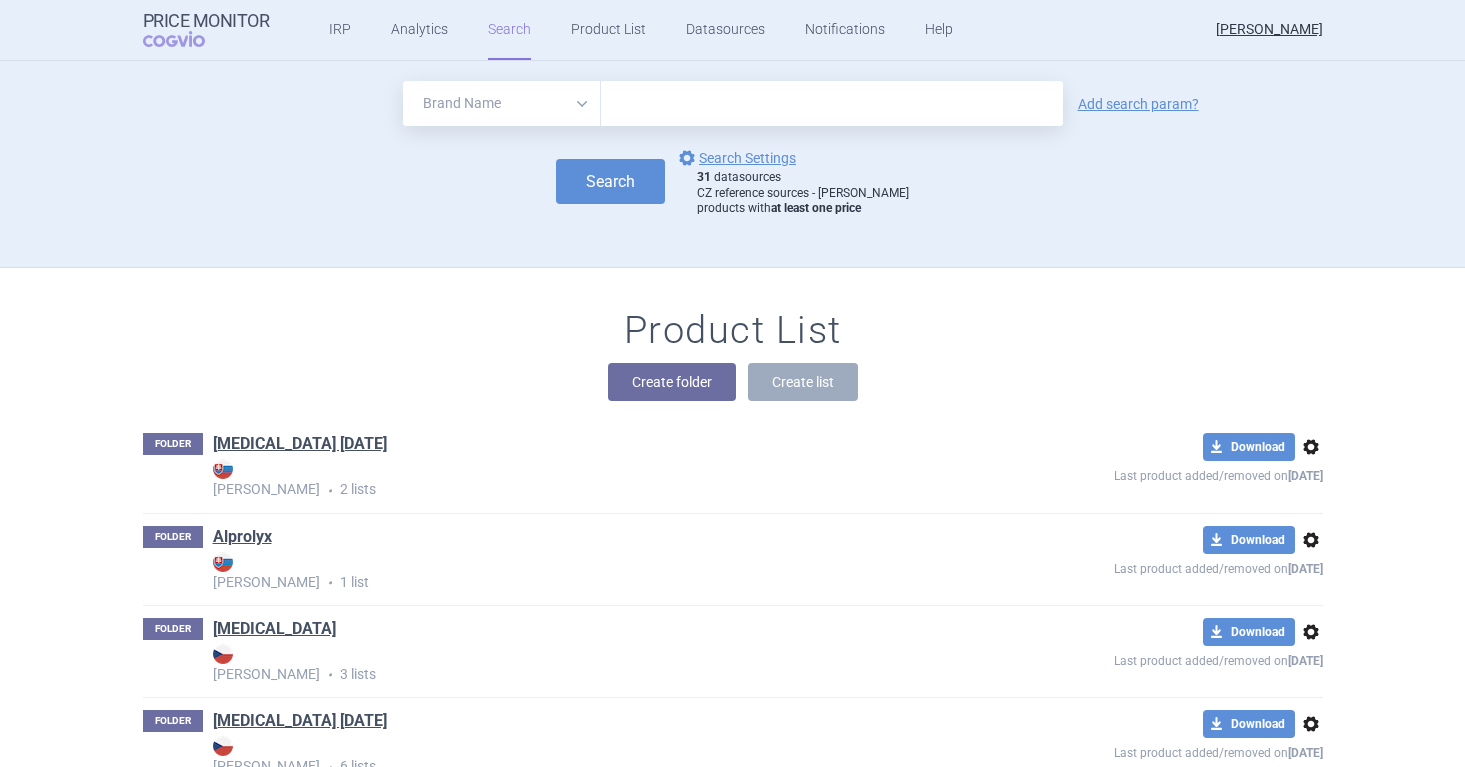 click at bounding box center [832, 103] 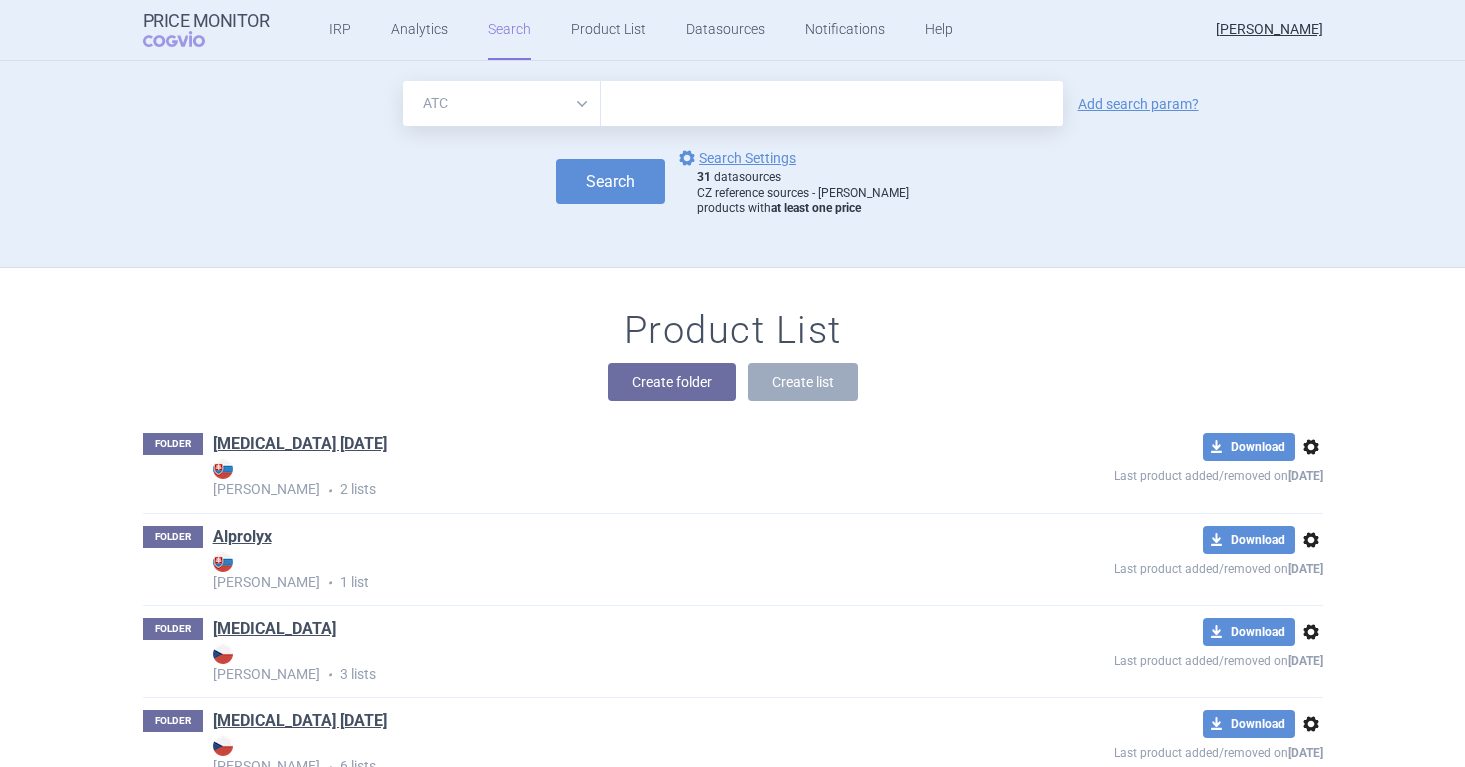 click at bounding box center (832, 103) 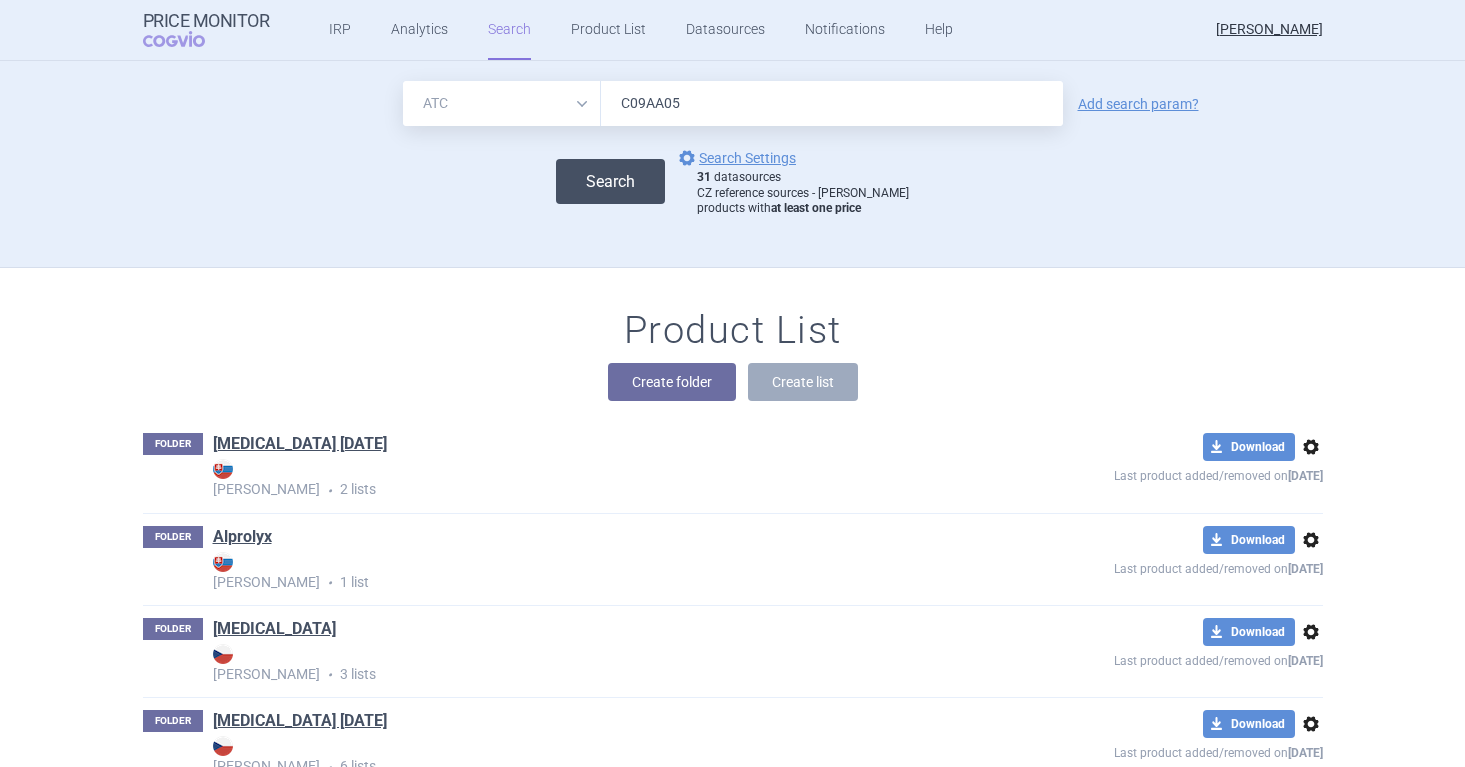 type on "C09AA05" 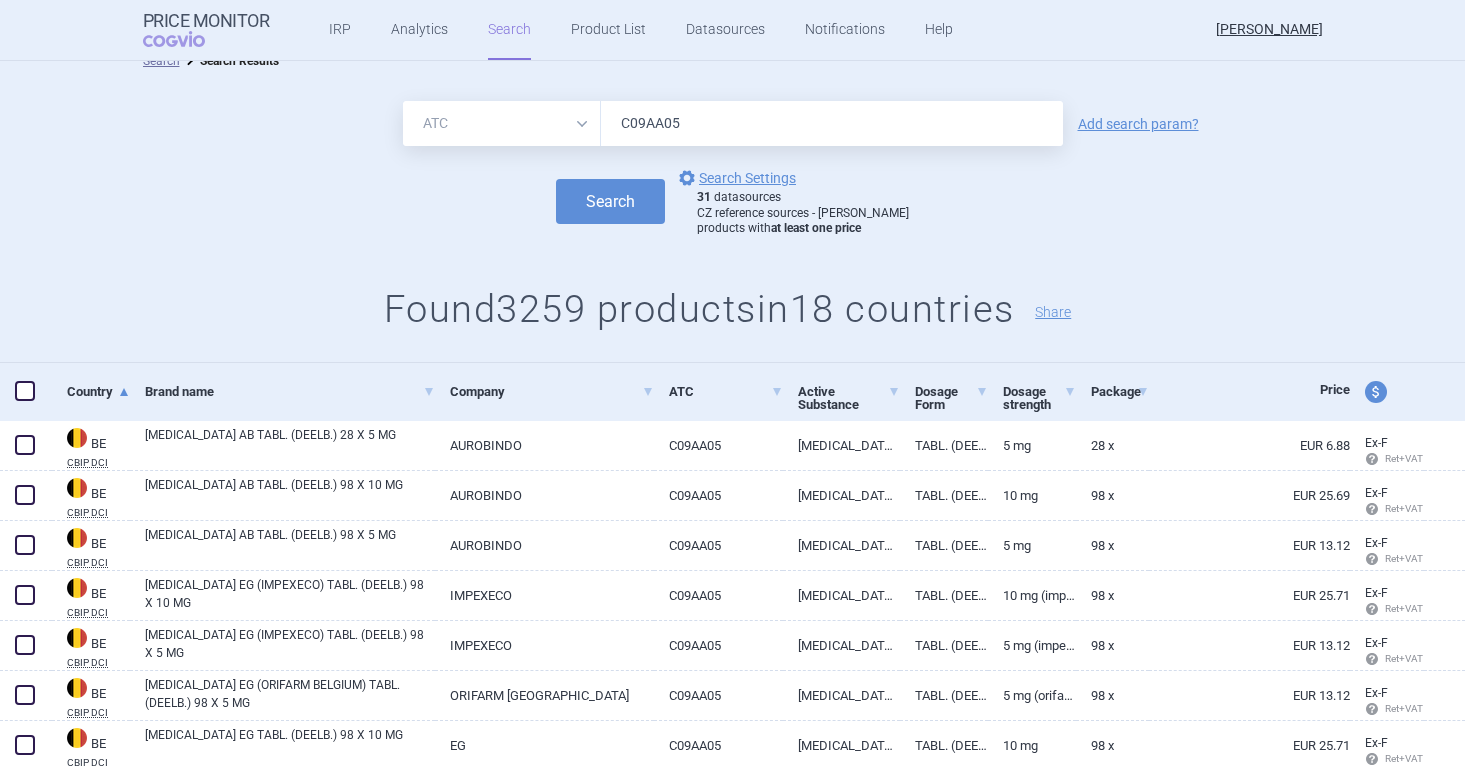 scroll, scrollTop: 14, scrollLeft: 0, axis: vertical 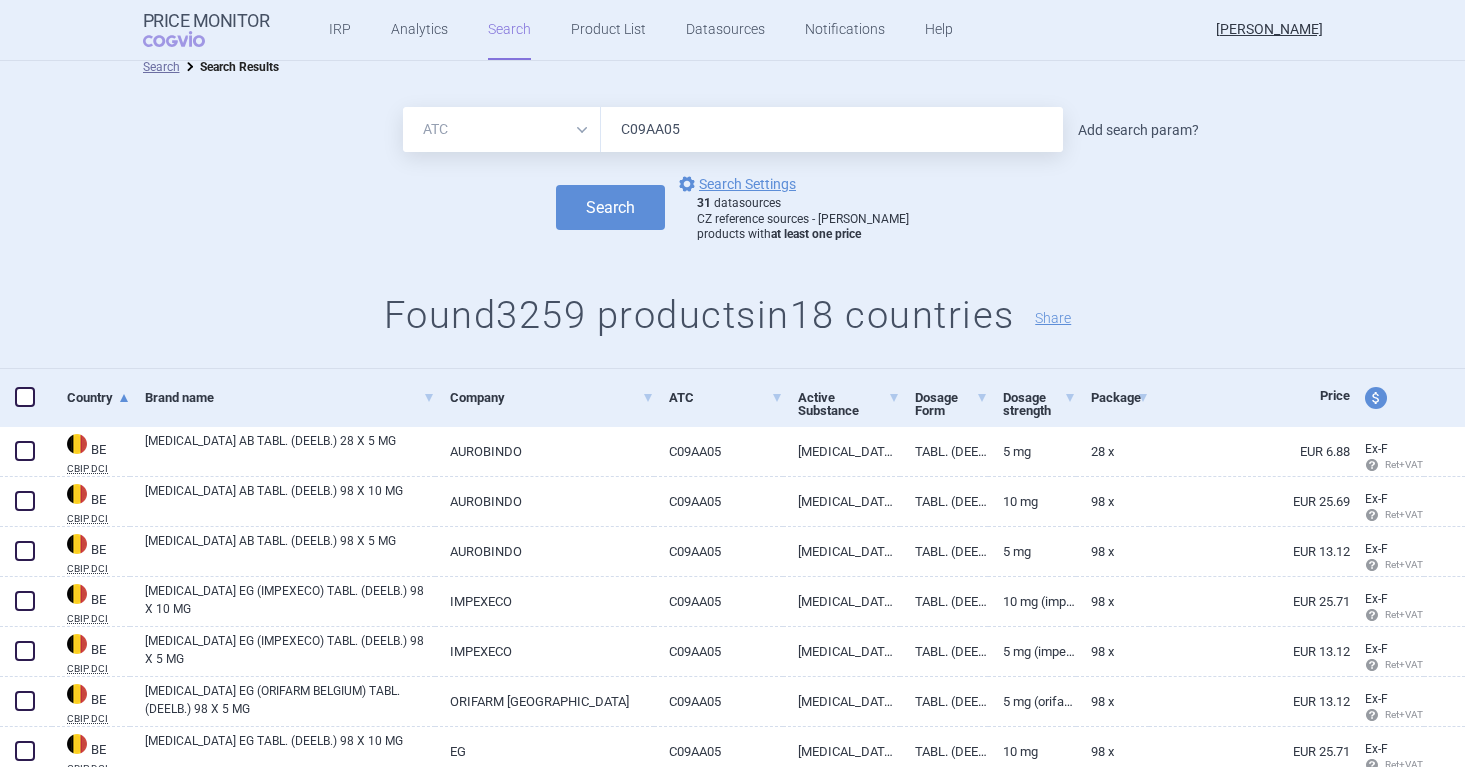 click on "Add search param?" at bounding box center [1138, 130] 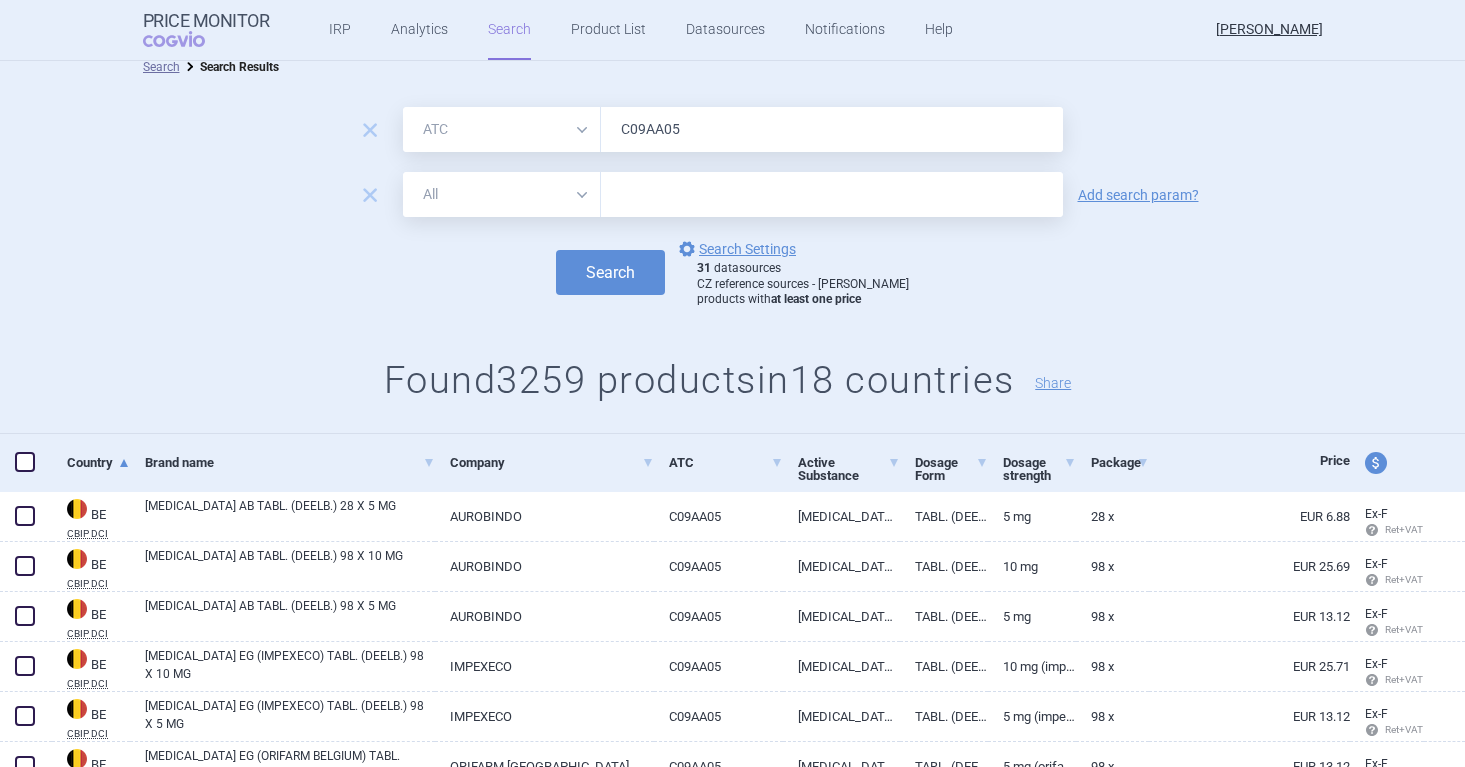 click on "All Brand Name ATC Company Active Substance Country Newer than" at bounding box center (502, 194) 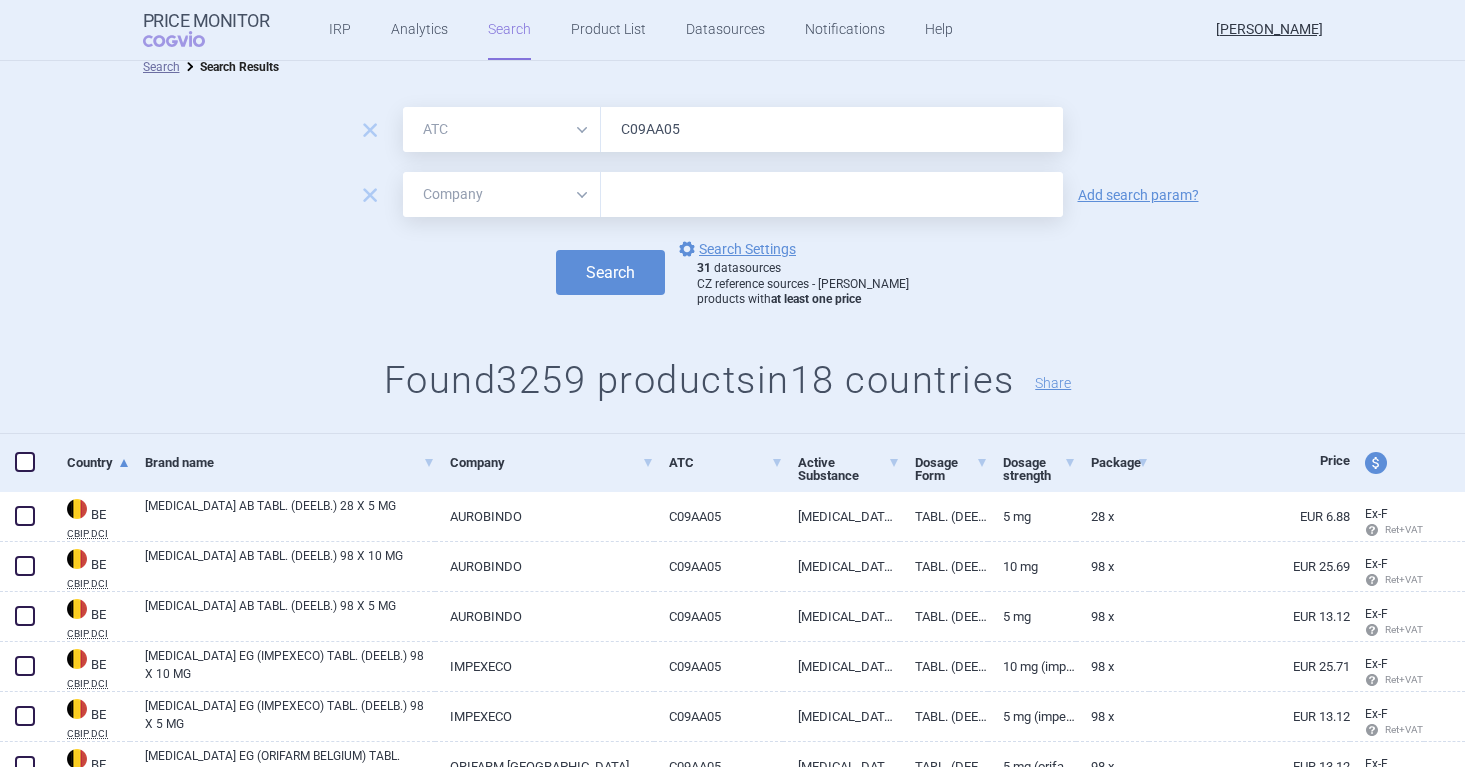 click at bounding box center [832, 194] 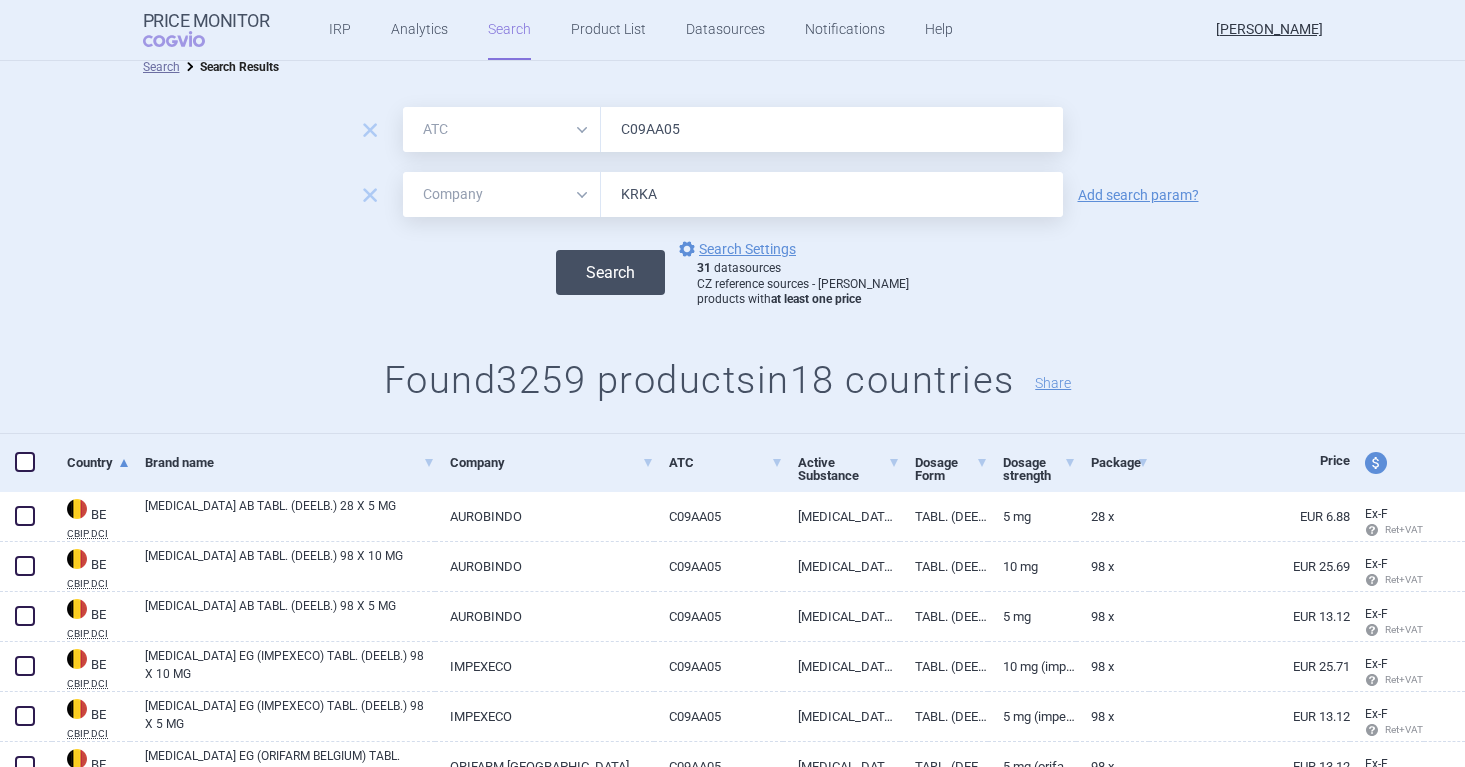type on "KRKA" 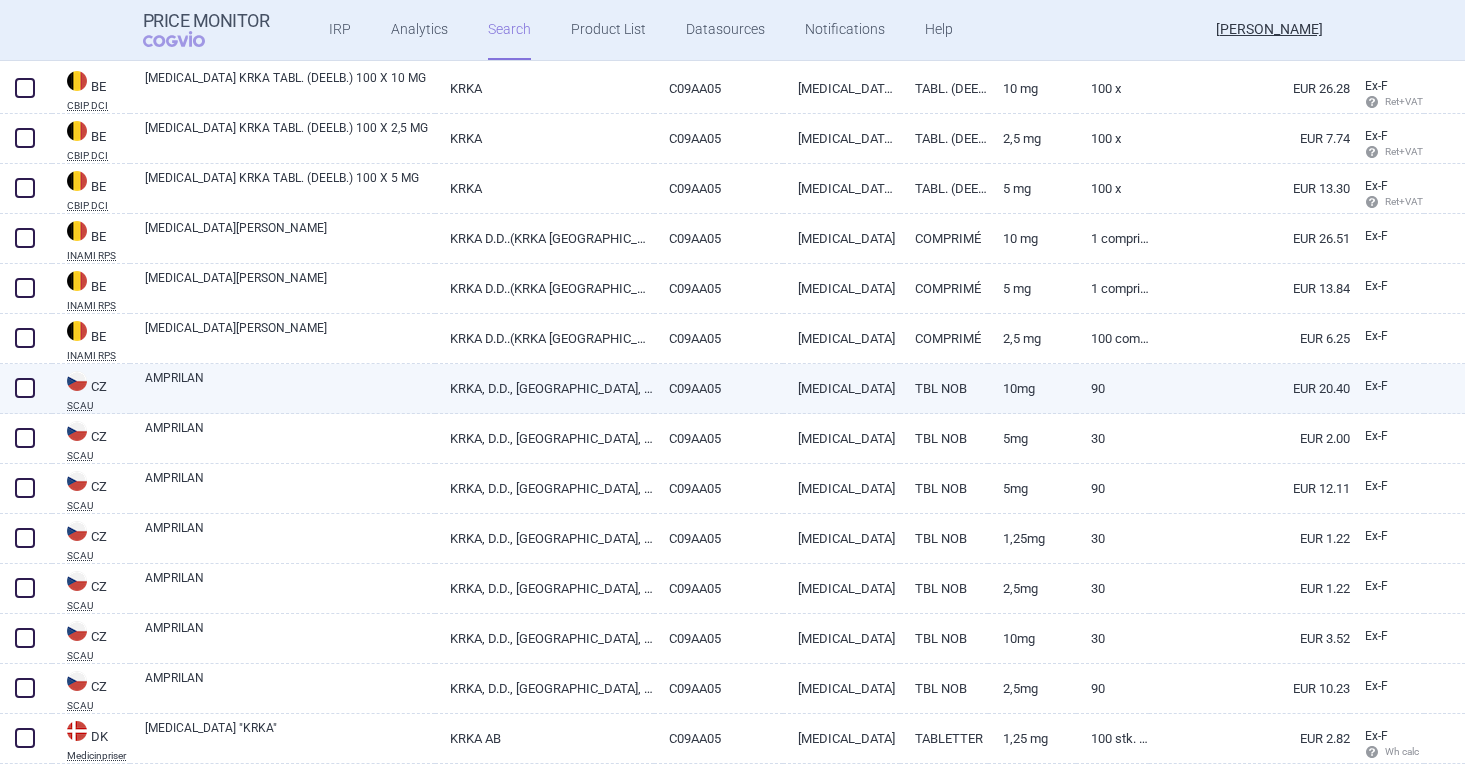 scroll, scrollTop: 447, scrollLeft: 0, axis: vertical 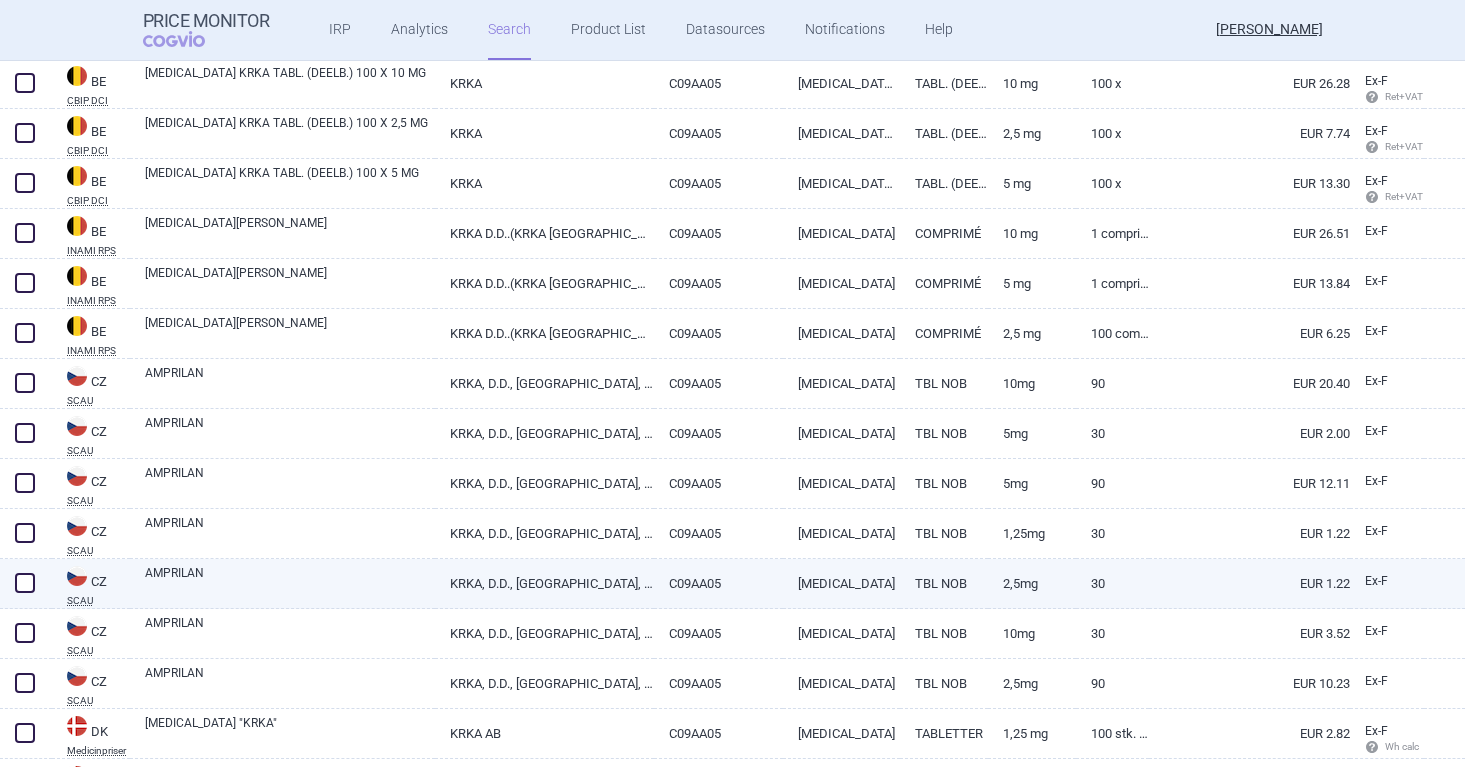select on "atc" 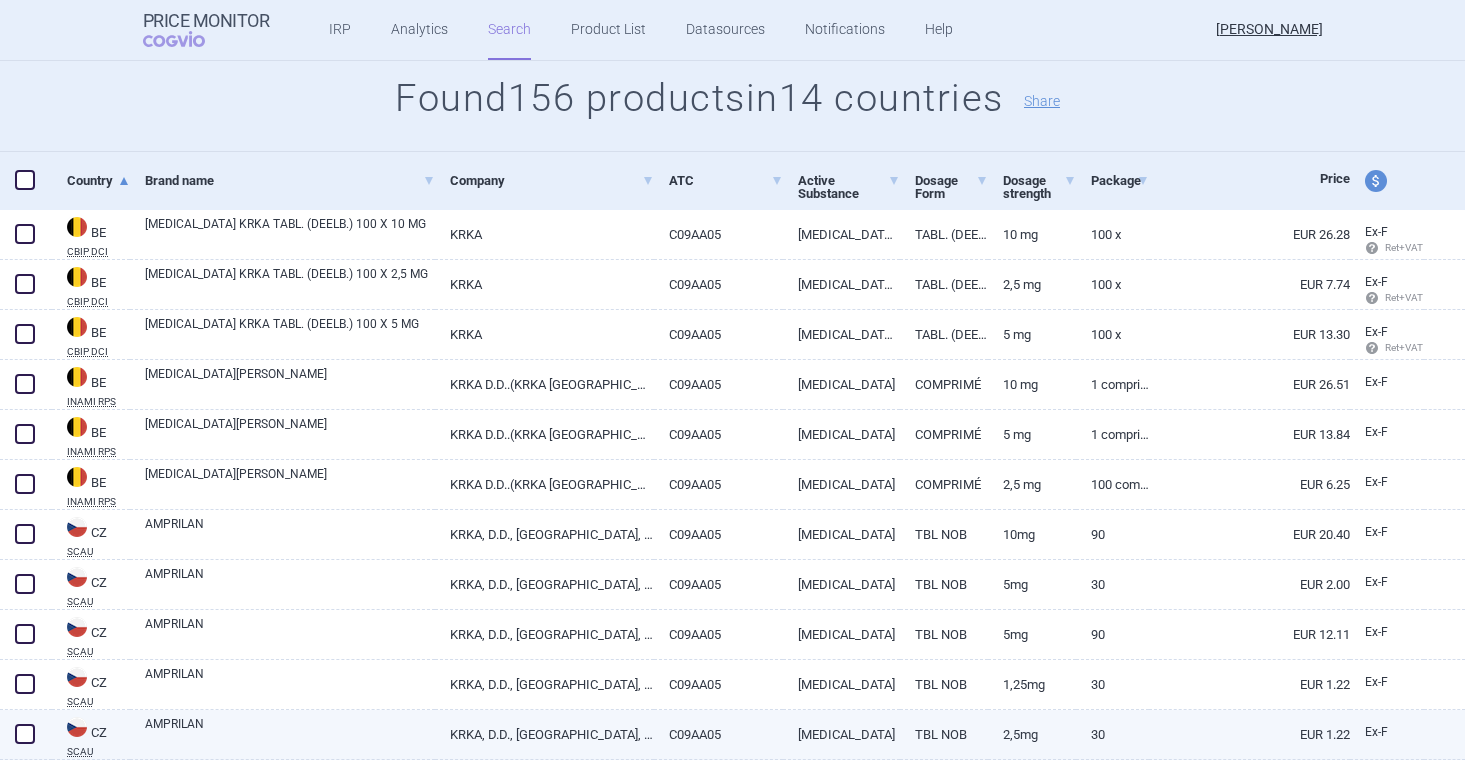 scroll, scrollTop: 298, scrollLeft: 0, axis: vertical 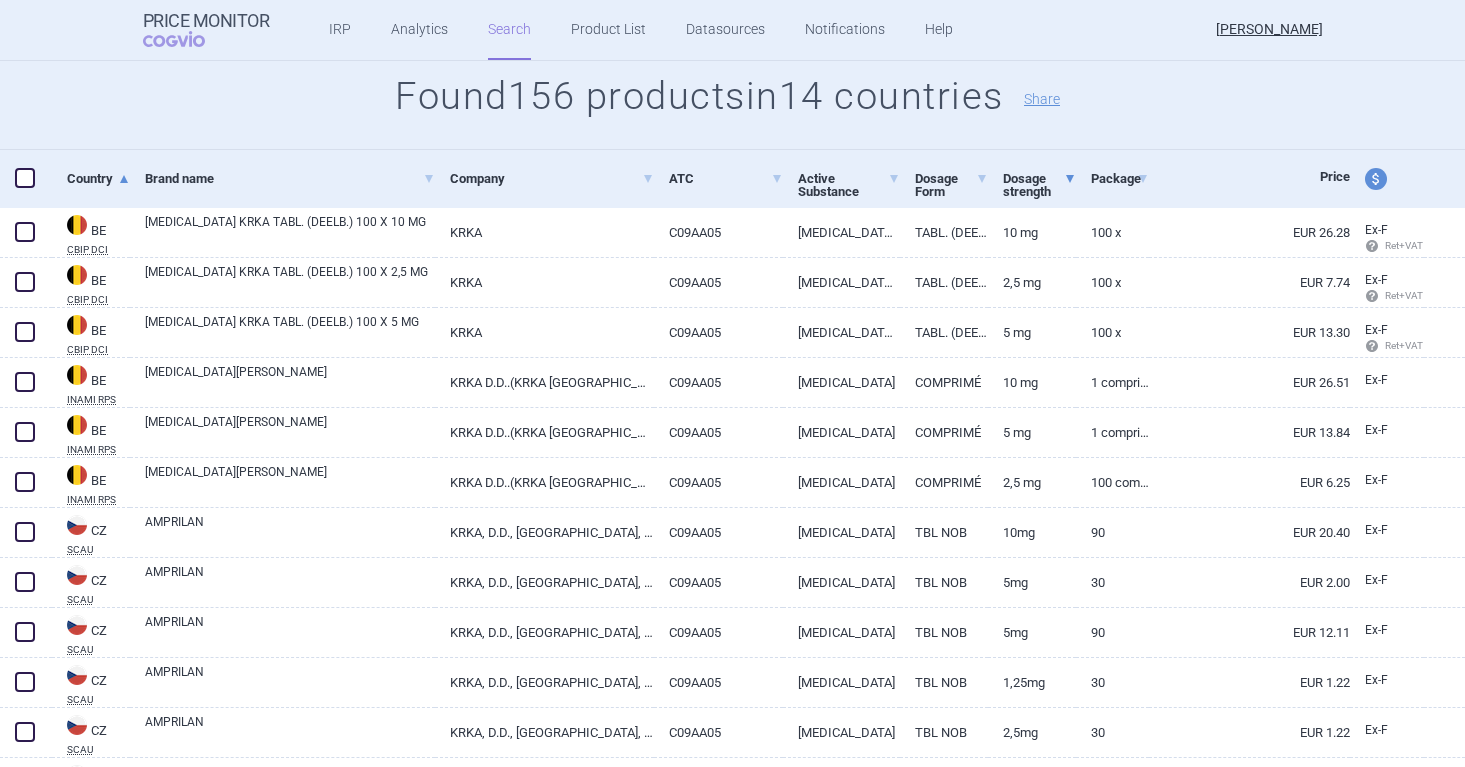click at bounding box center [1070, 179] 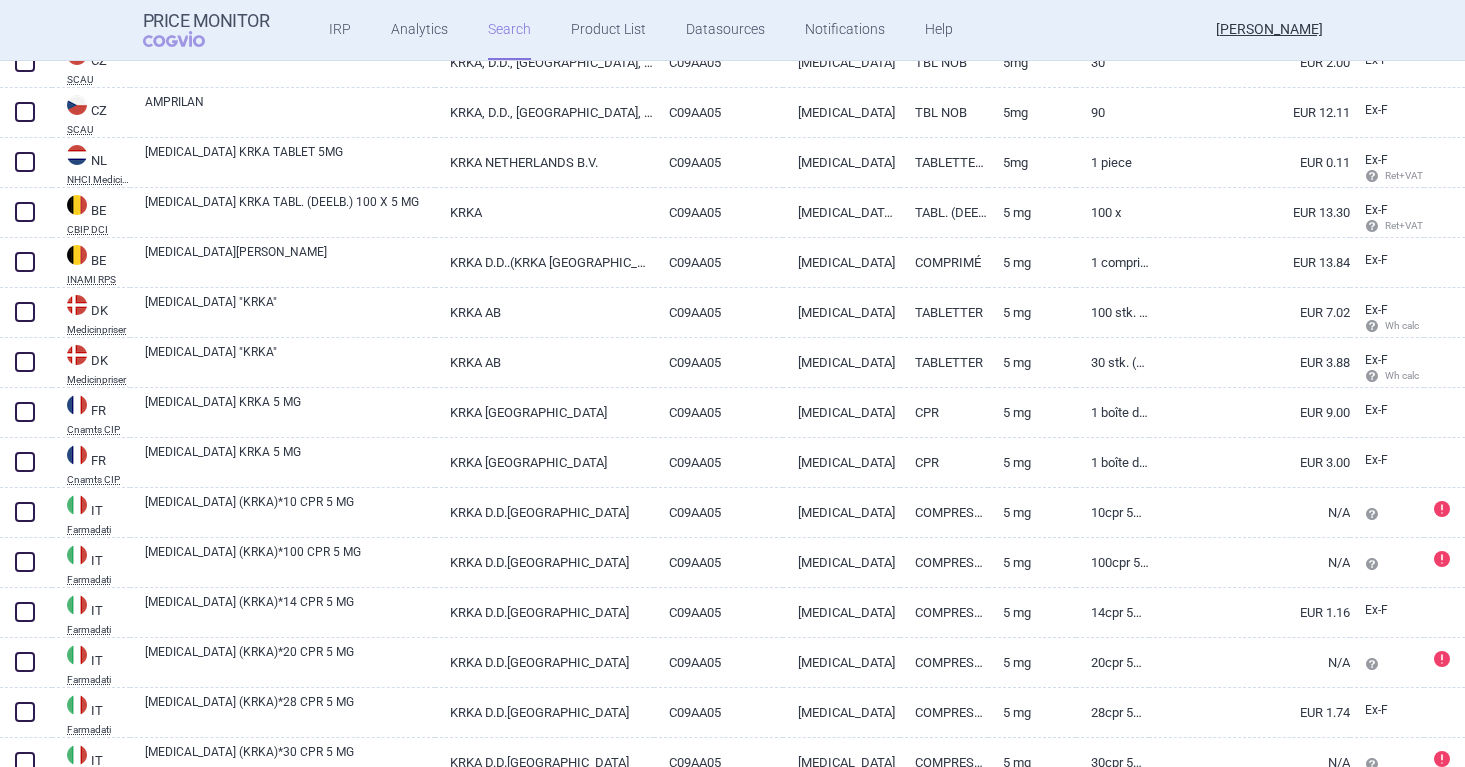 scroll, scrollTop: 2116, scrollLeft: 0, axis: vertical 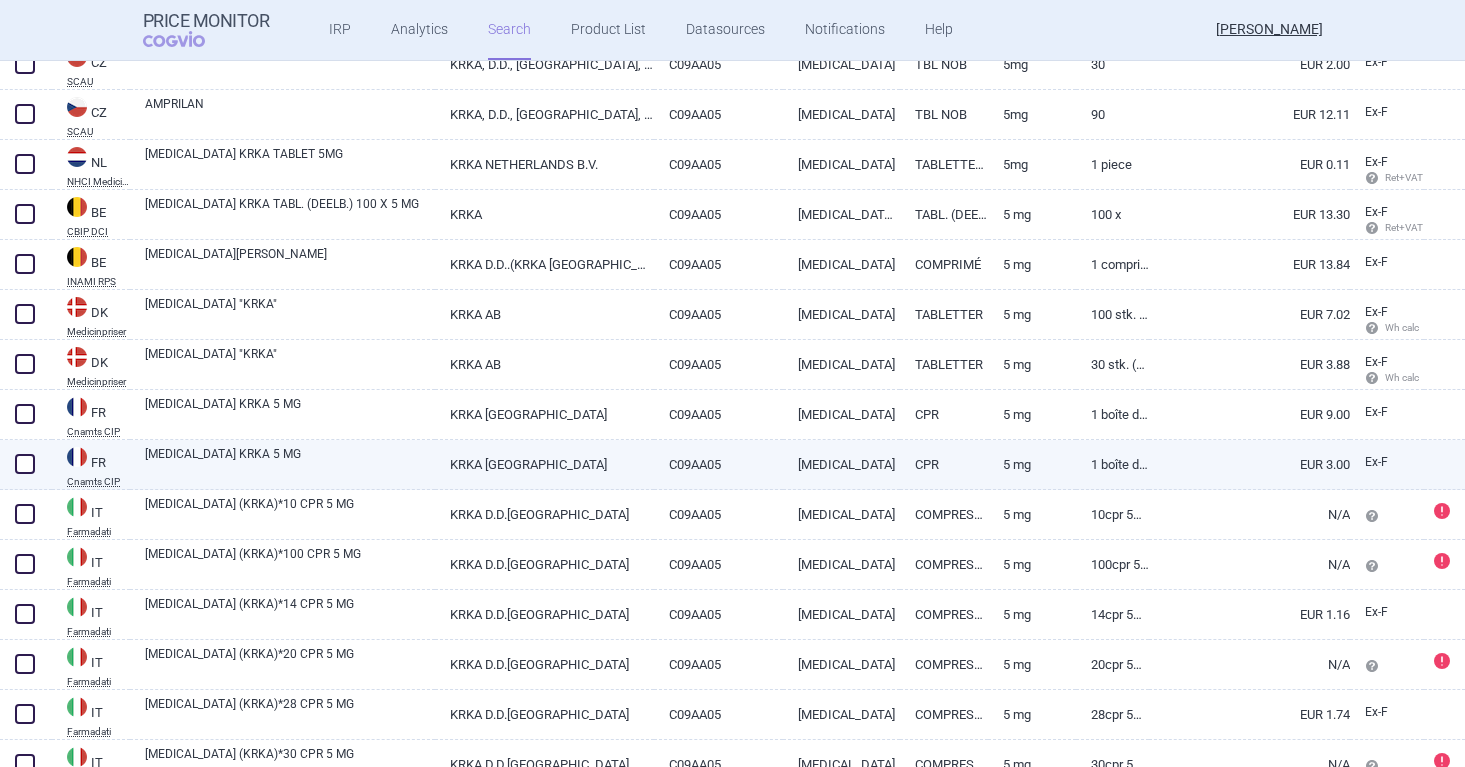click at bounding box center [25, 464] 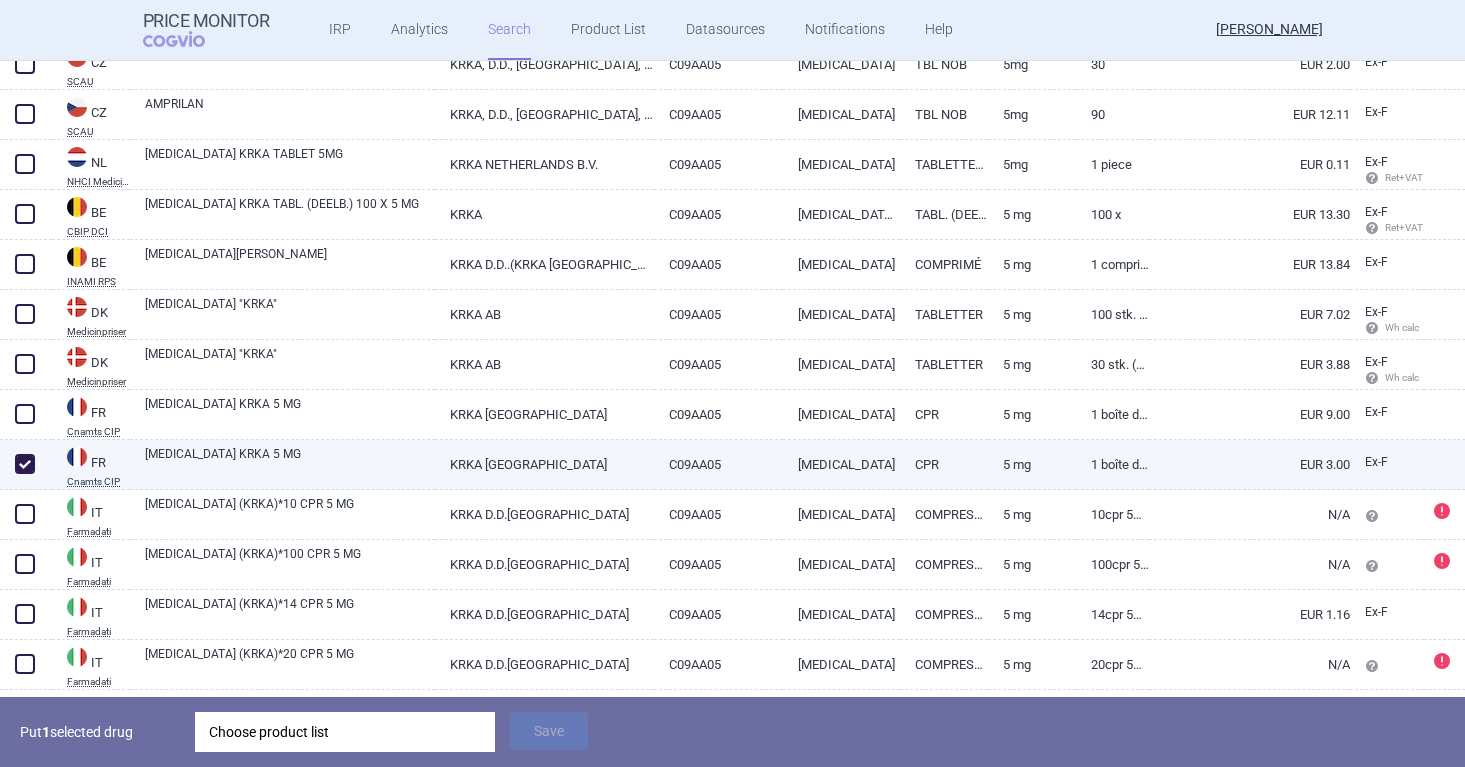 checkbox on "true" 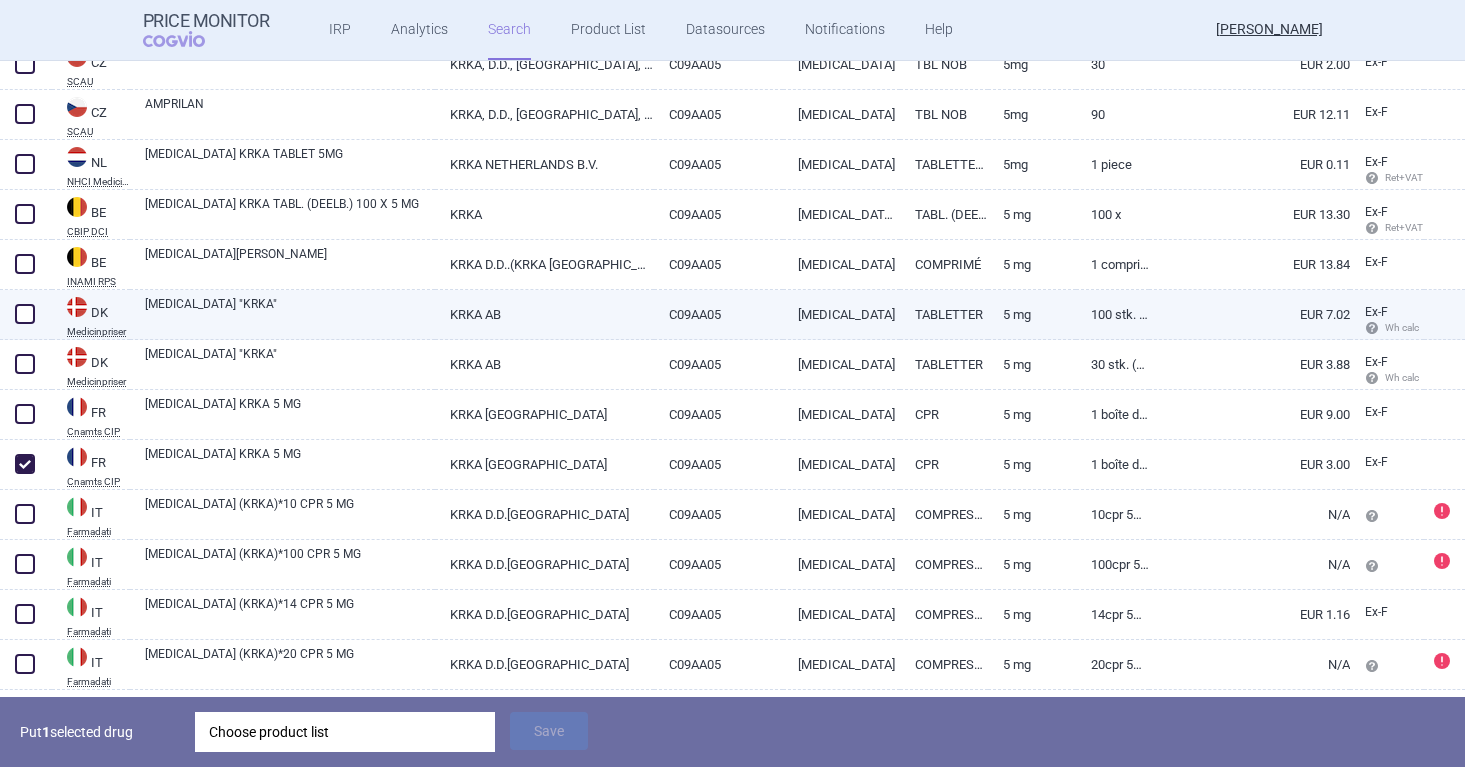 click at bounding box center [25, 314] 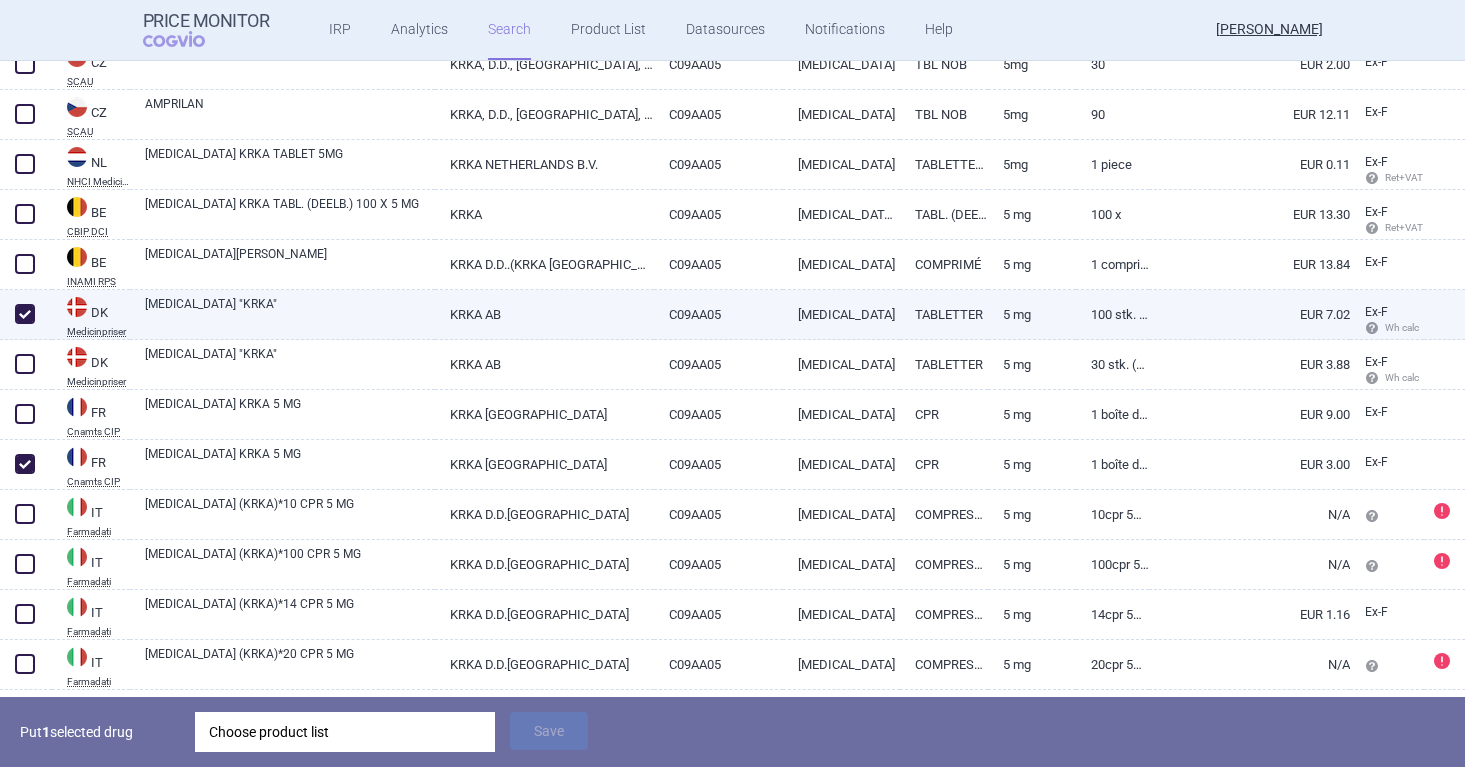 checkbox on "true" 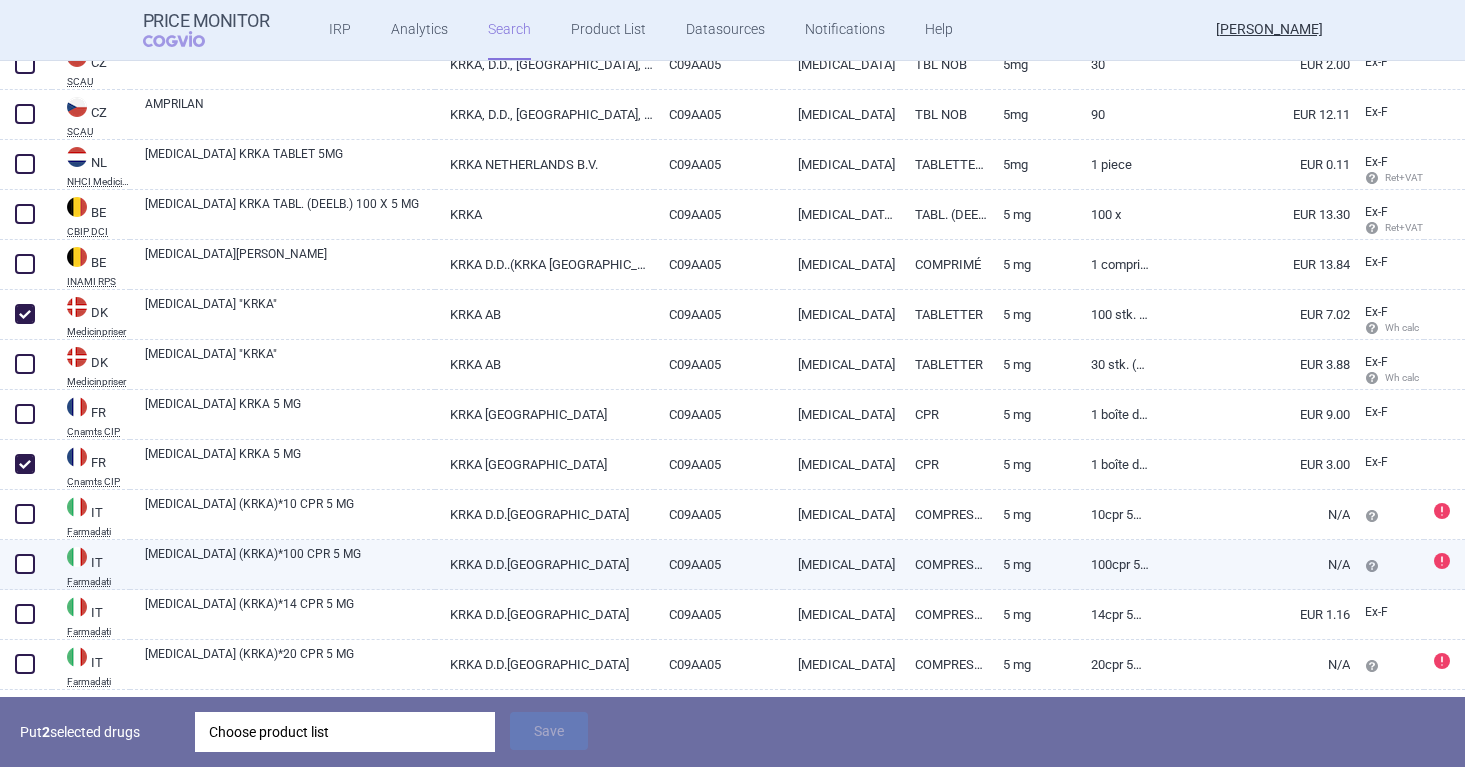 click at bounding box center [25, 564] 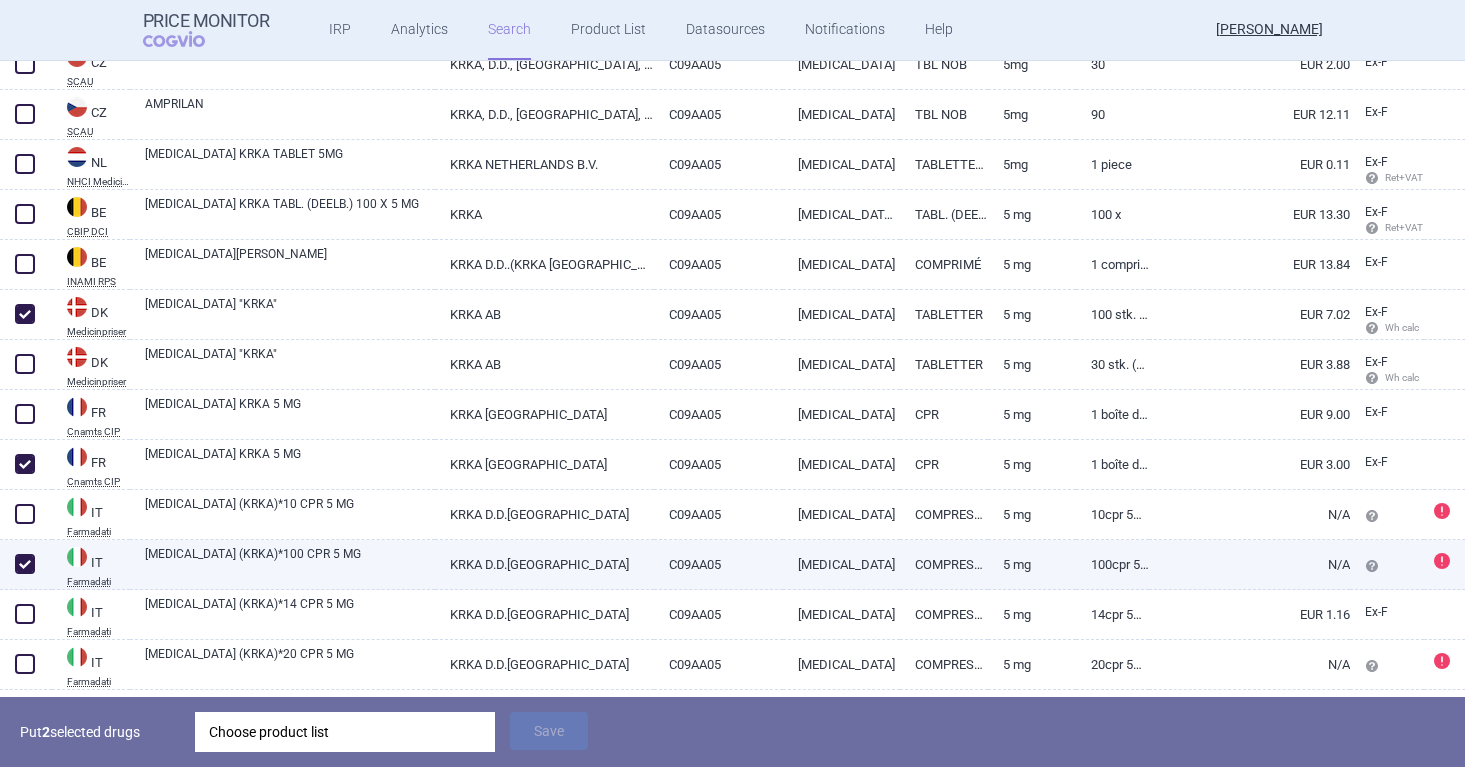 checkbox on "true" 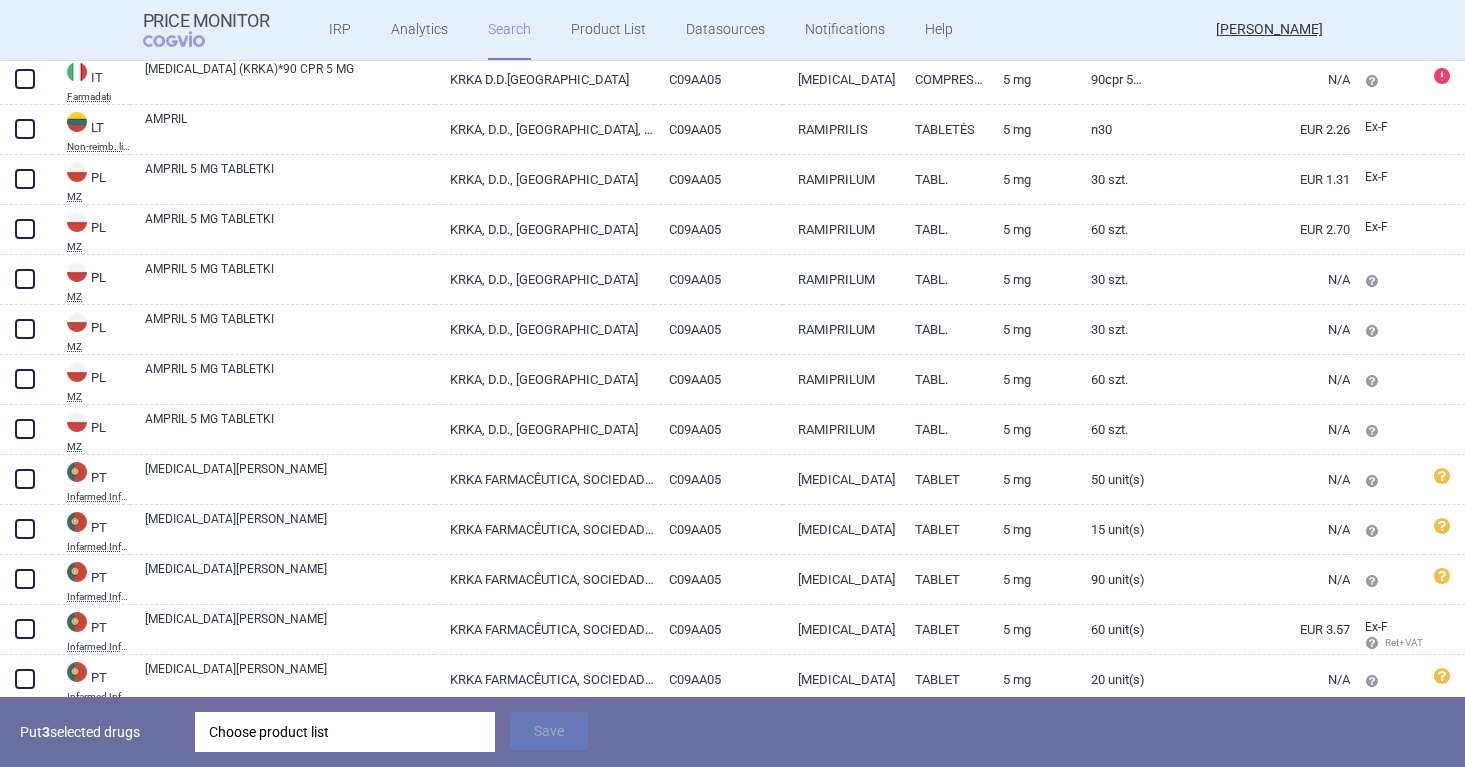 scroll, scrollTop: 3047, scrollLeft: 0, axis: vertical 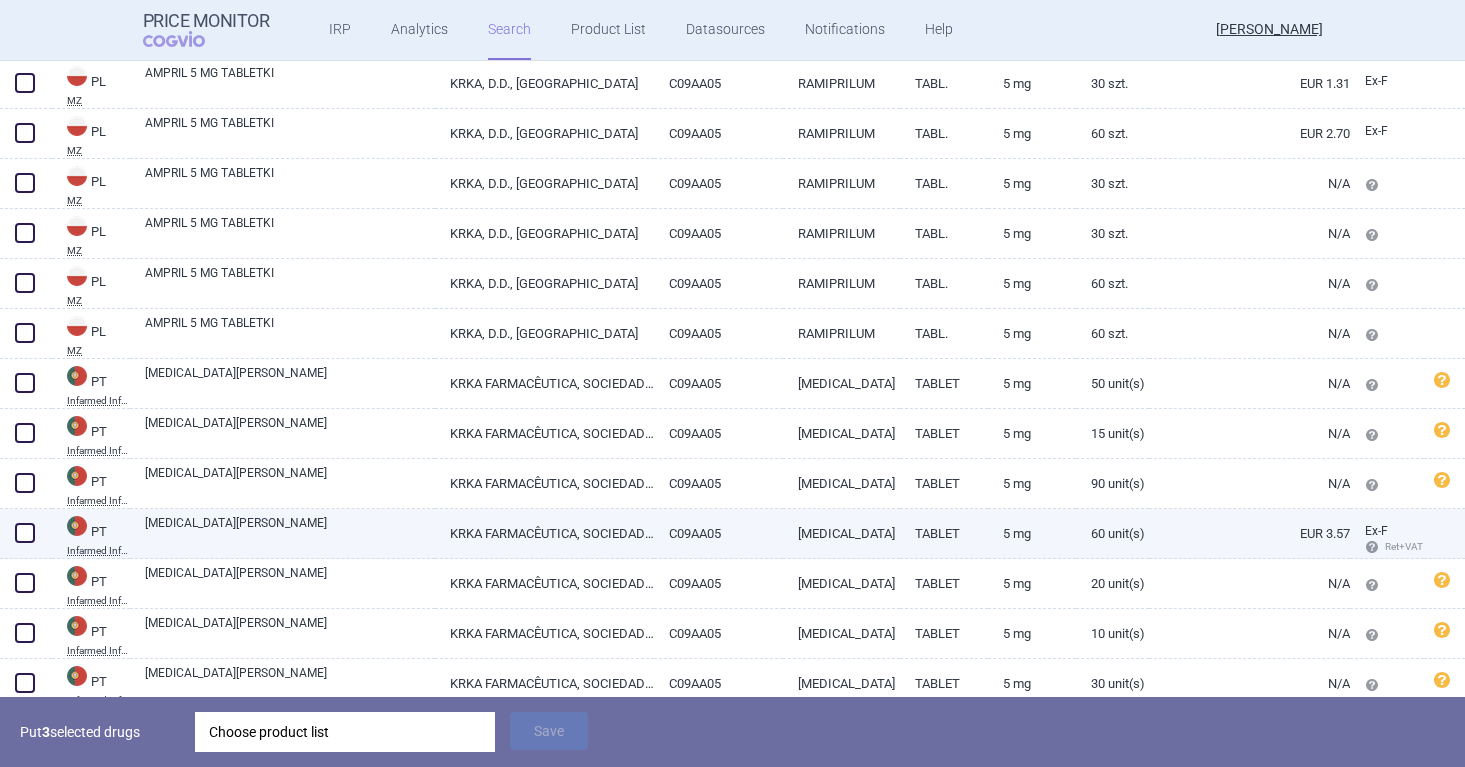 click at bounding box center (25, 533) 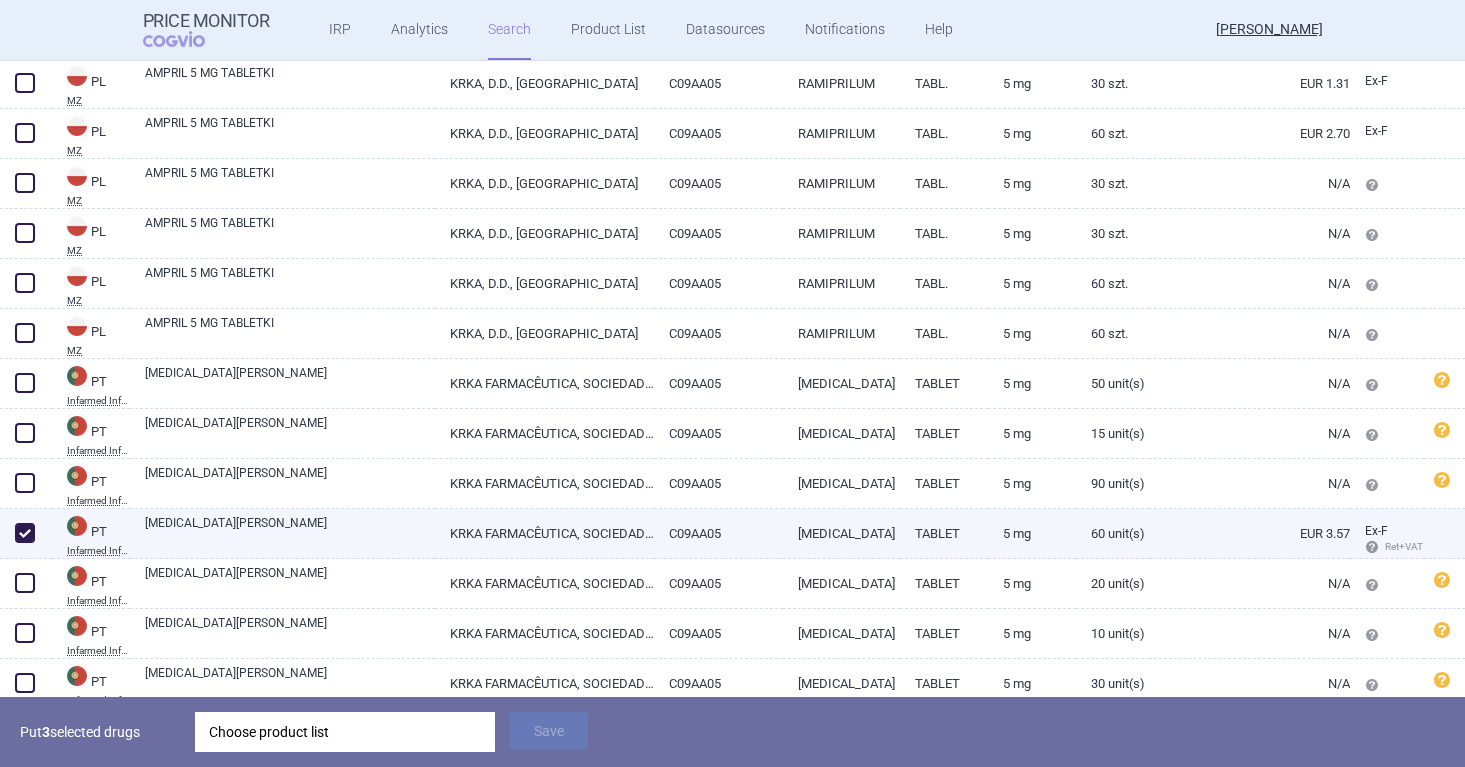checkbox on "true" 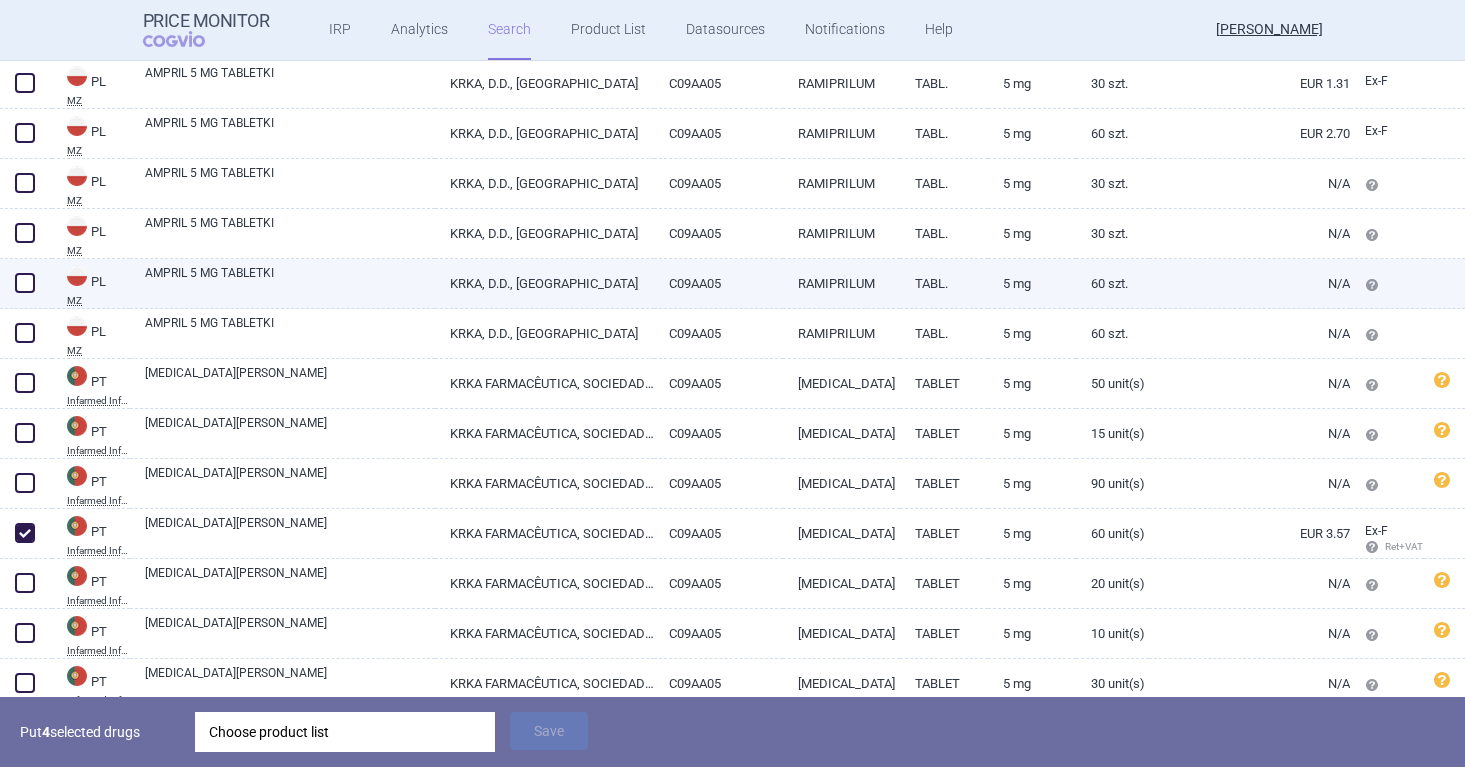click at bounding box center (25, 283) 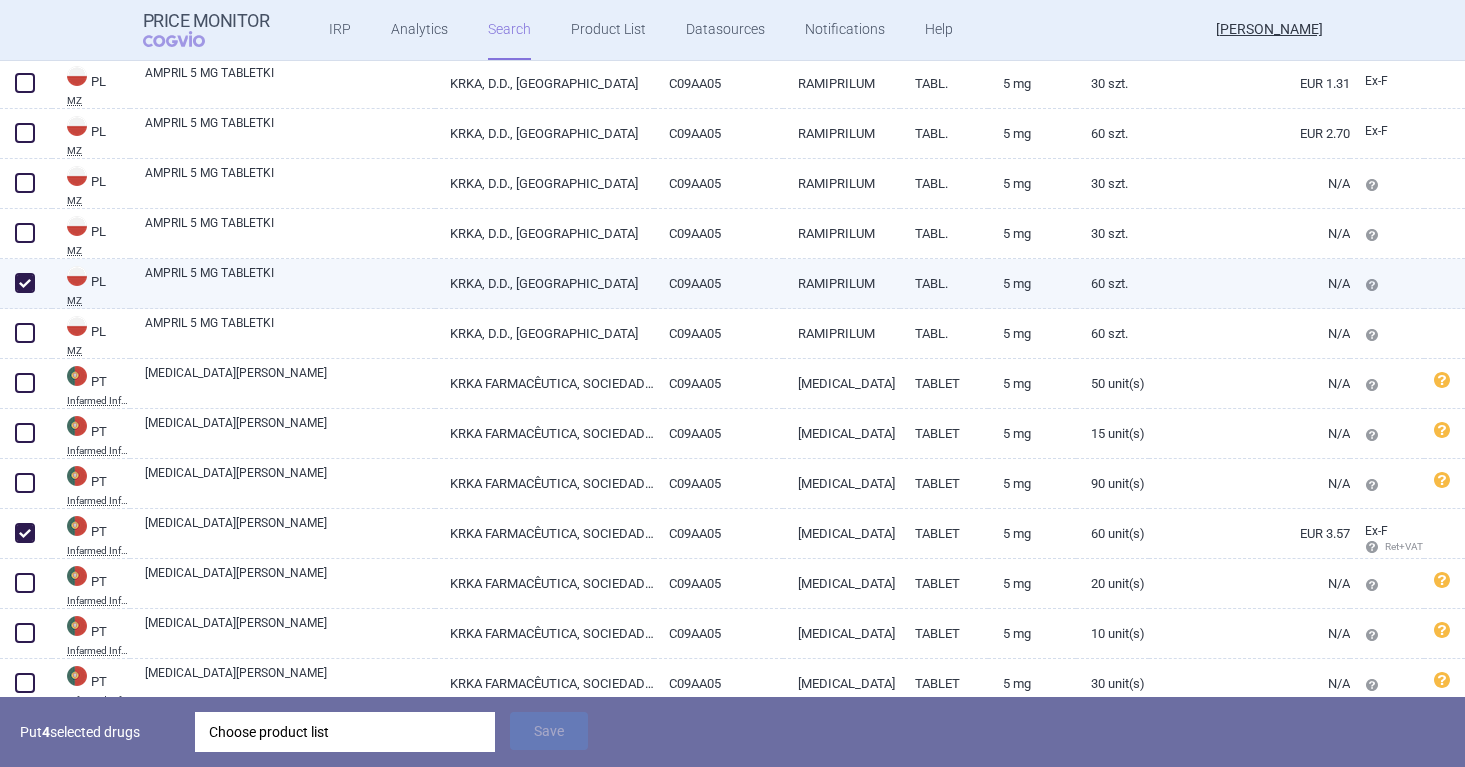 checkbox on "true" 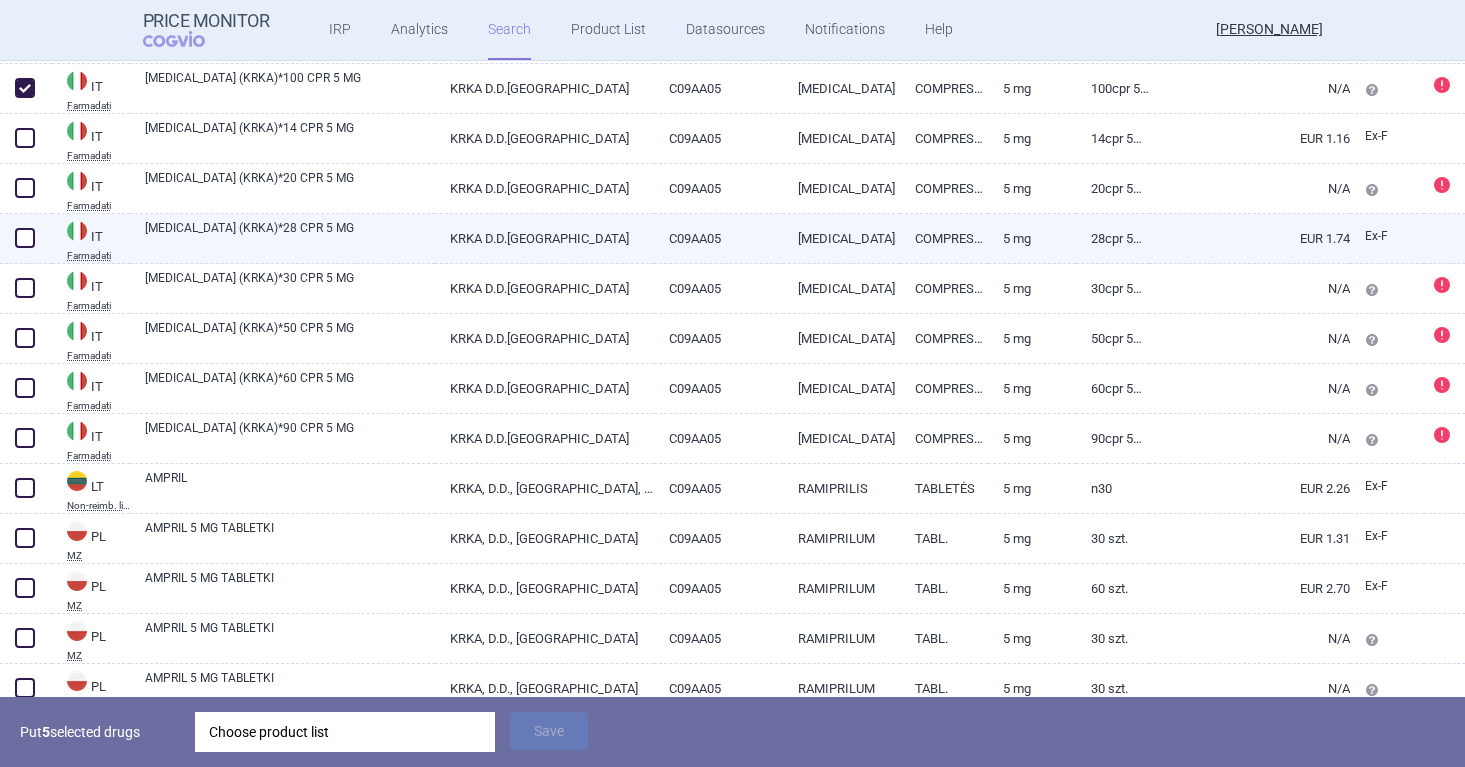 click at bounding box center [25, 238] 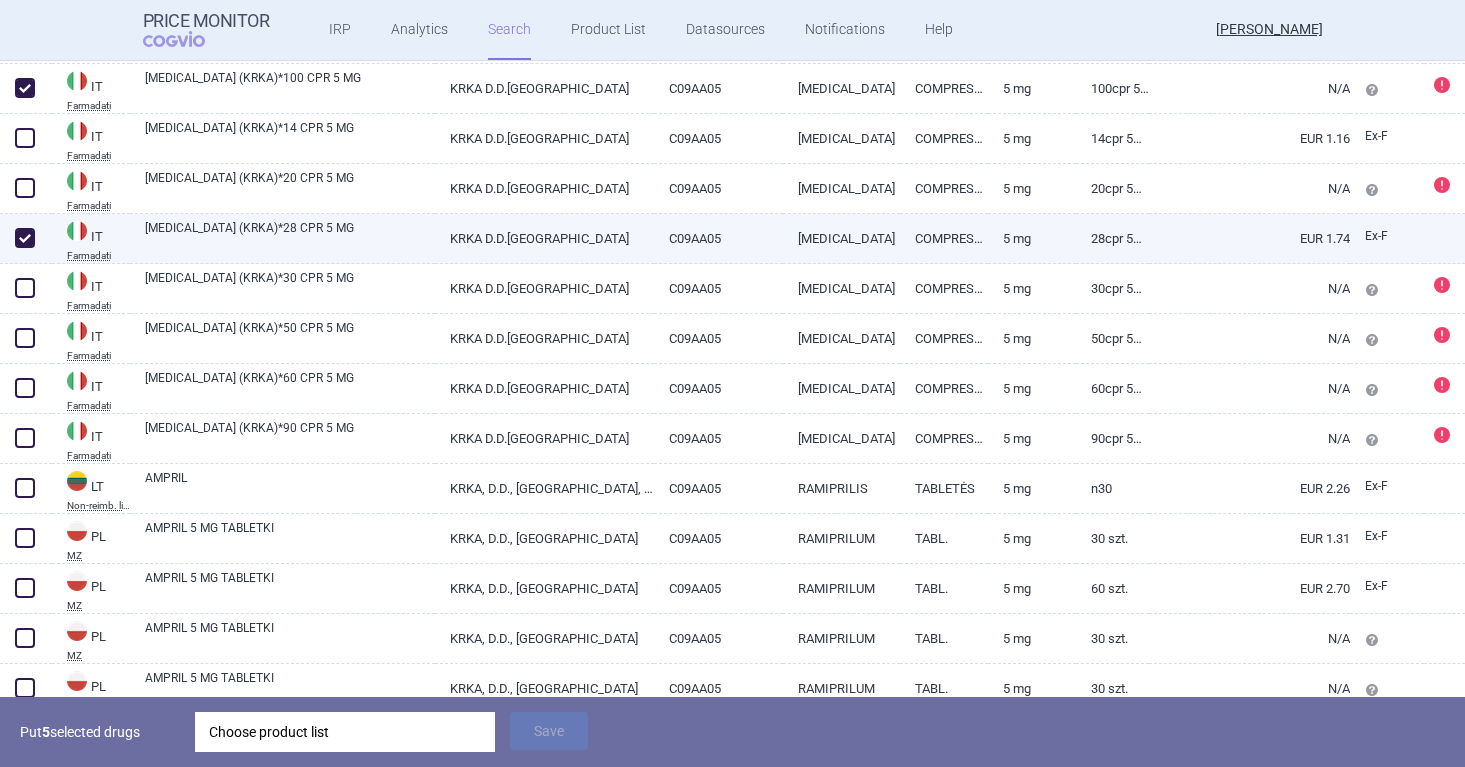 checkbox on "true" 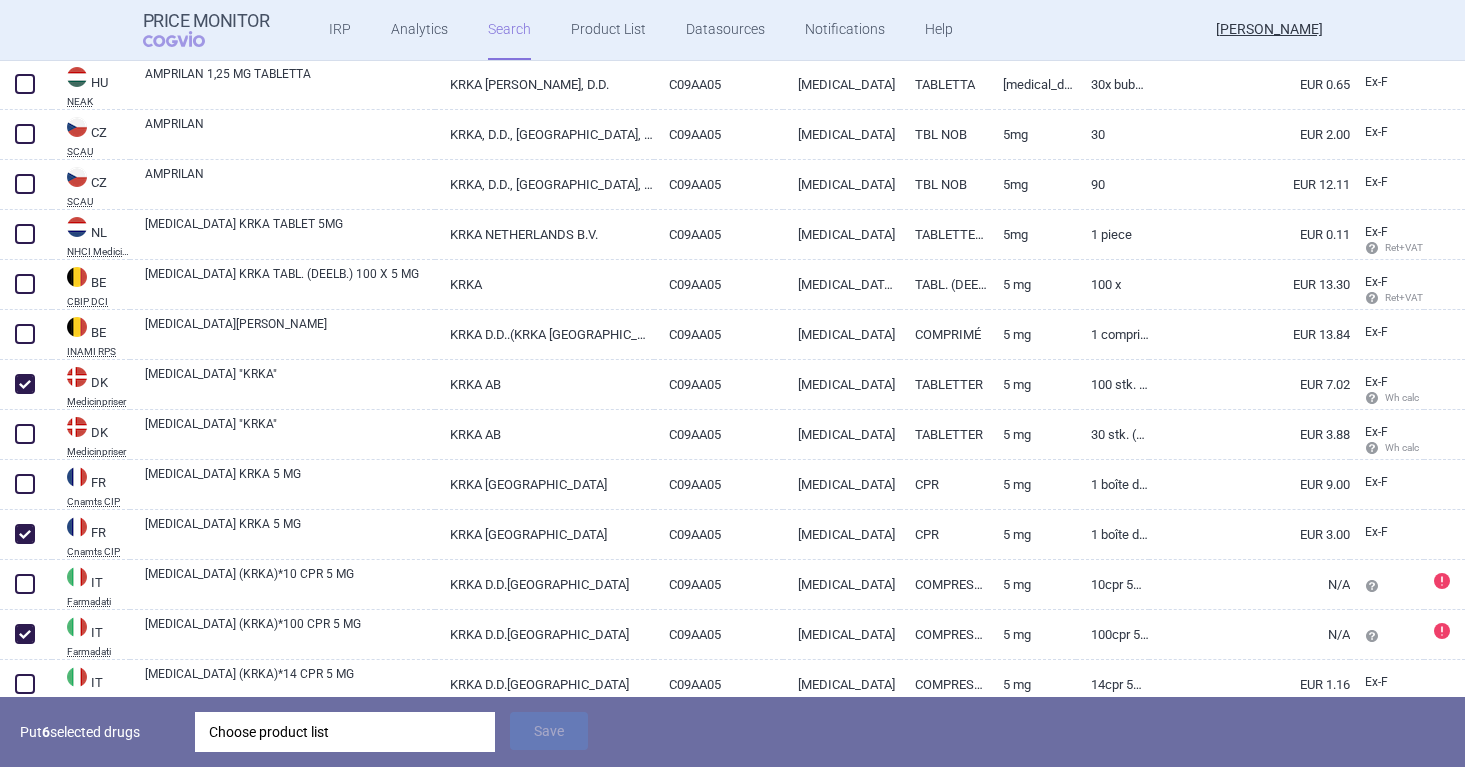scroll, scrollTop: 2047, scrollLeft: 0, axis: vertical 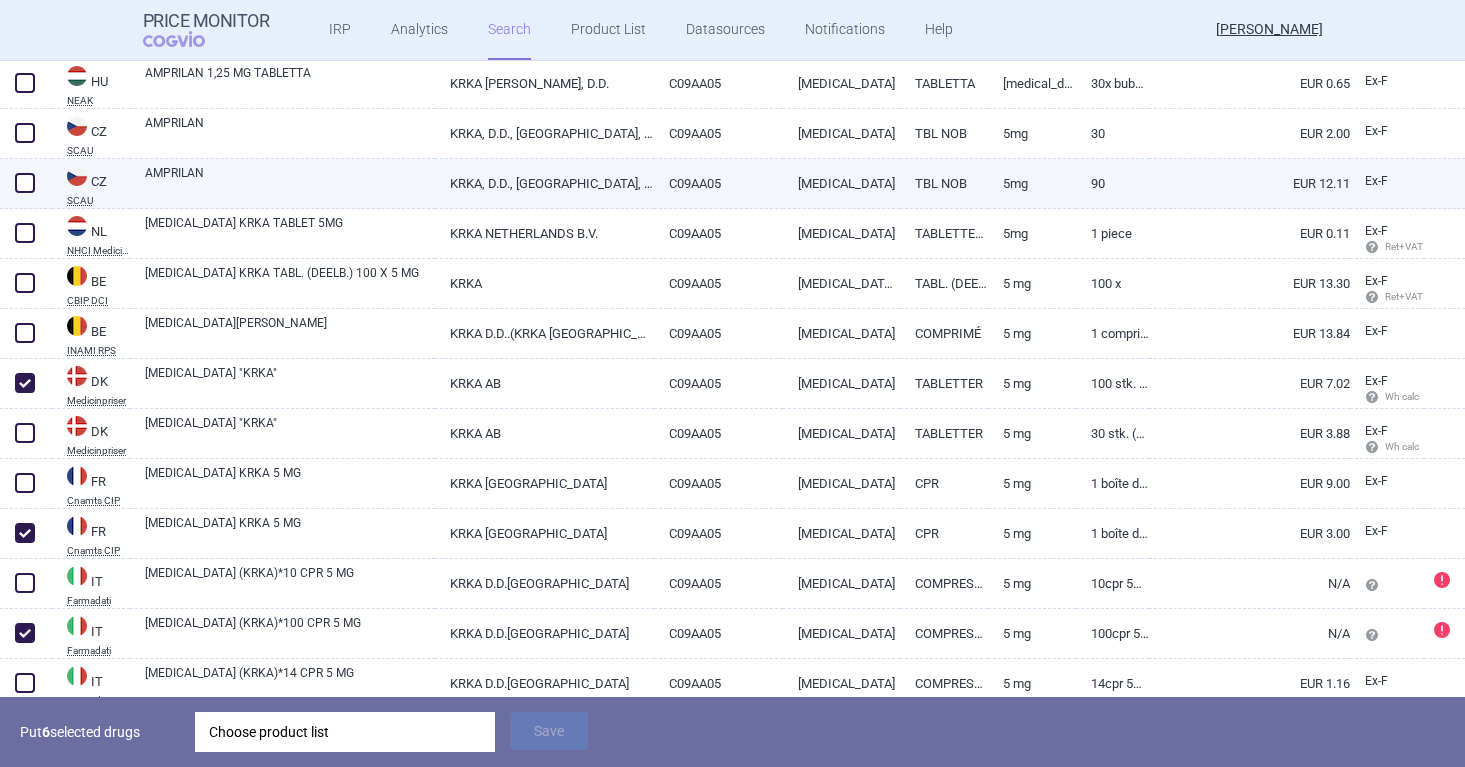 click at bounding box center (25, 183) 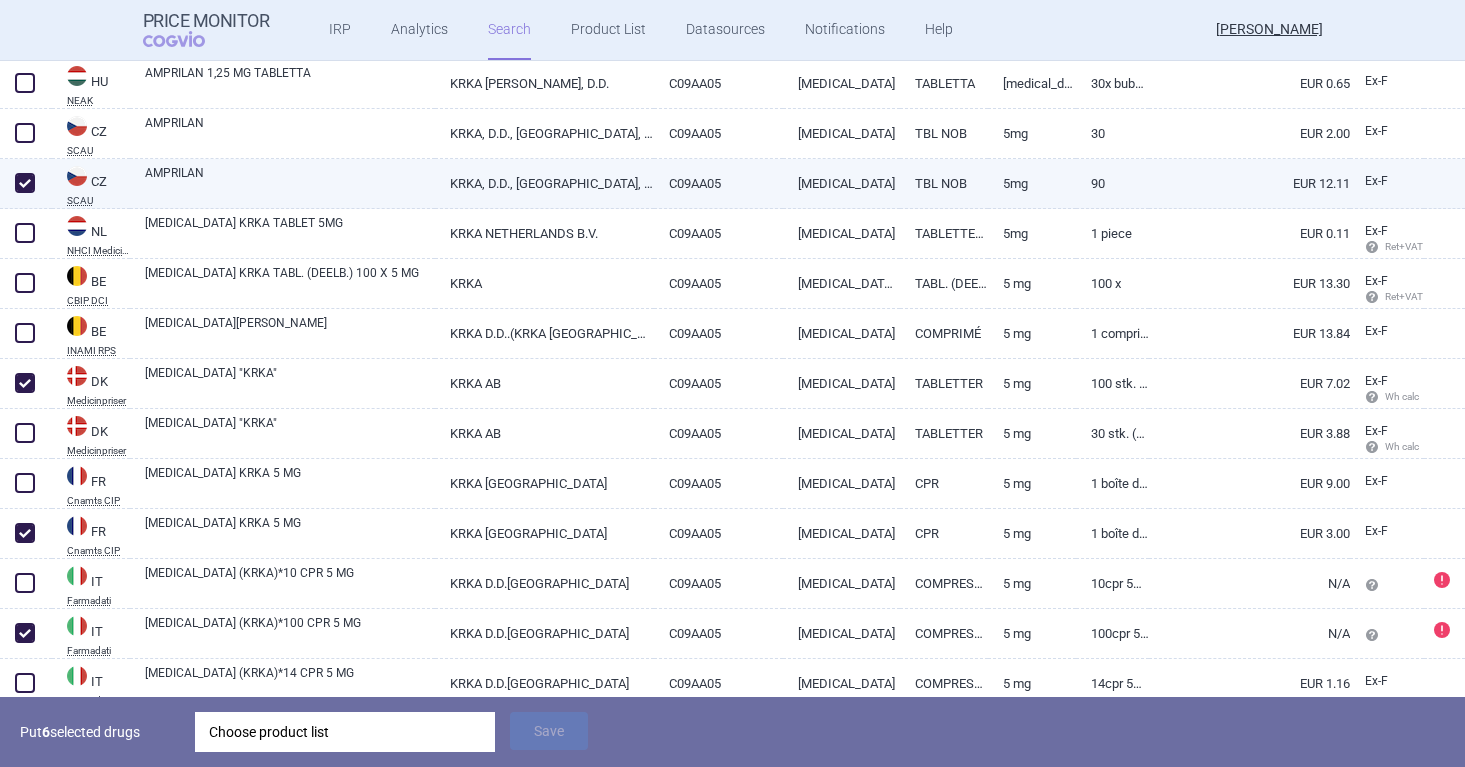 checkbox on "true" 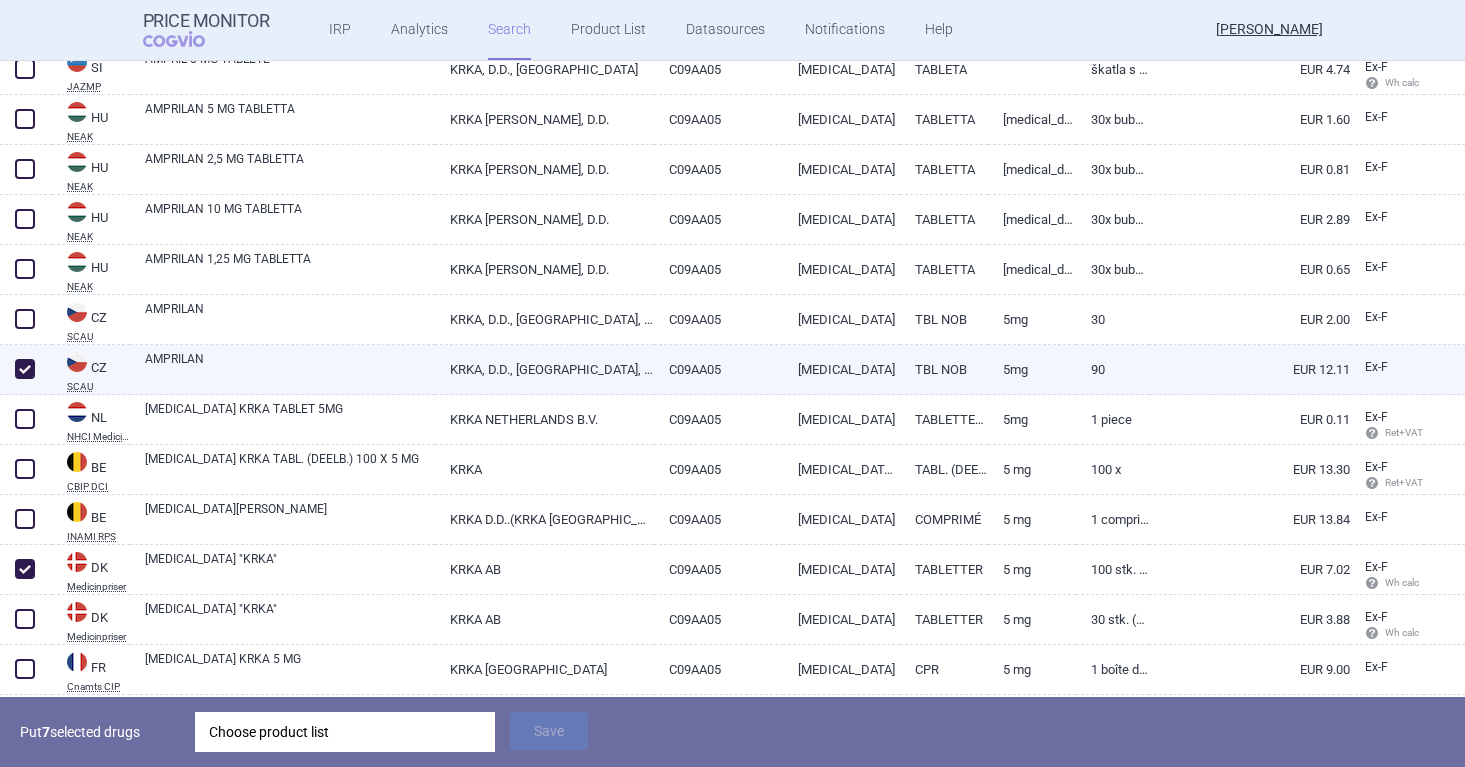 scroll, scrollTop: 1817, scrollLeft: 0, axis: vertical 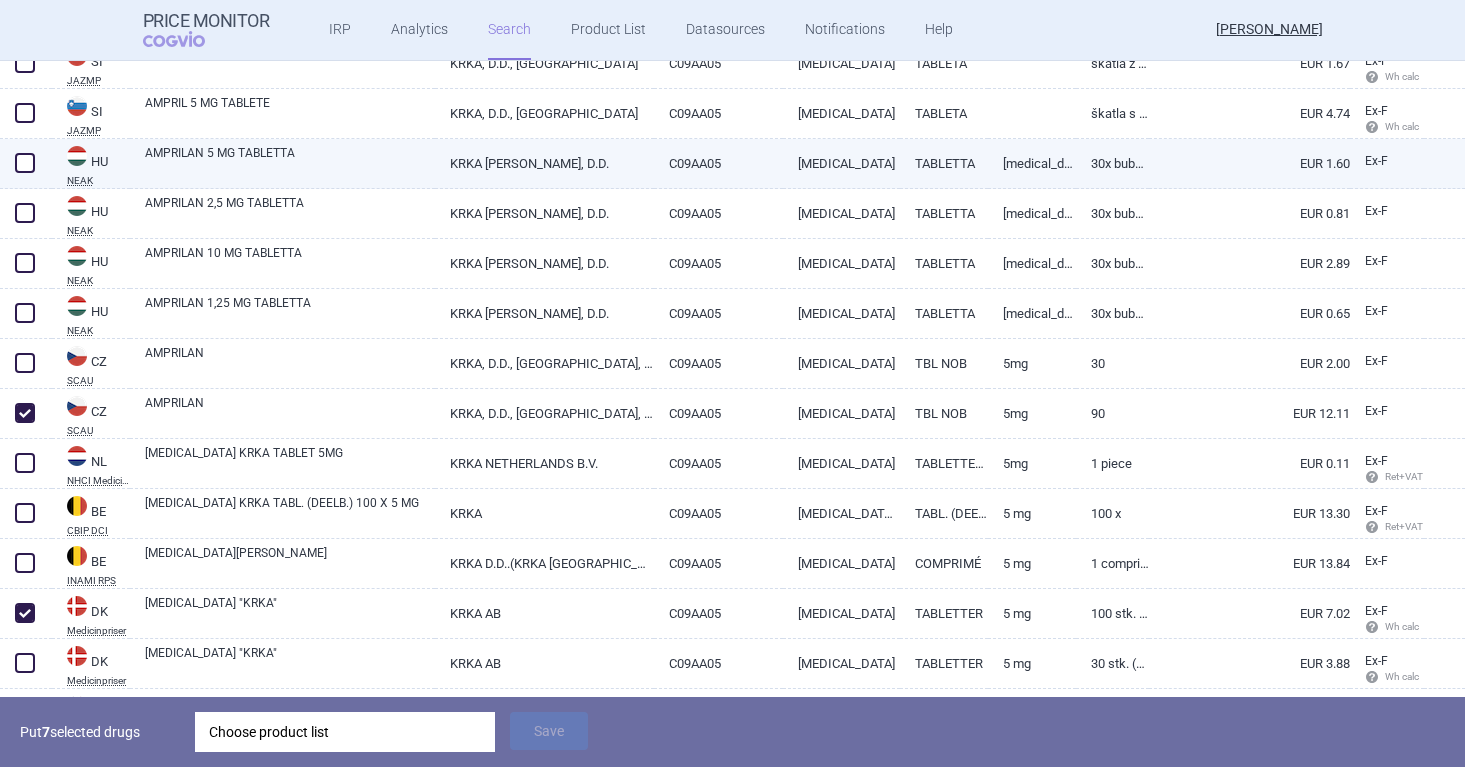click at bounding box center (25, 163) 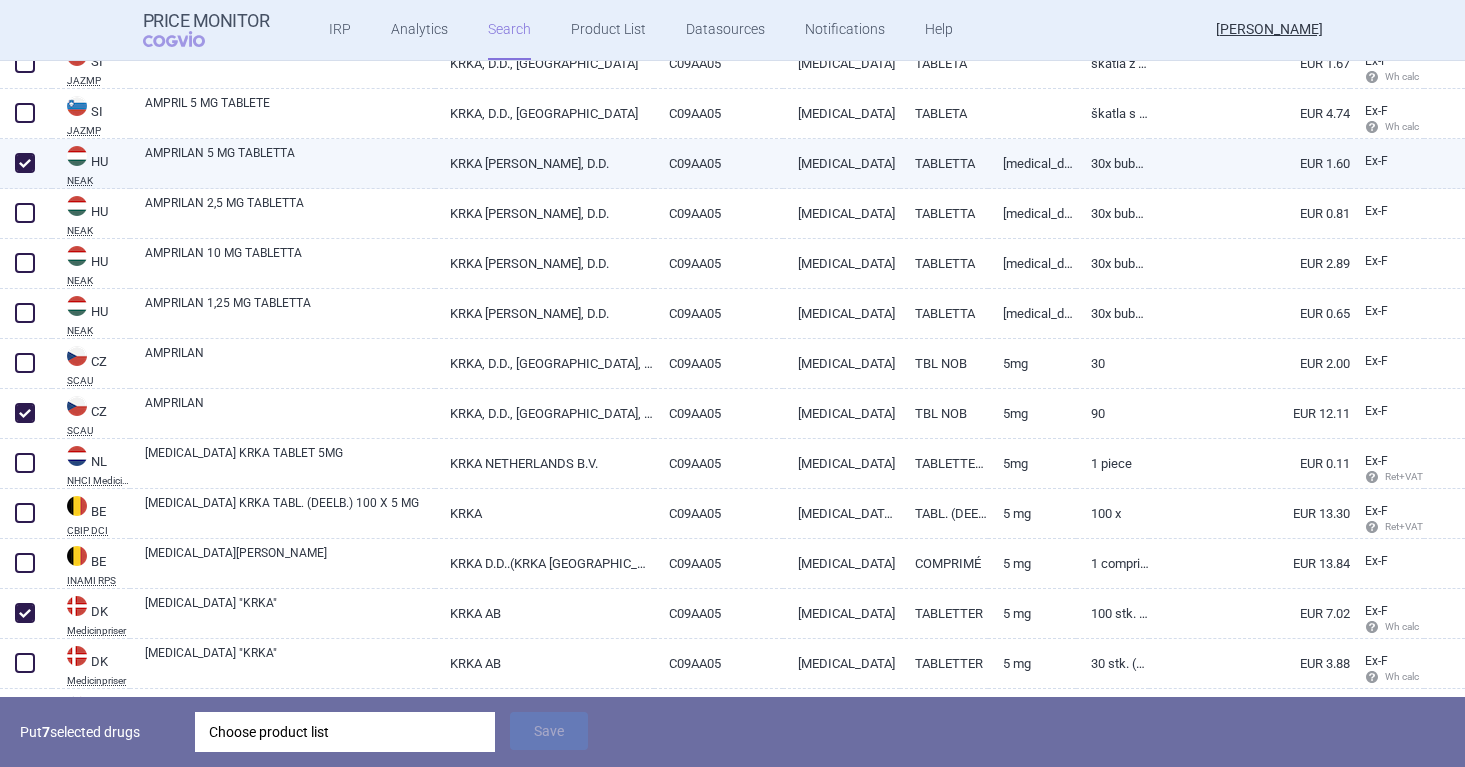 checkbox on "true" 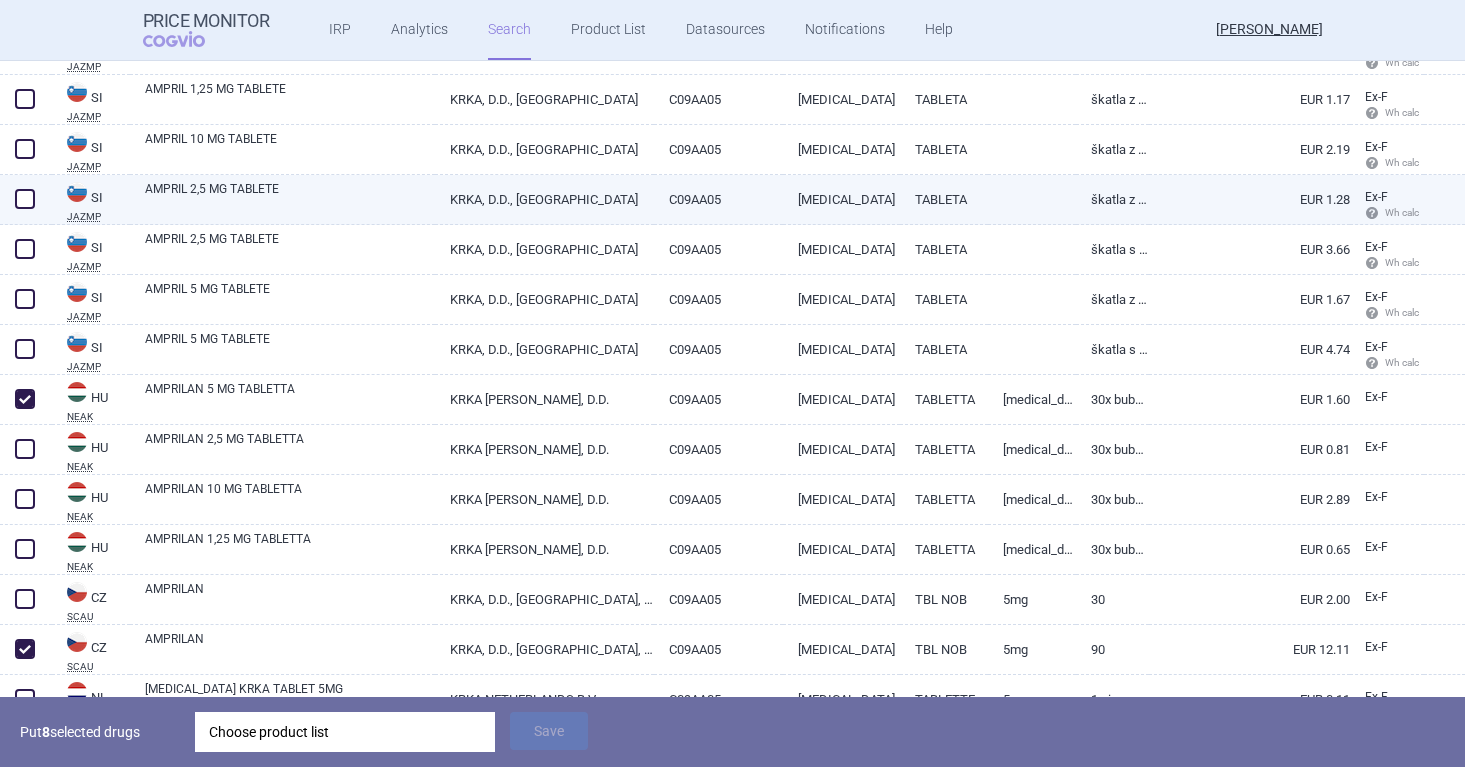 scroll, scrollTop: 1579, scrollLeft: 0, axis: vertical 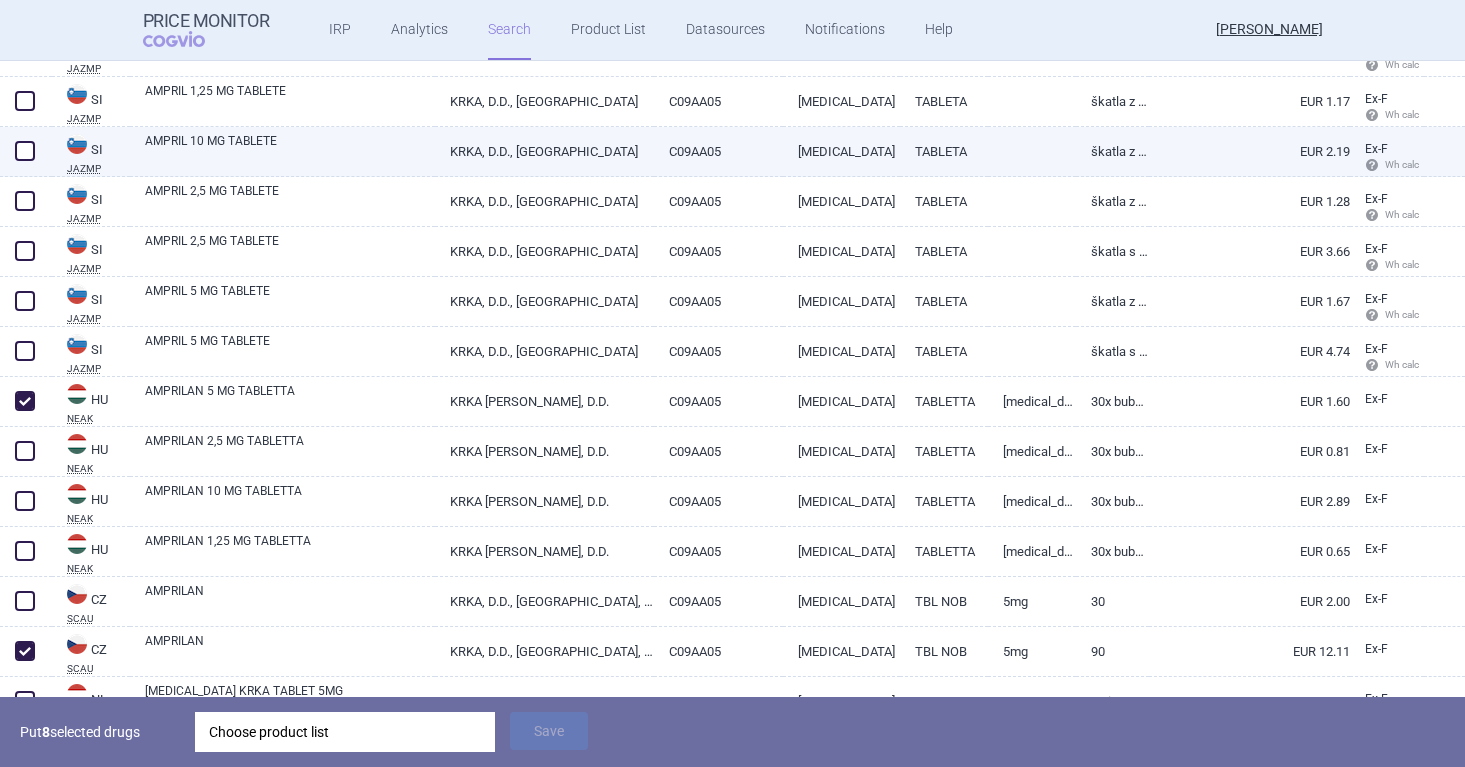 click at bounding box center (25, 151) 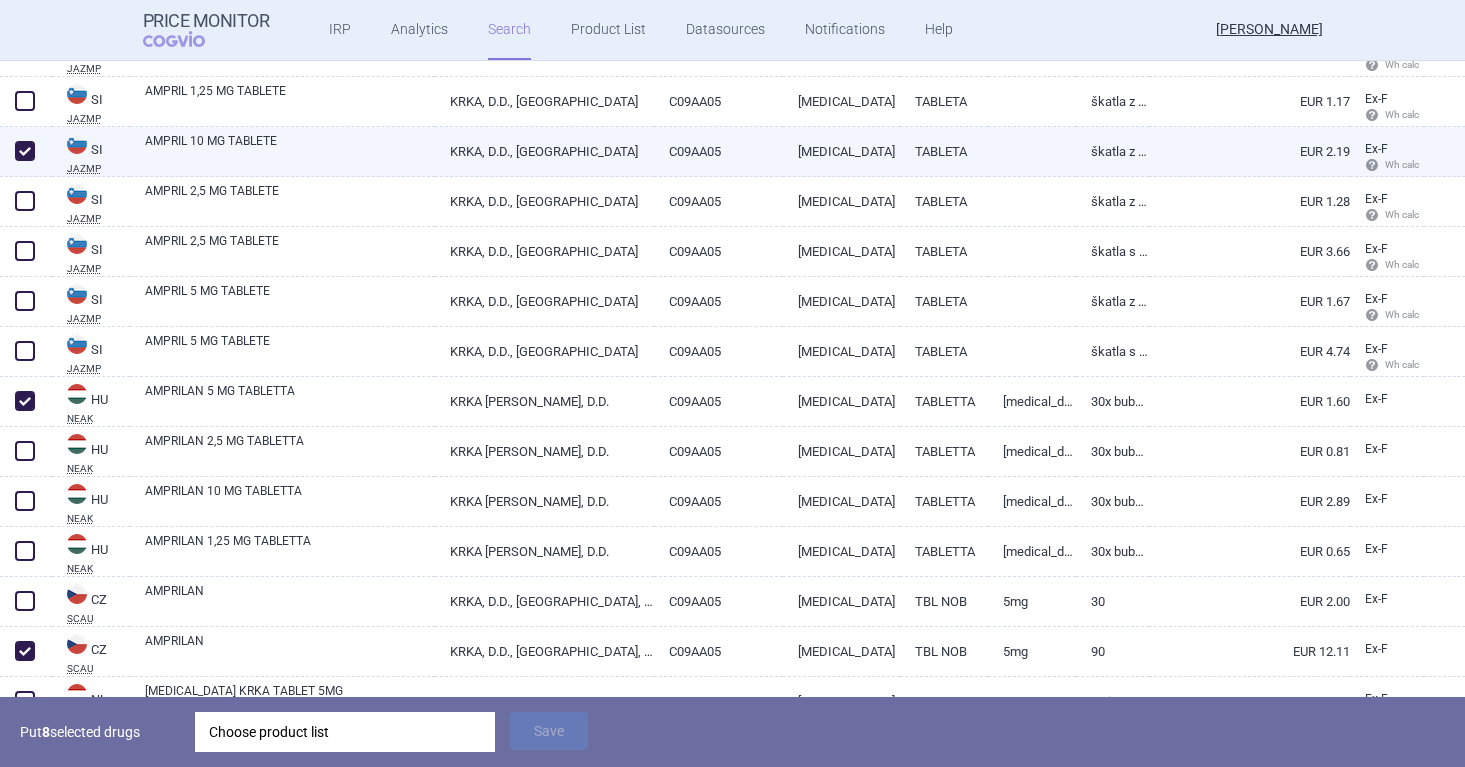 checkbox on "true" 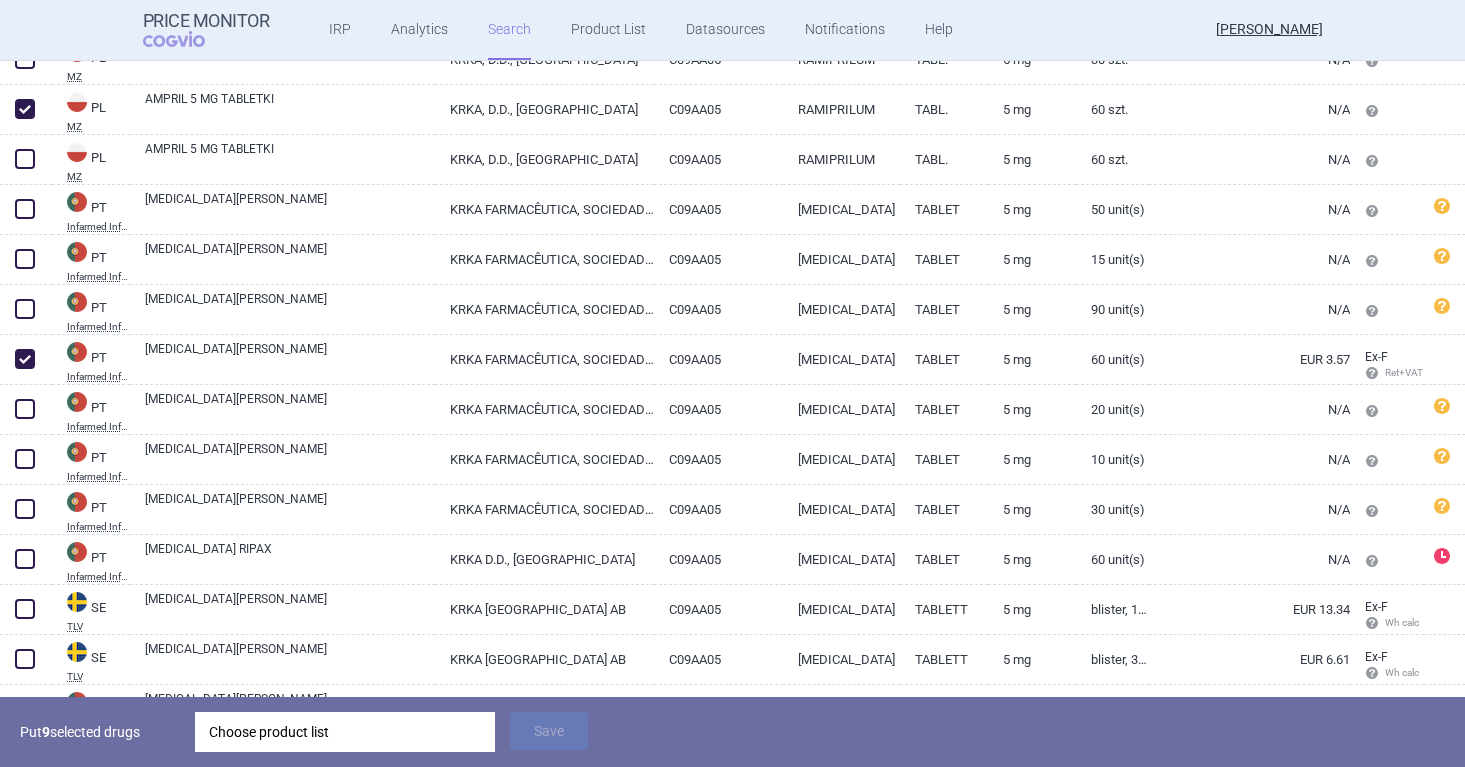 scroll, scrollTop: 3231, scrollLeft: 0, axis: vertical 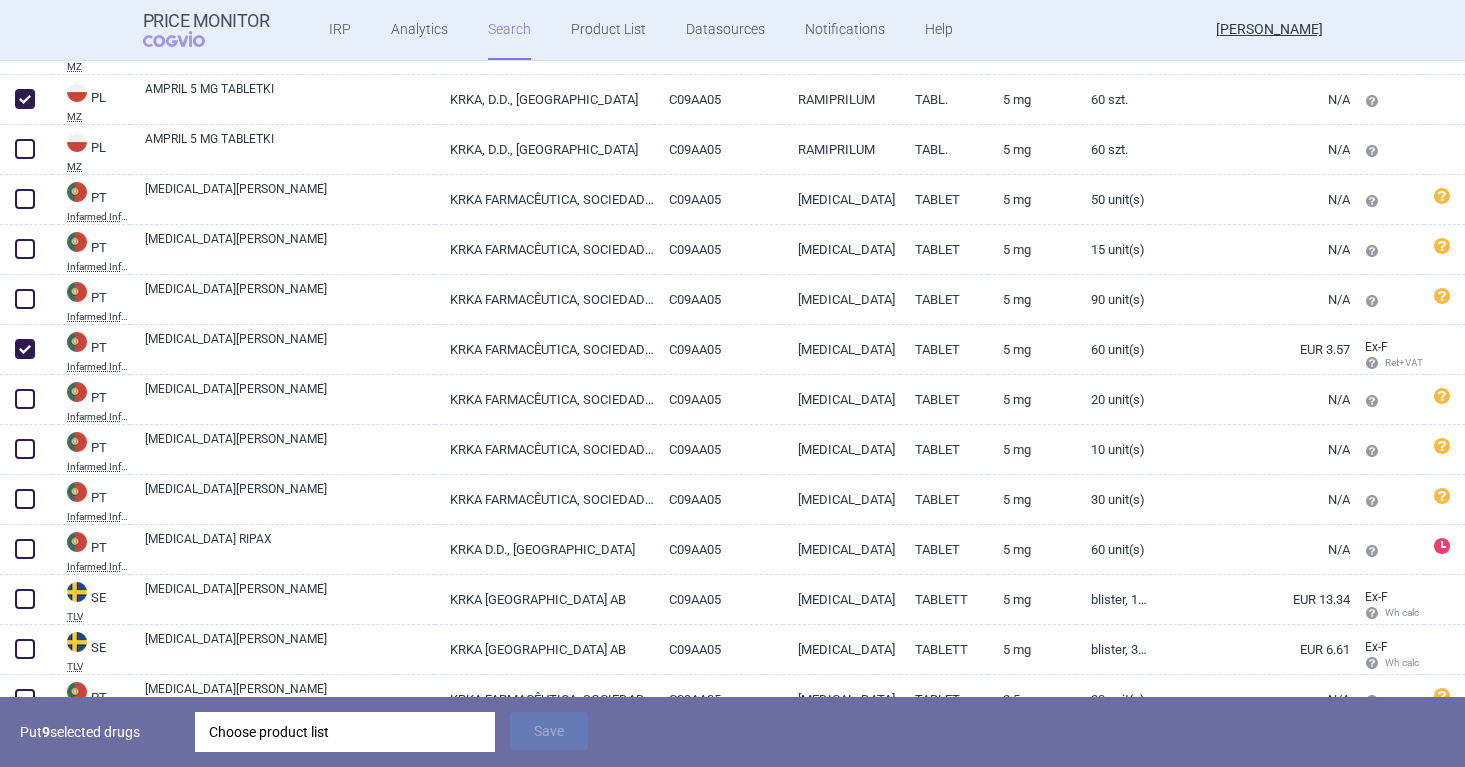 click on "Choose product list" at bounding box center (345, 732) 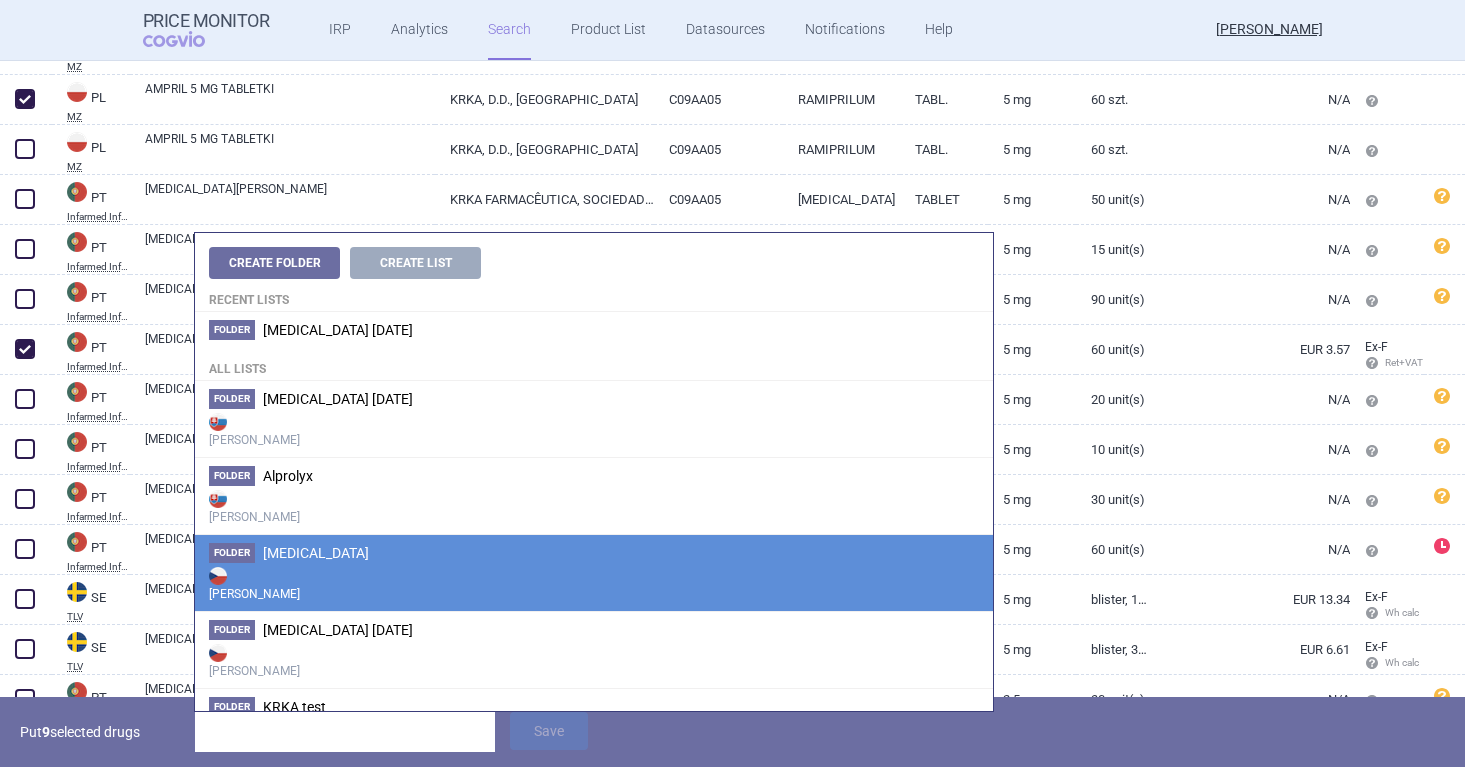 click on "[PERSON_NAME]" at bounding box center [594, 583] 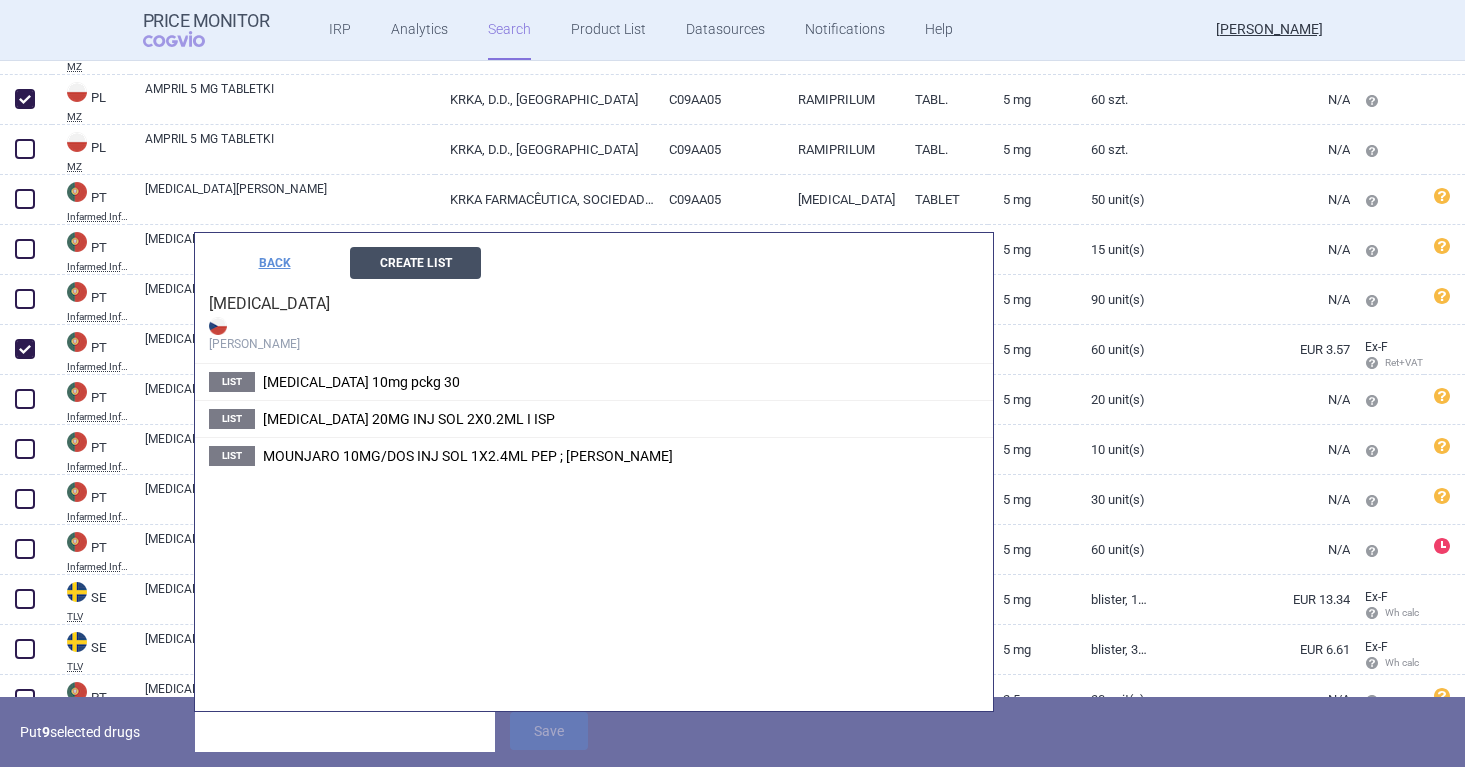 click on "Create List" at bounding box center (415, 263) 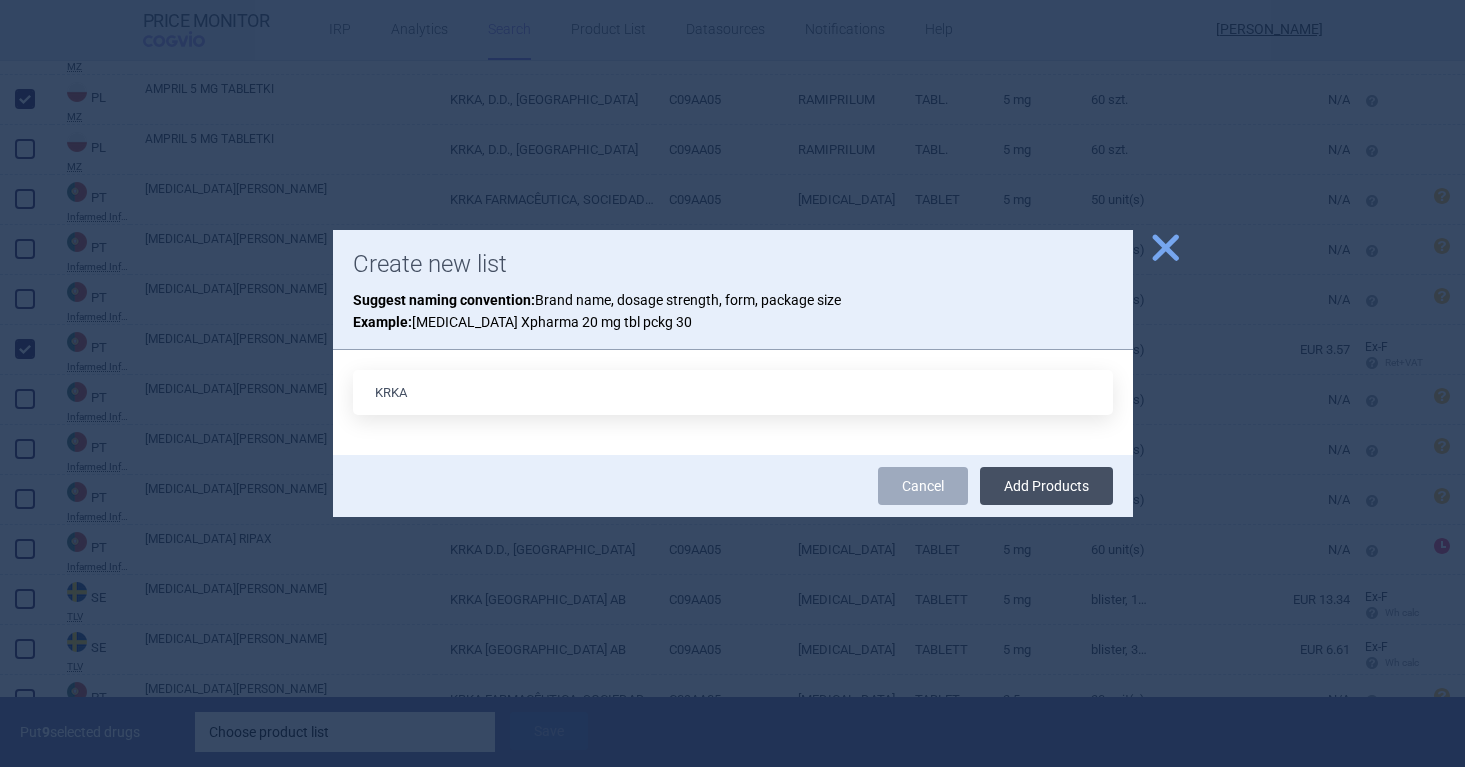 type on "KRKA" 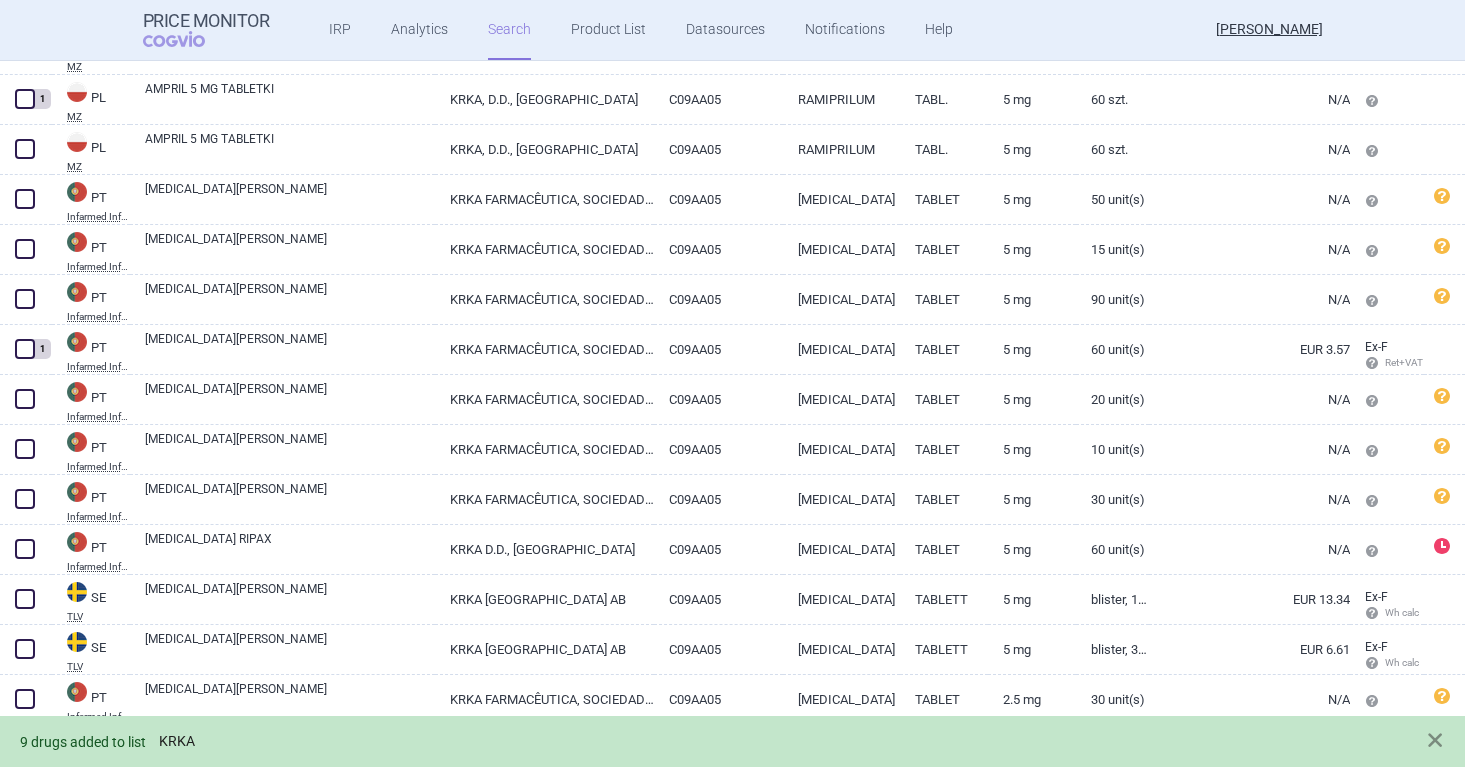 click on "KRKA" at bounding box center [177, 741] 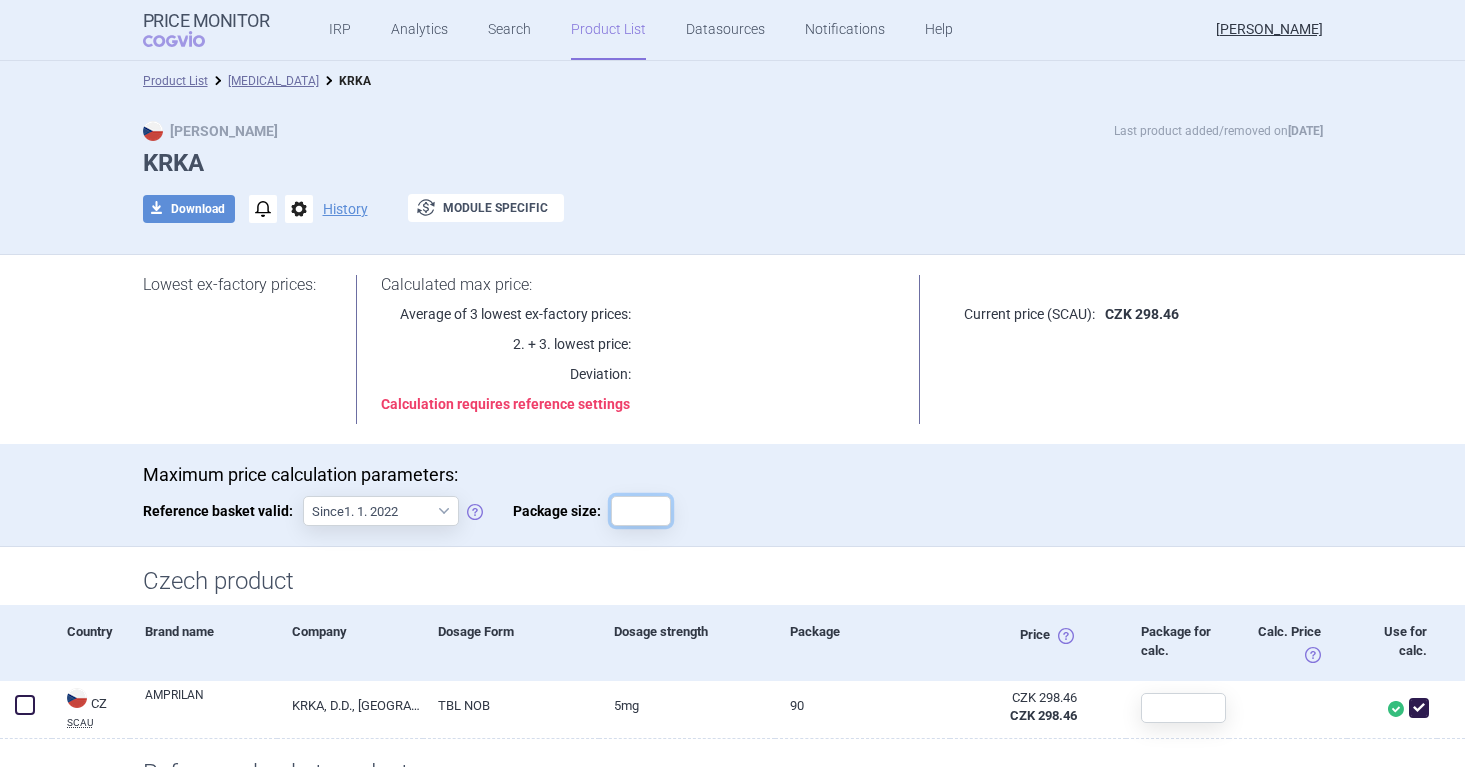 click on "Package size:" at bounding box center [641, 511] 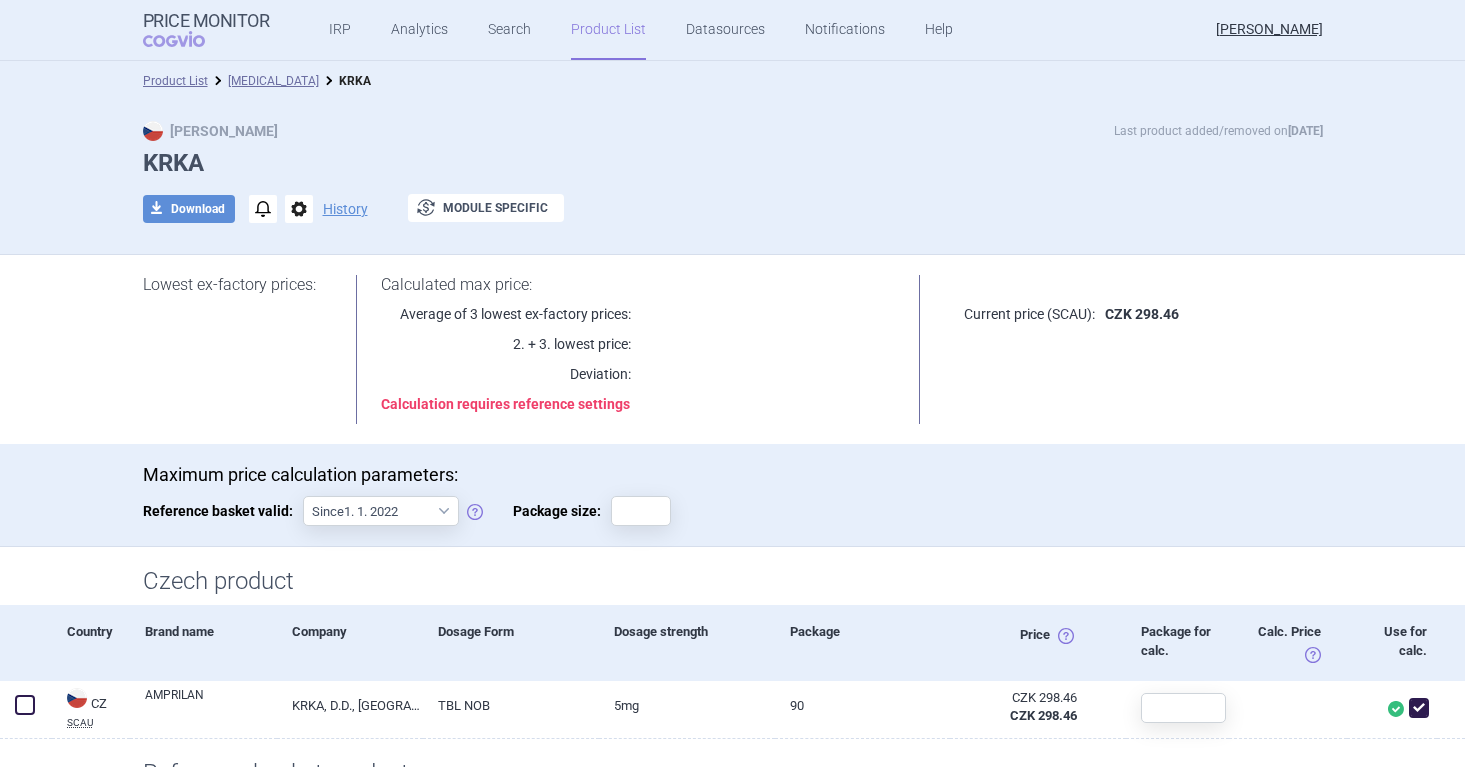 click on "Maximum price calculation parameters: Reference basket valid: Since  1. 1. 2022 Since  1. 2. 2020 Since  1. 1. 2018 Since  1. 4. 2012 Package size:" at bounding box center [733, 505] 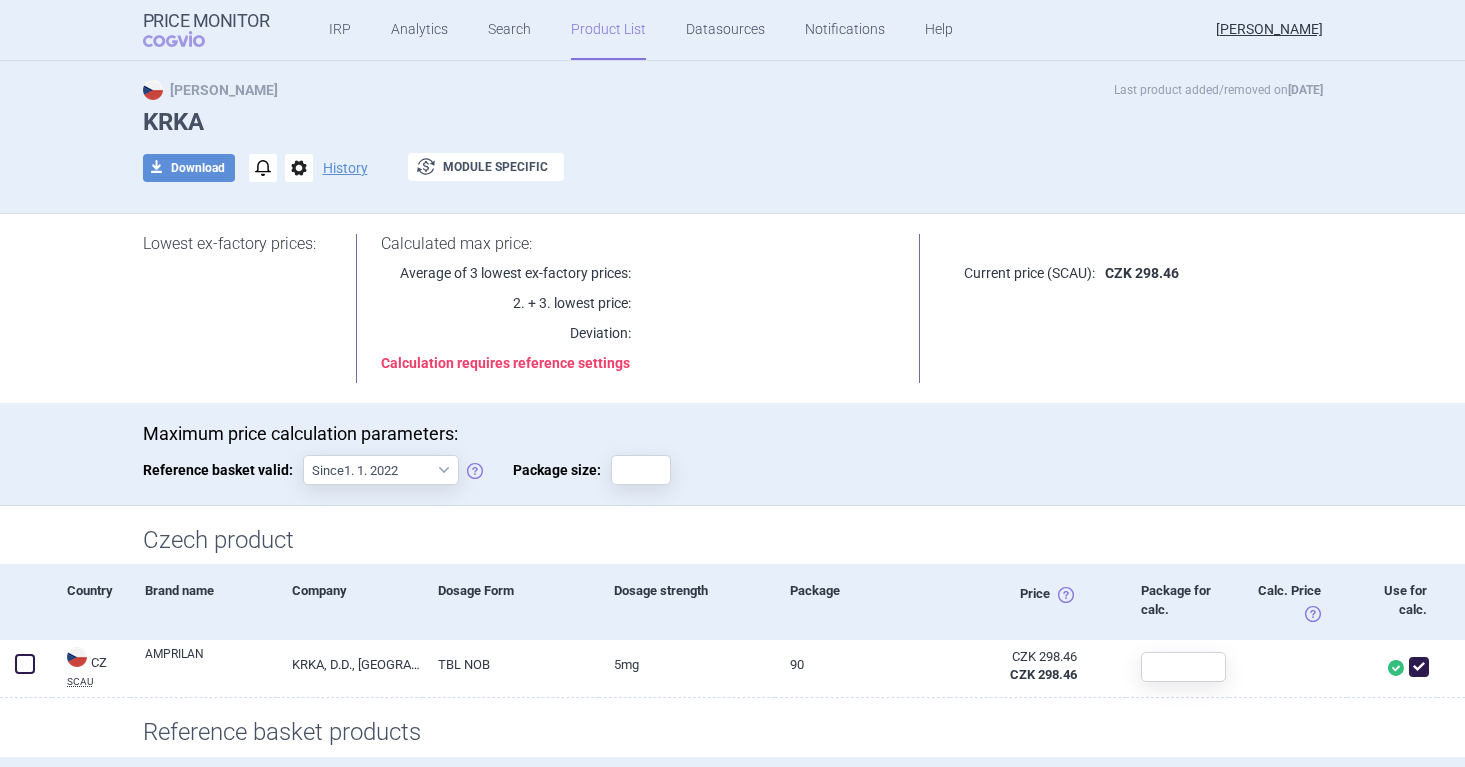 scroll, scrollTop: 0, scrollLeft: 0, axis: both 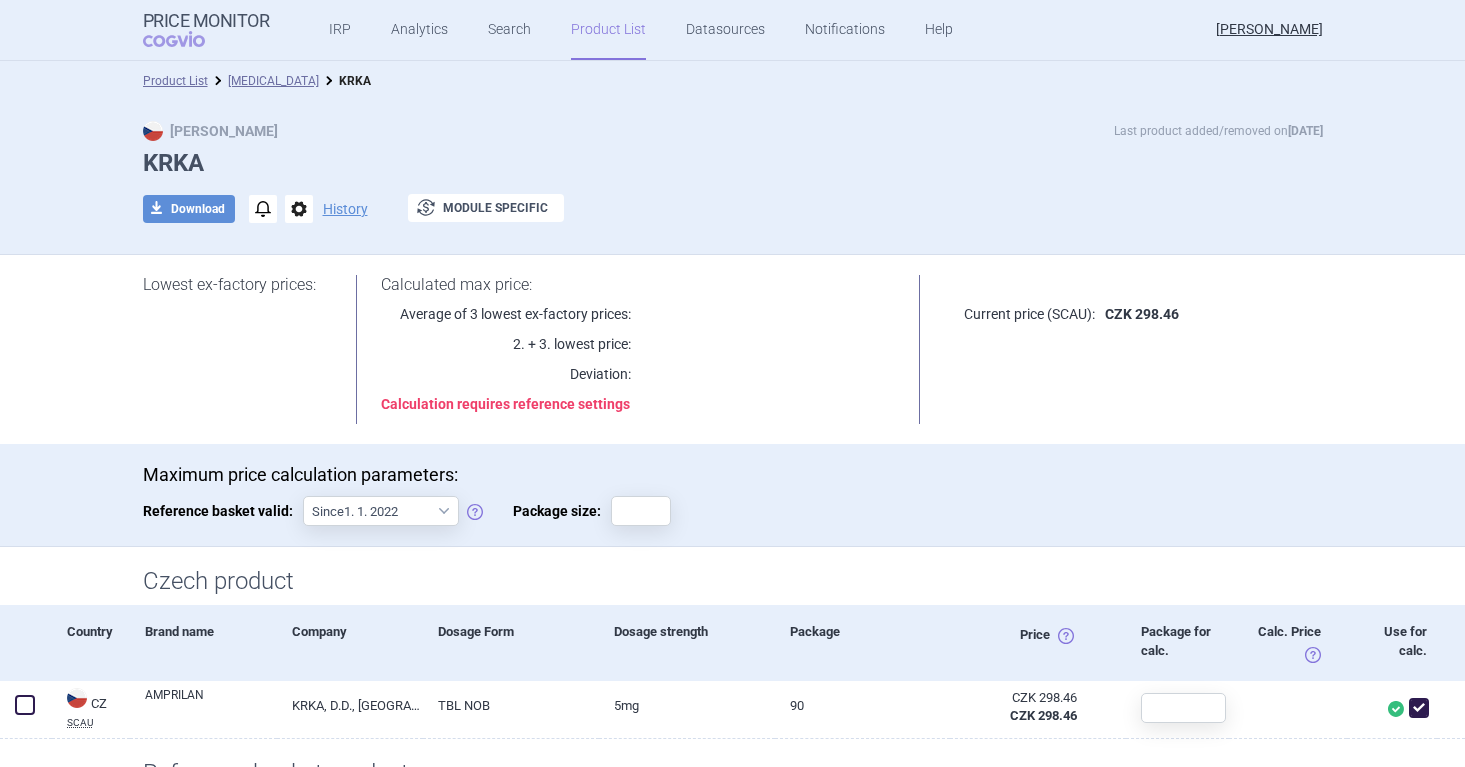 click on "Lowest ex-factory prices: Calculated max price: Average of 3 lowest ex-factory prices: 2. + 3. lowest price: Deviation: Calculation requires reference settings   Current price (SCAU): CZK 298.46" at bounding box center [733, 349] 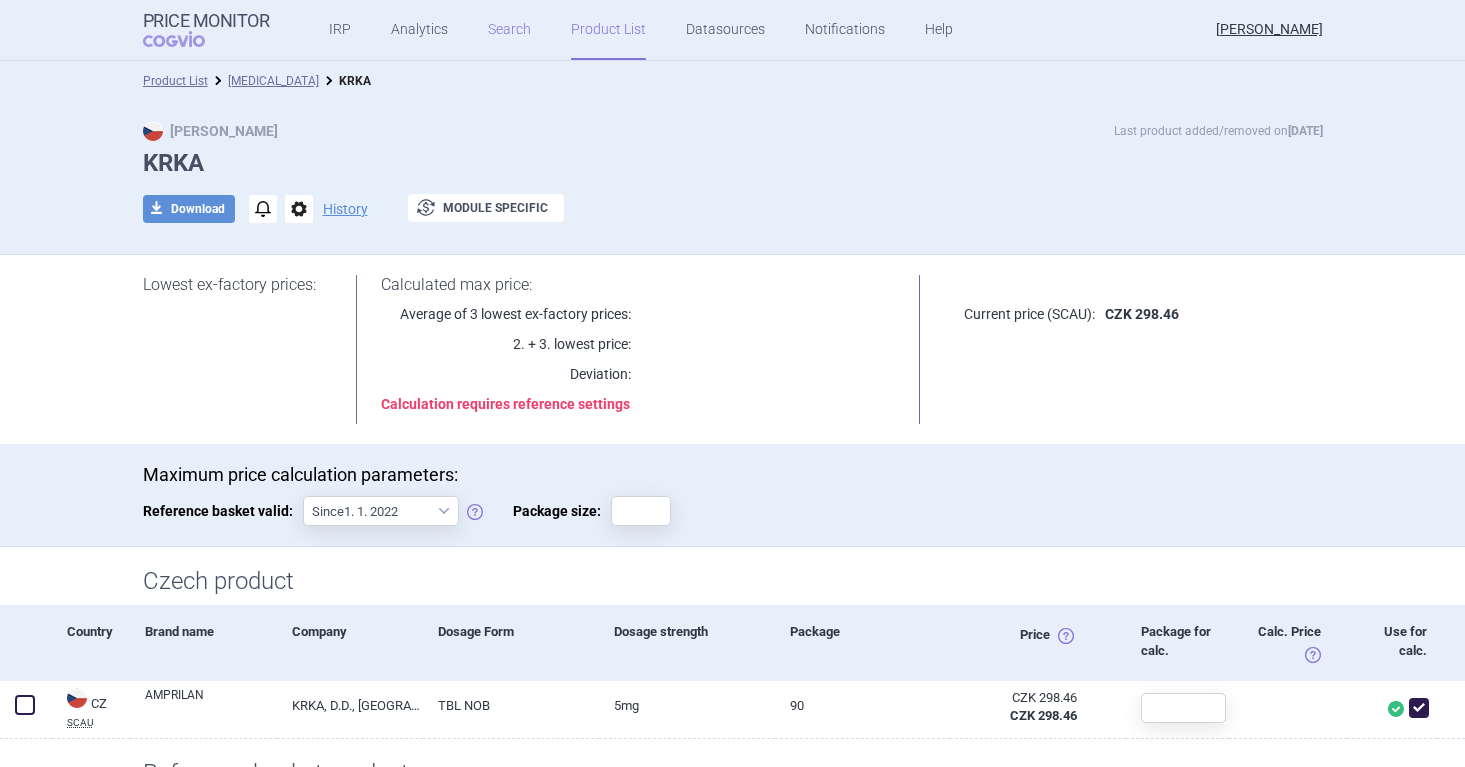 click on "Search" at bounding box center (509, 30) 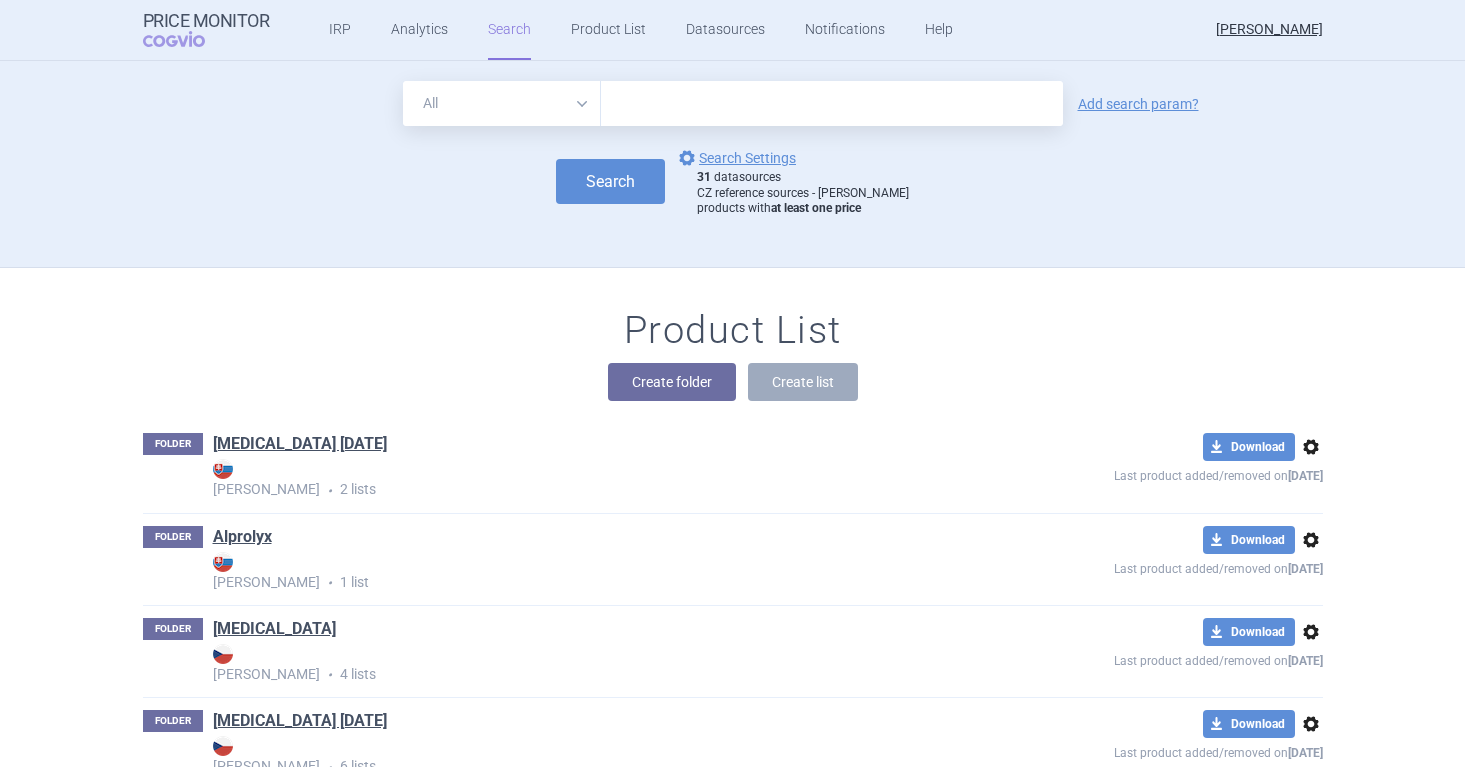 click on "All Brand Name ATC Company Active Substance Country Newer than" at bounding box center (502, 103) 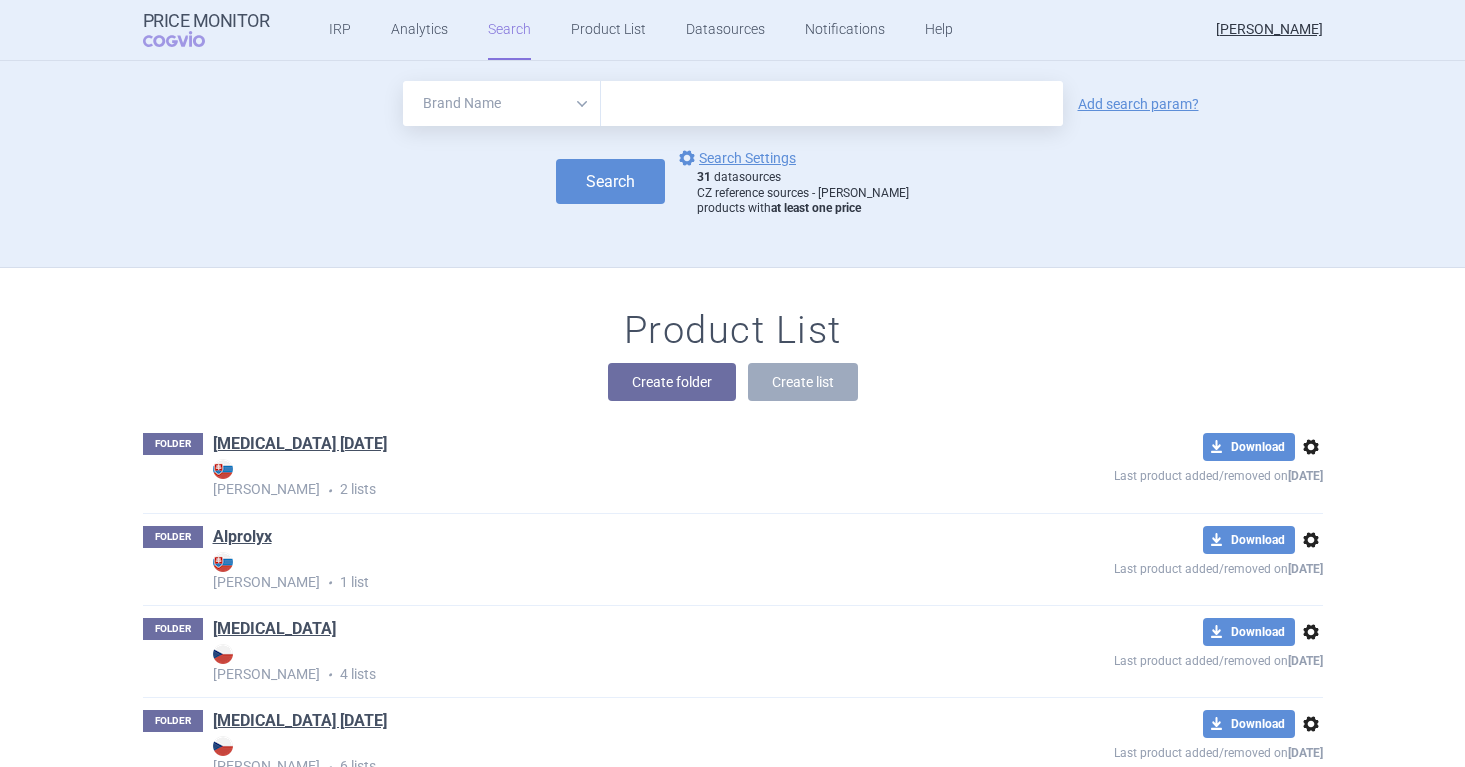 click at bounding box center (832, 103) 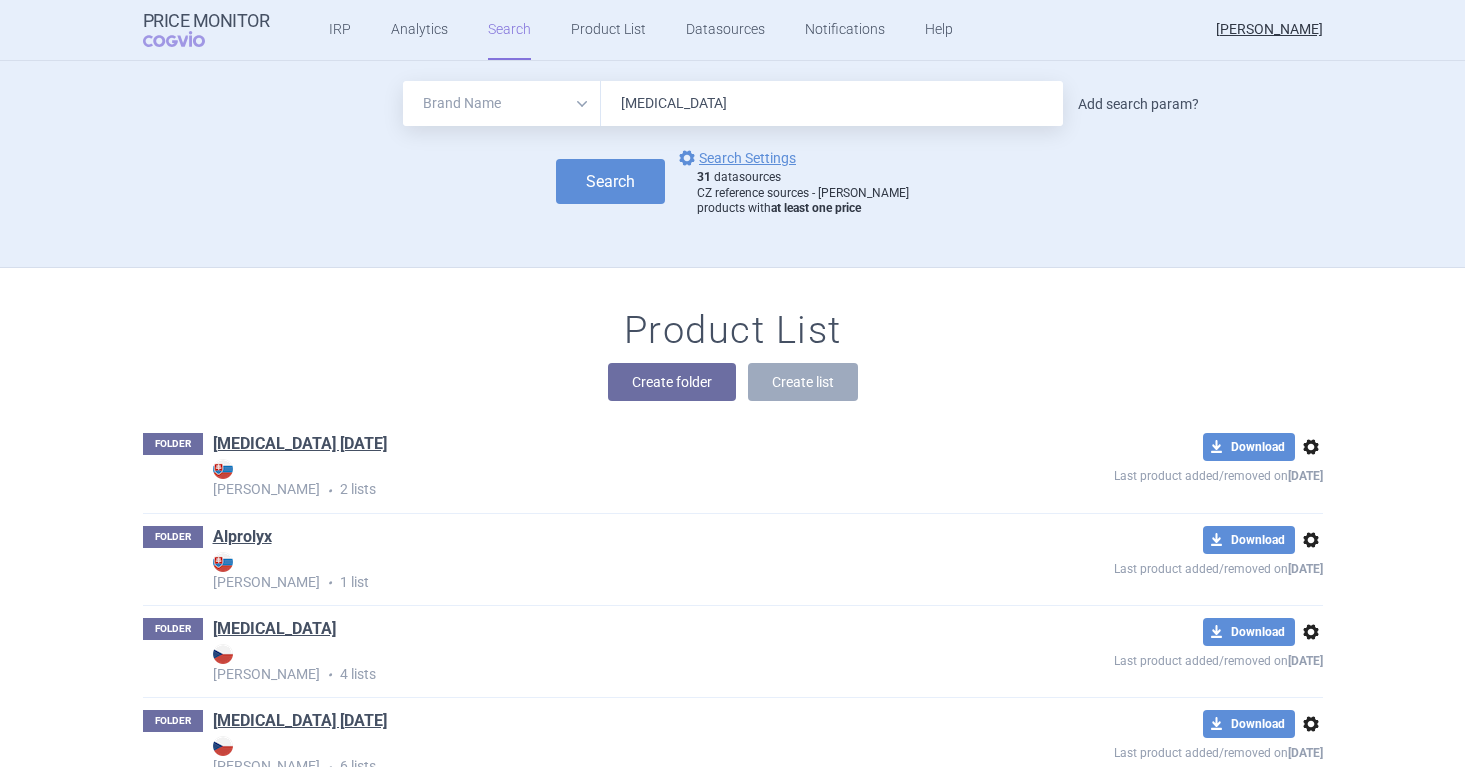 click on "Add search param?" at bounding box center [1138, 104] 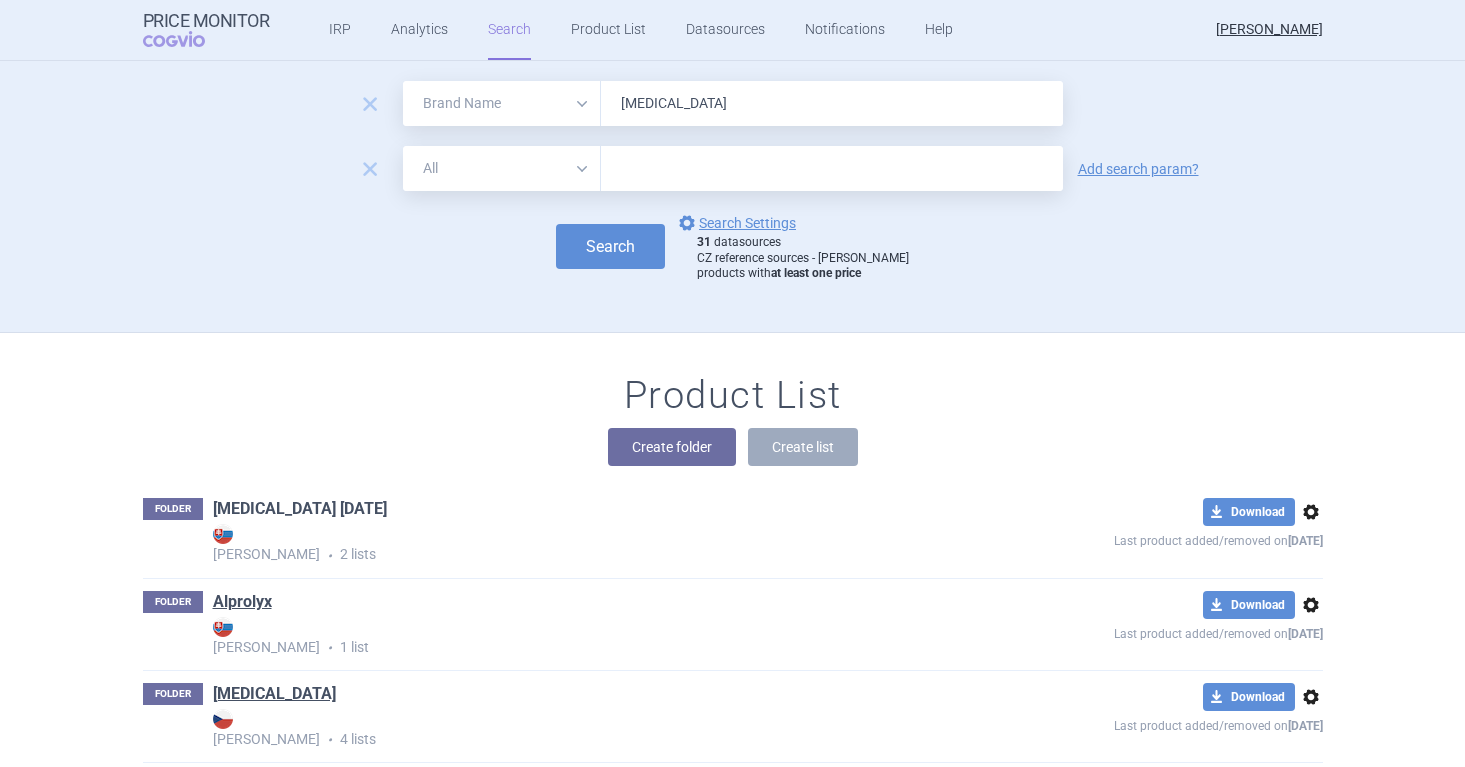 click on "[MEDICAL_DATA] [DATE]" at bounding box center [300, 509] 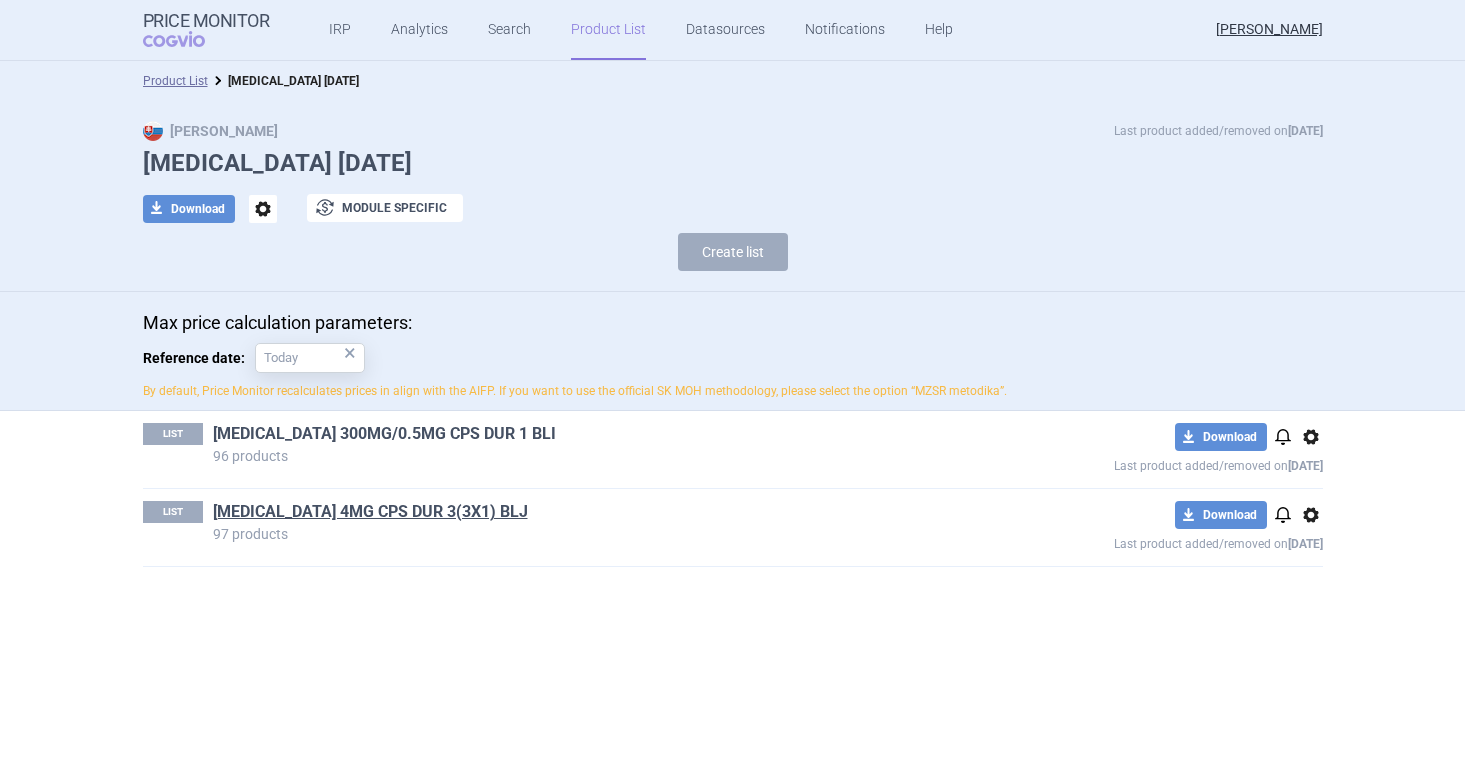 click on "[MEDICAL_DATA] 300MG/0.5MG CPS DUR 1 BLI" at bounding box center [384, 434] 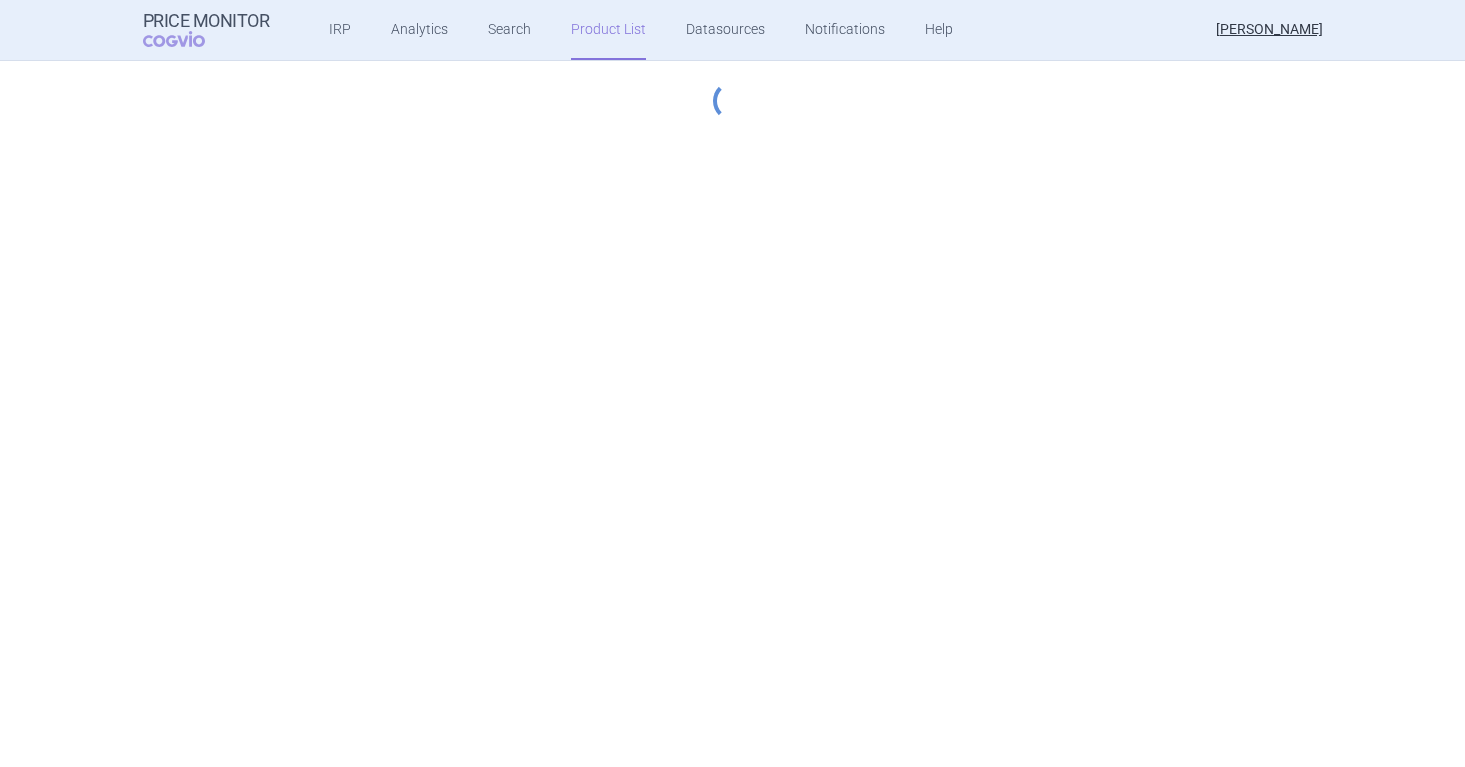 select on "[DATE]" 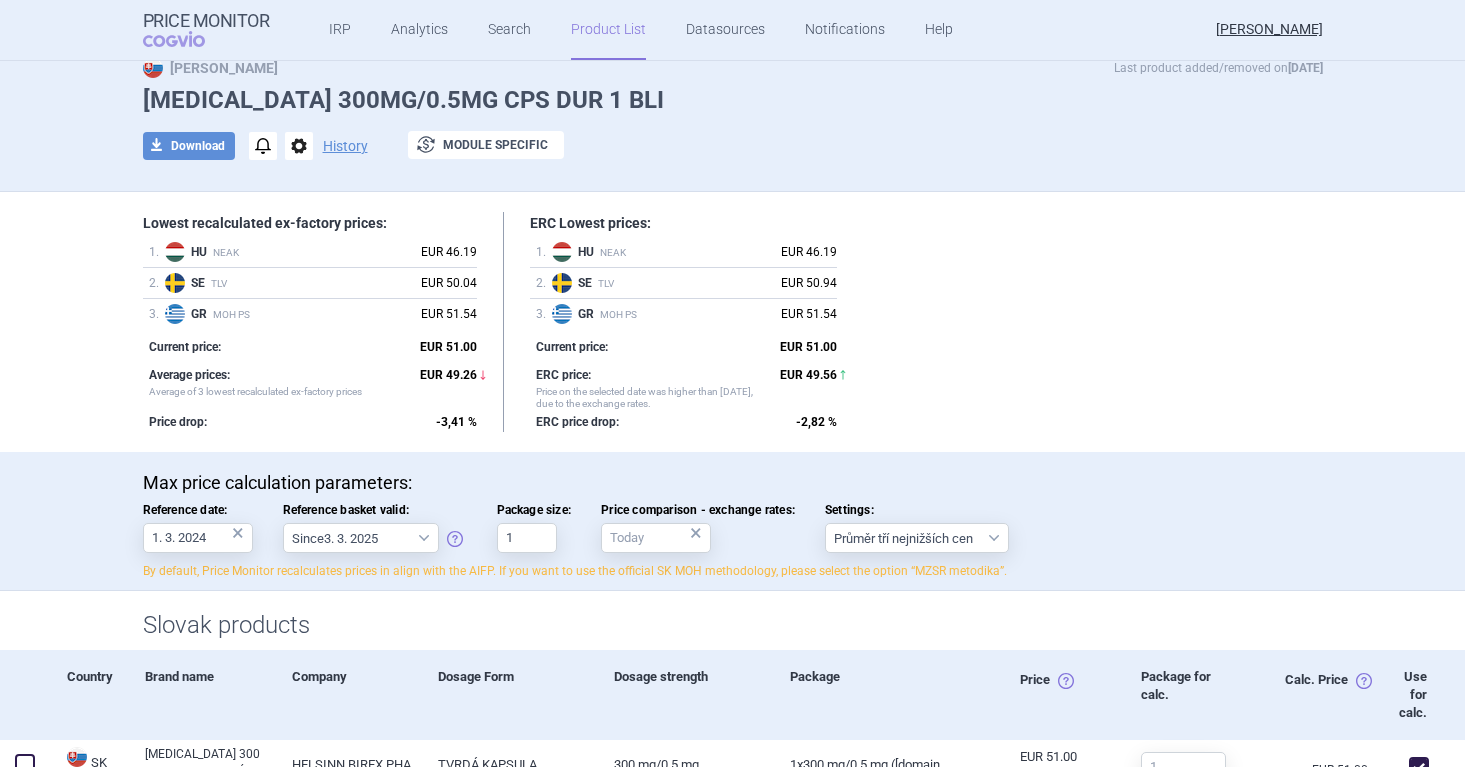 scroll, scrollTop: 11, scrollLeft: 0, axis: vertical 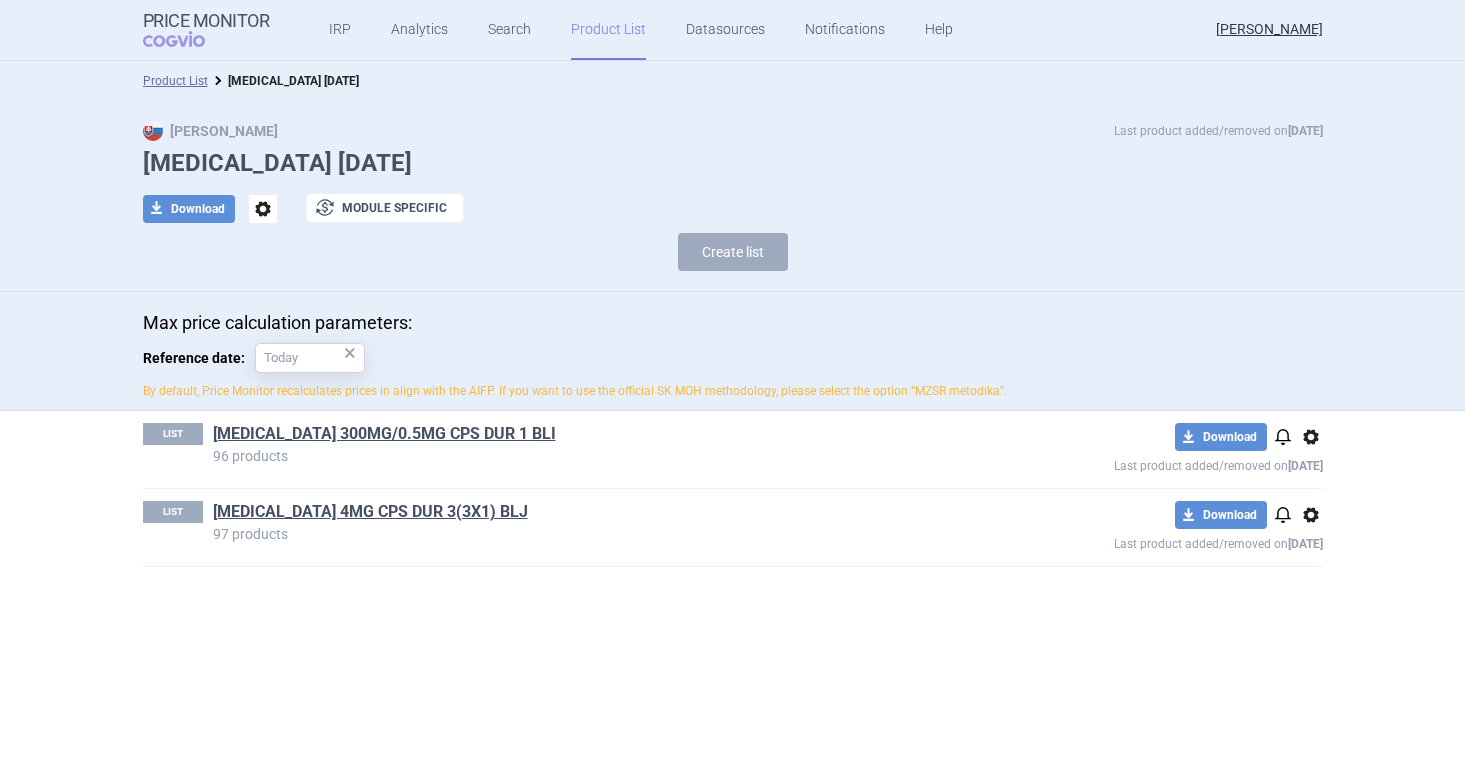 click on "Product List" at bounding box center [608, 30] 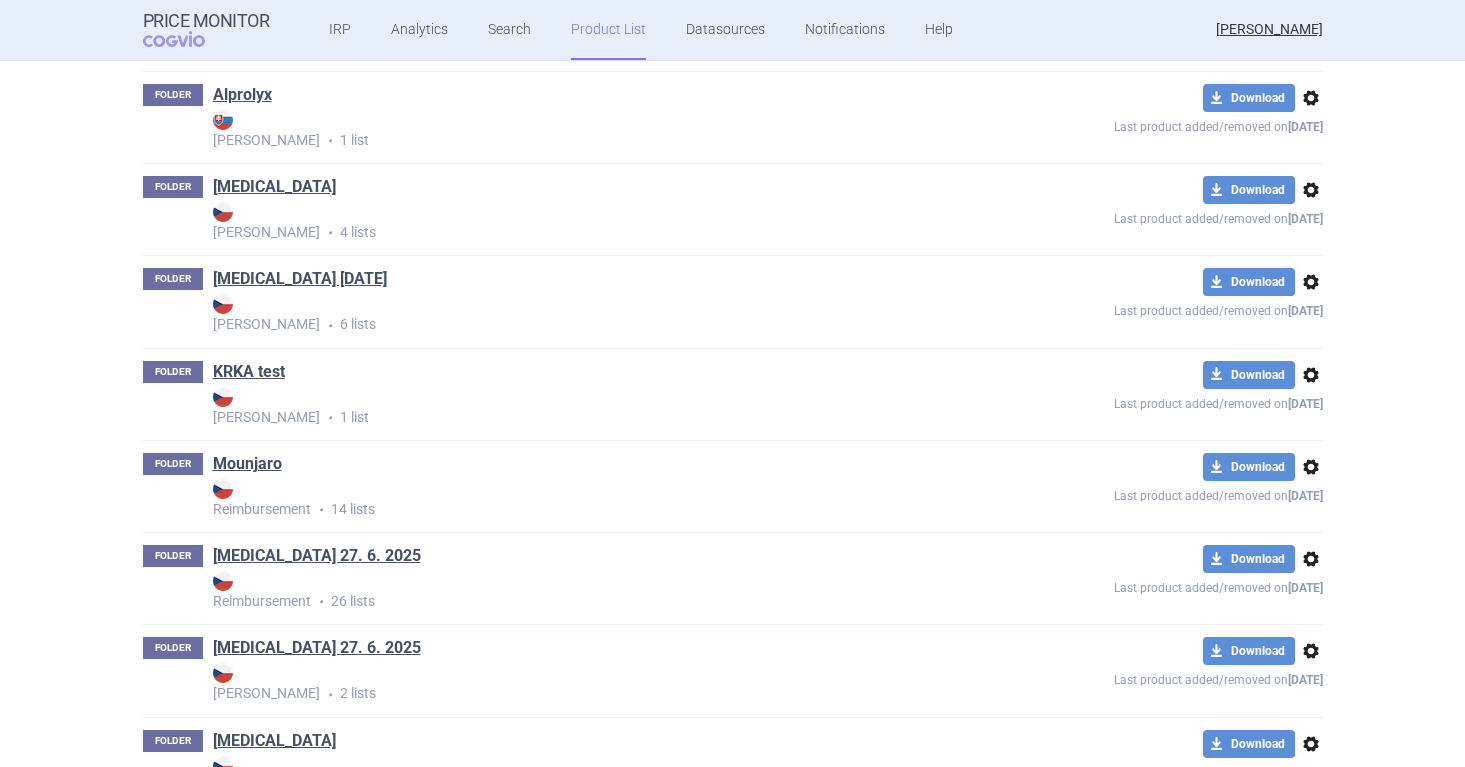 scroll, scrollTop: 440, scrollLeft: 0, axis: vertical 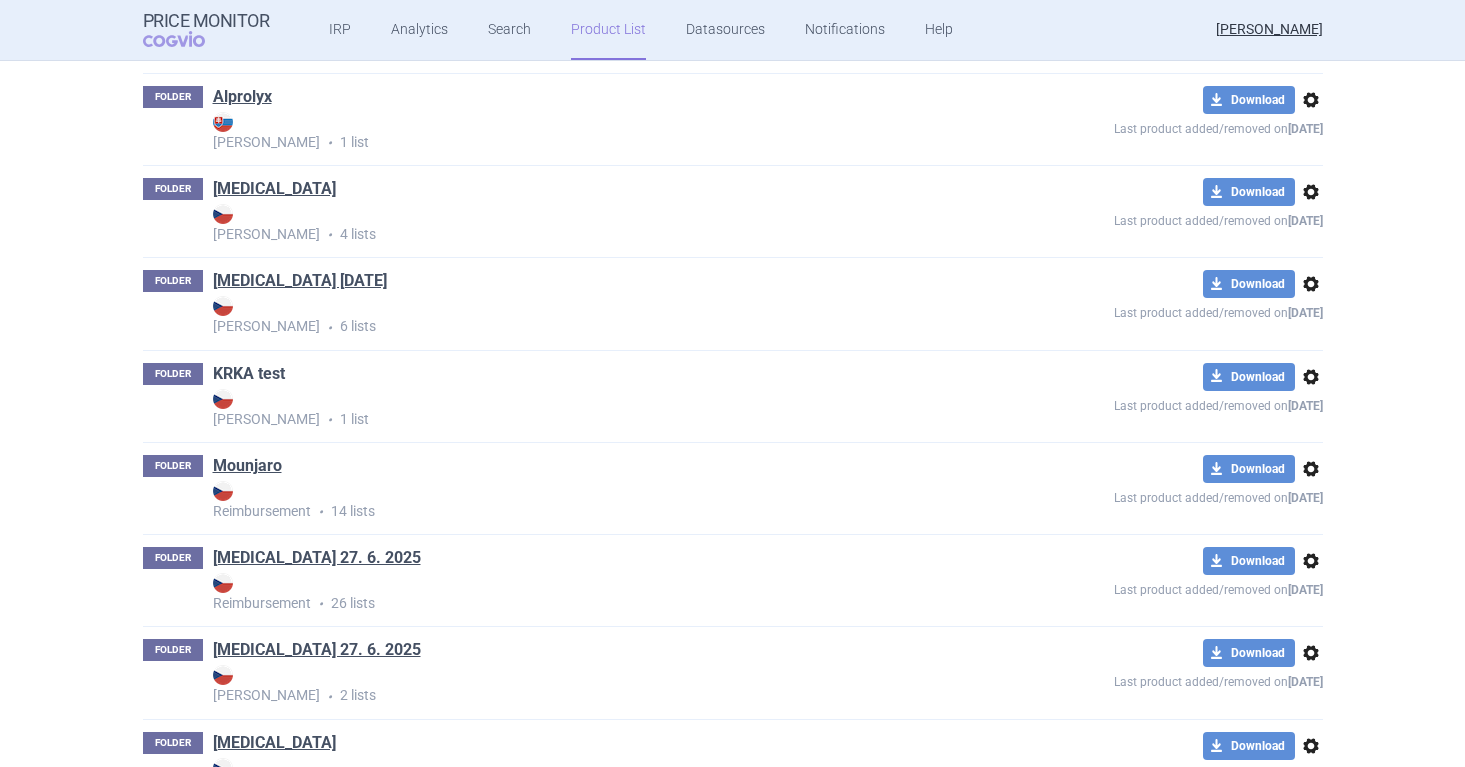 click on "KRKA test" at bounding box center [249, 374] 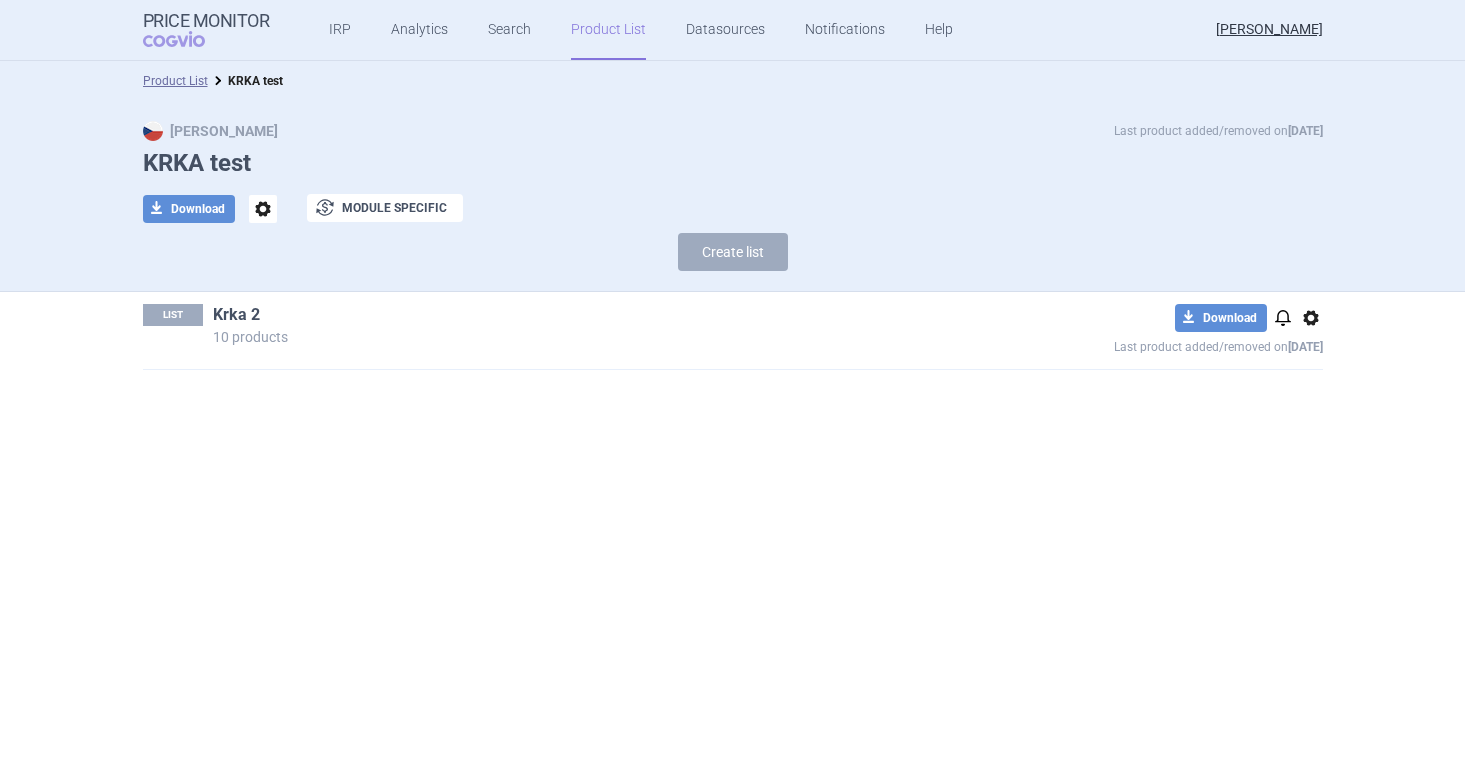 click on "Krka 2" at bounding box center [236, 315] 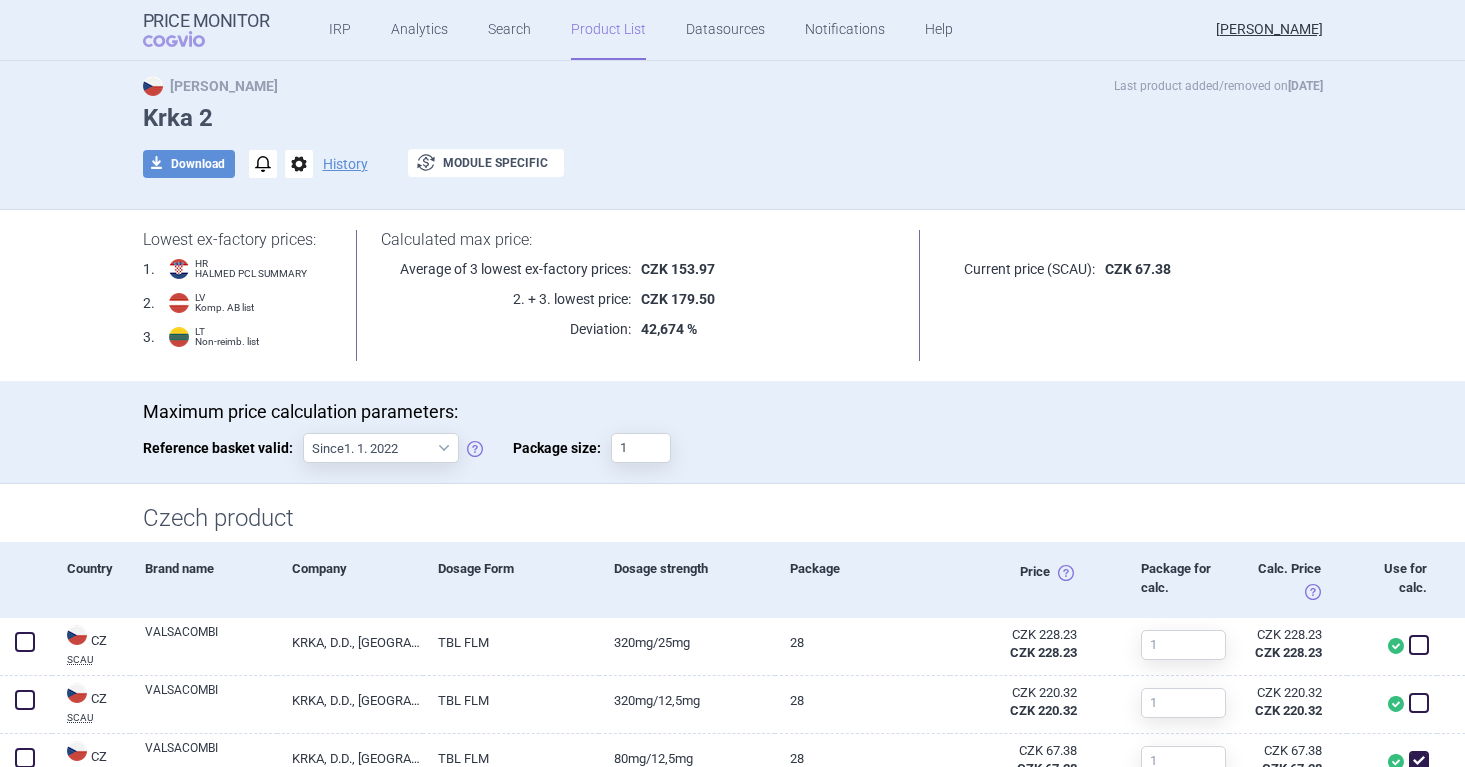 scroll, scrollTop: 48, scrollLeft: 0, axis: vertical 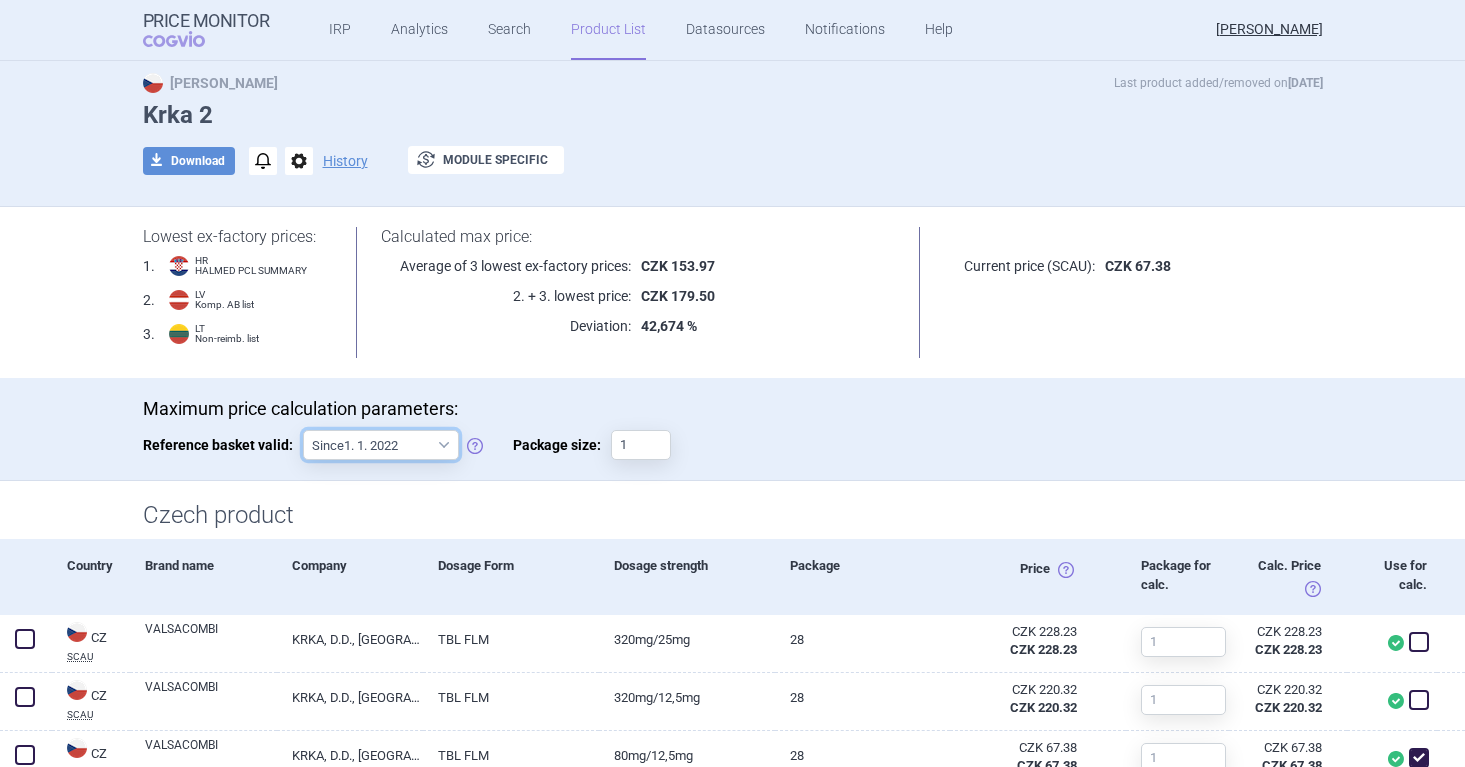 click on "Since  1. 1. 2022 Since  1. 2. 2020 Since  1. 1. 2018 Since  1. 4. 2012" at bounding box center (381, 445) 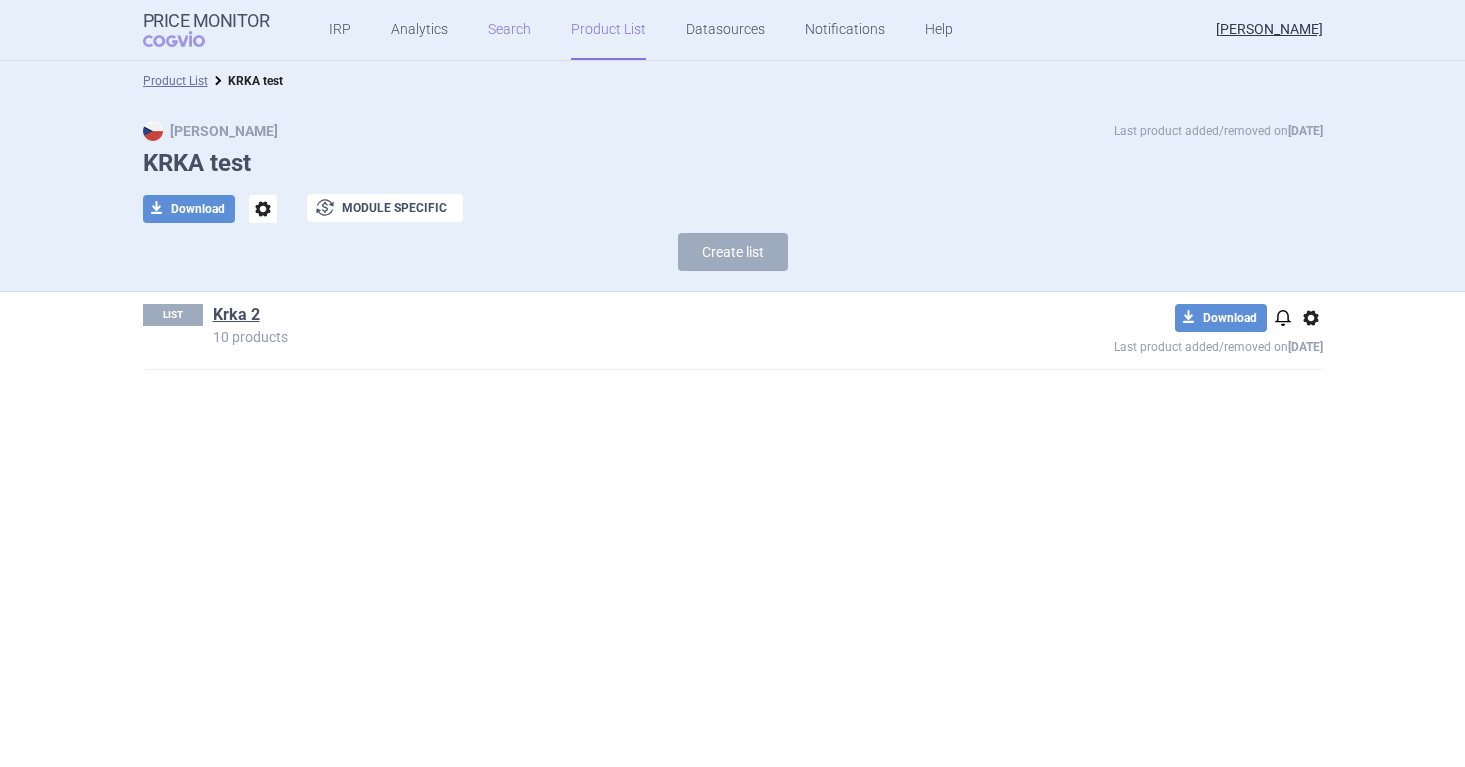 click on "Search" at bounding box center [509, 30] 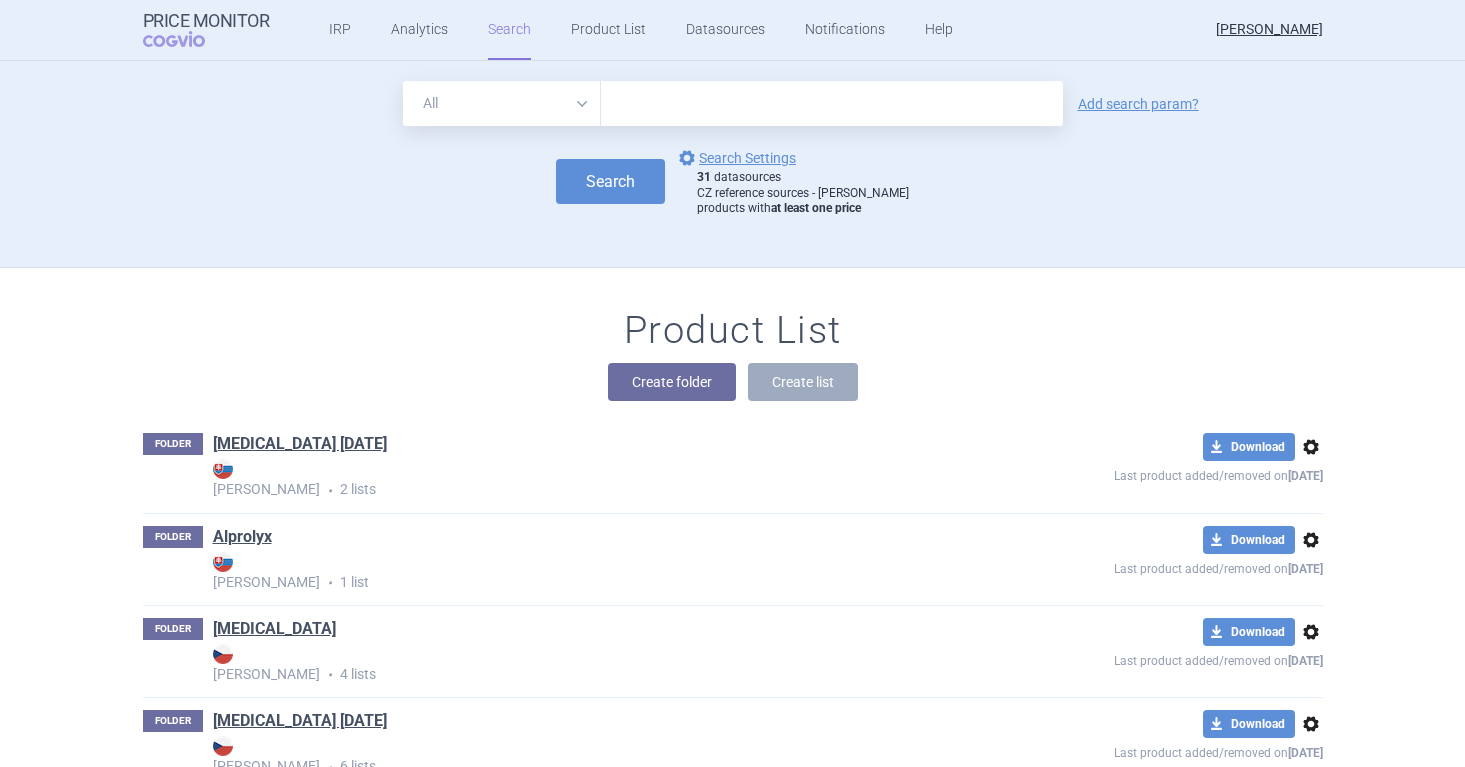 click on "All Brand Name ATC Company Active Substance Country Newer than" at bounding box center (502, 103) 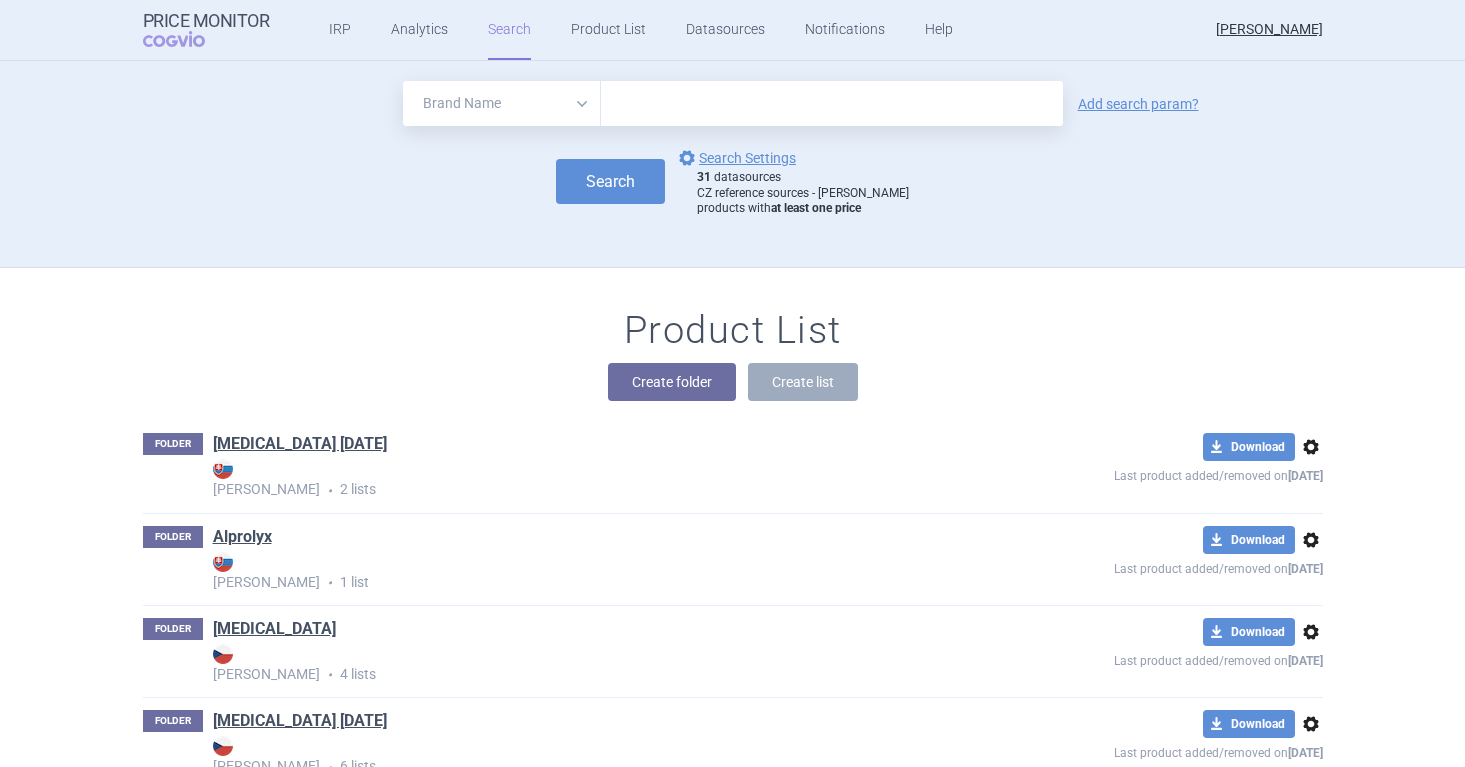 click at bounding box center (832, 103) 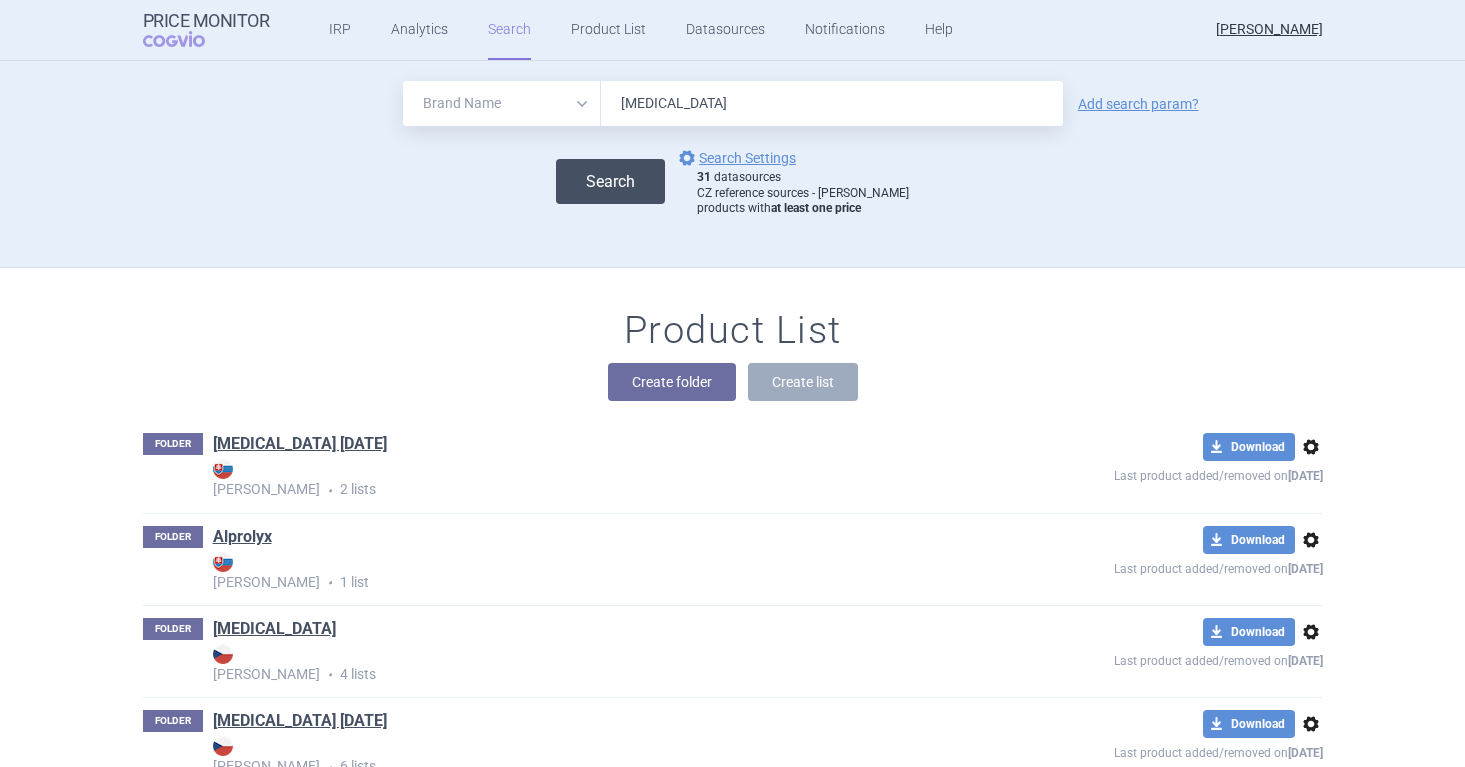 type on "[MEDICAL_DATA]" 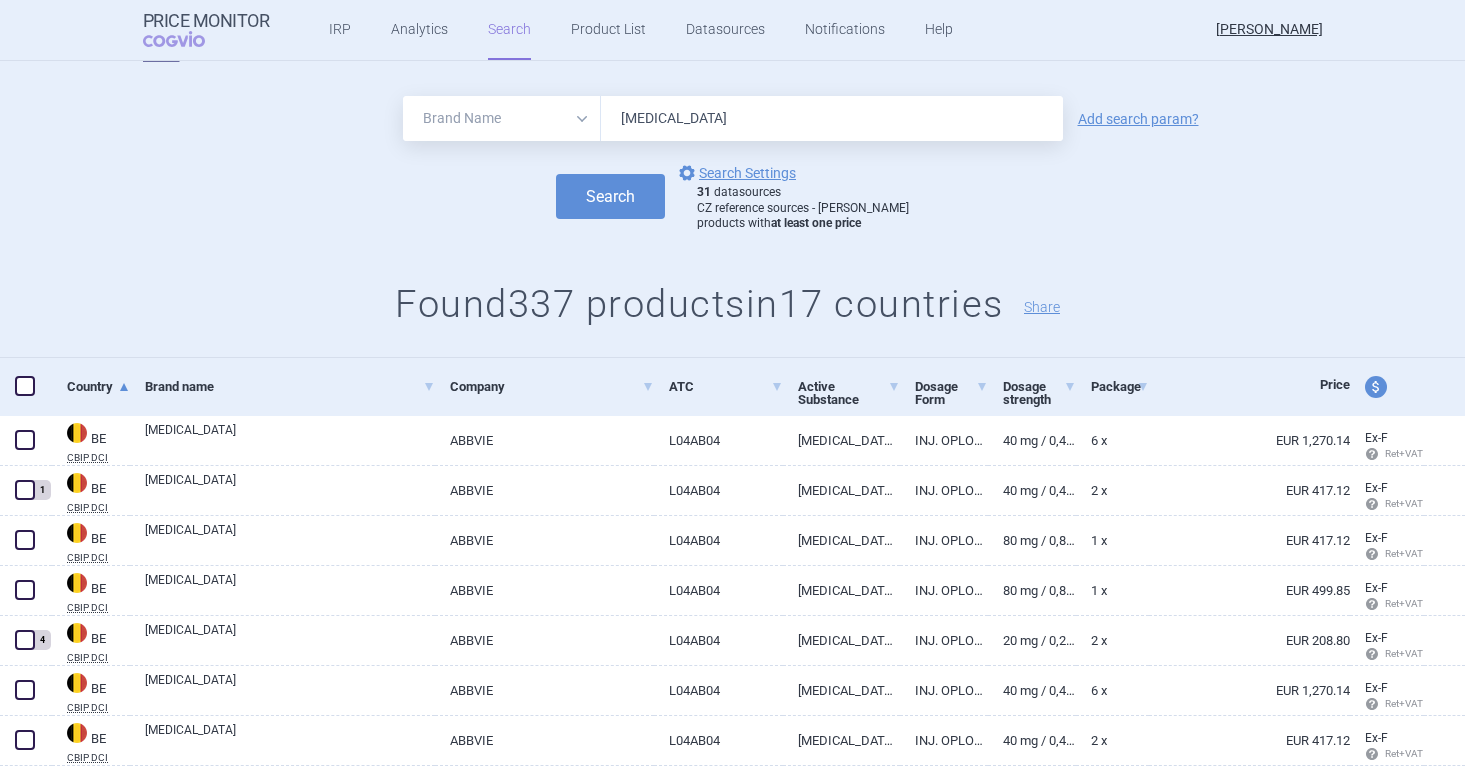 scroll, scrollTop: 13, scrollLeft: 0, axis: vertical 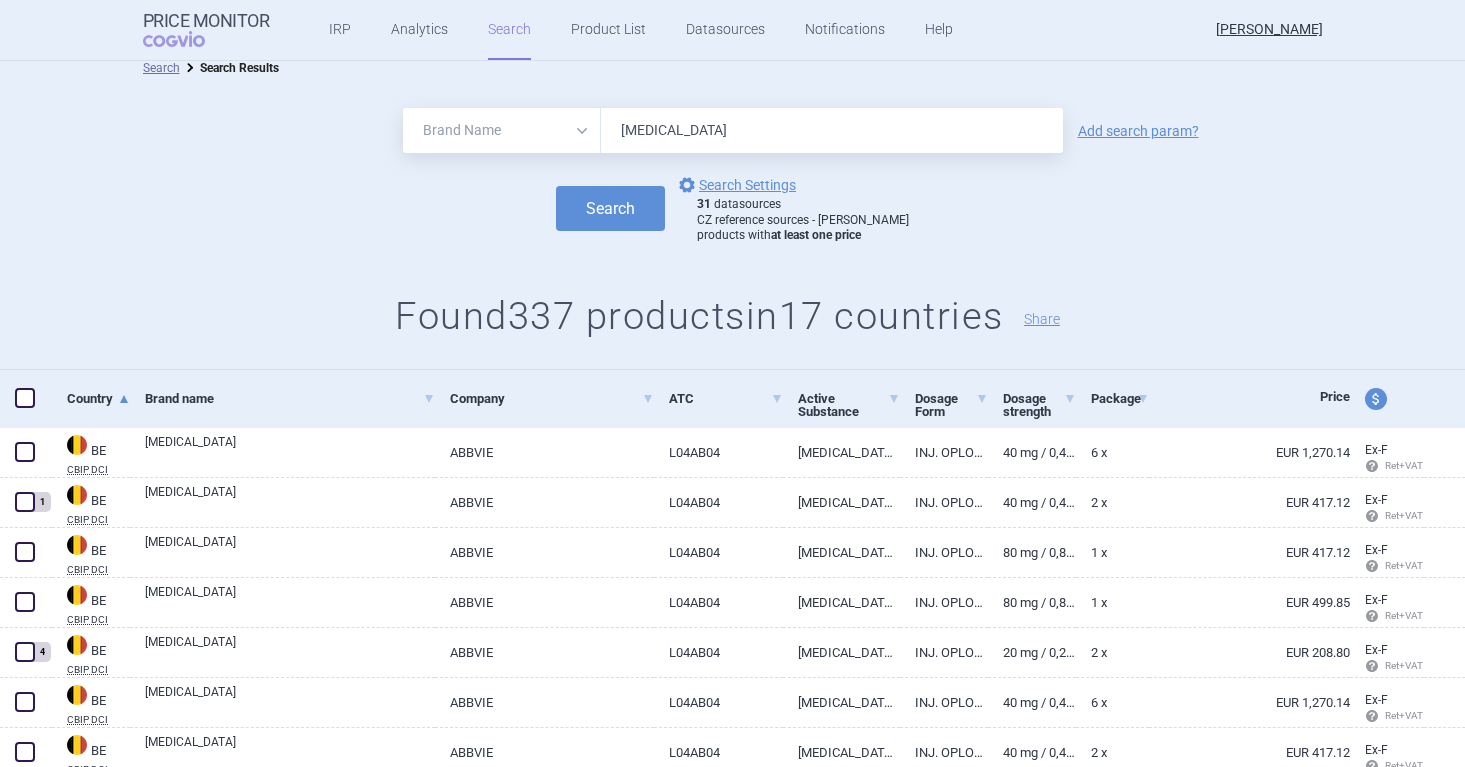 click on "All Brand Name ATC Company Active Substance Country Newer than [MEDICAL_DATA] Add search param?" at bounding box center (732, 130) 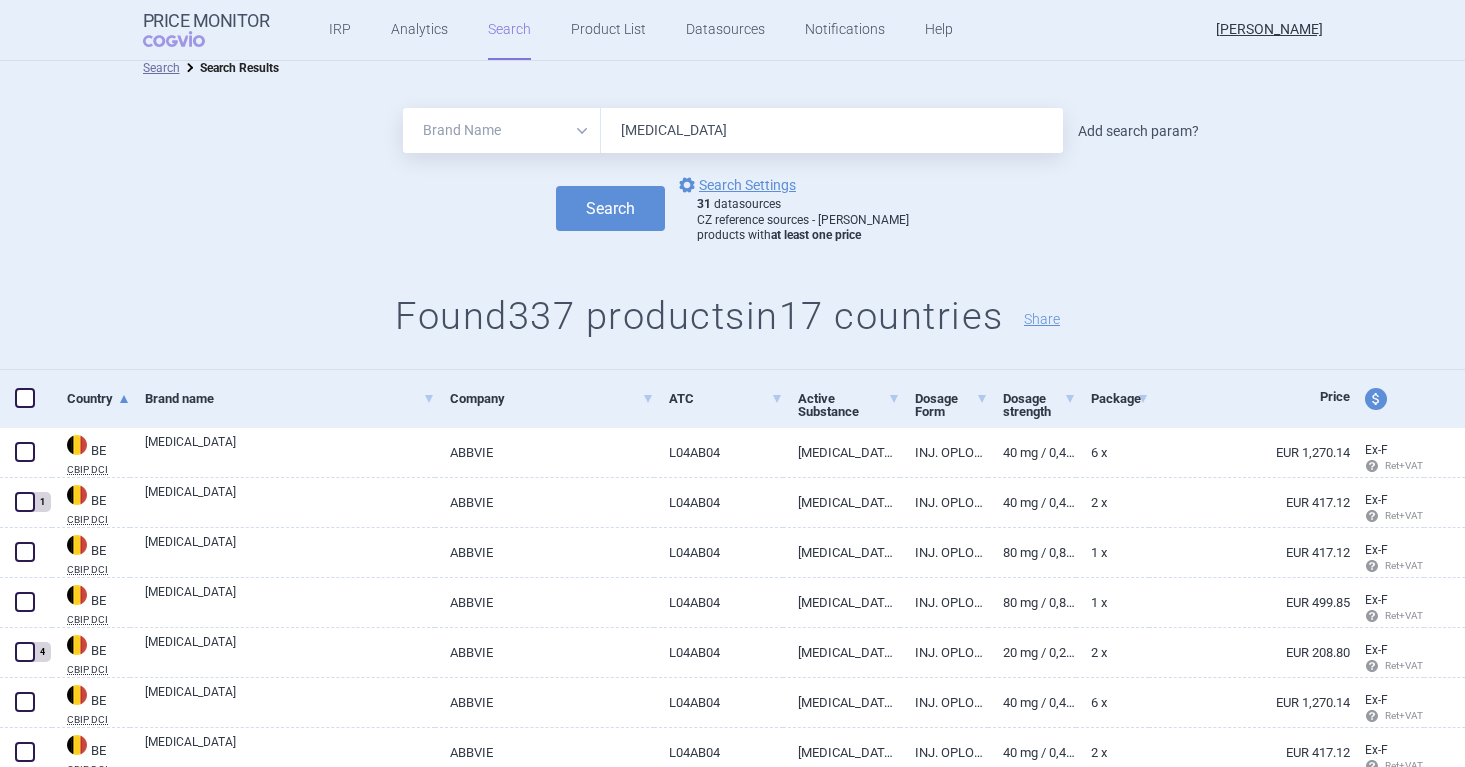 click on "Add search param?" at bounding box center (1138, 131) 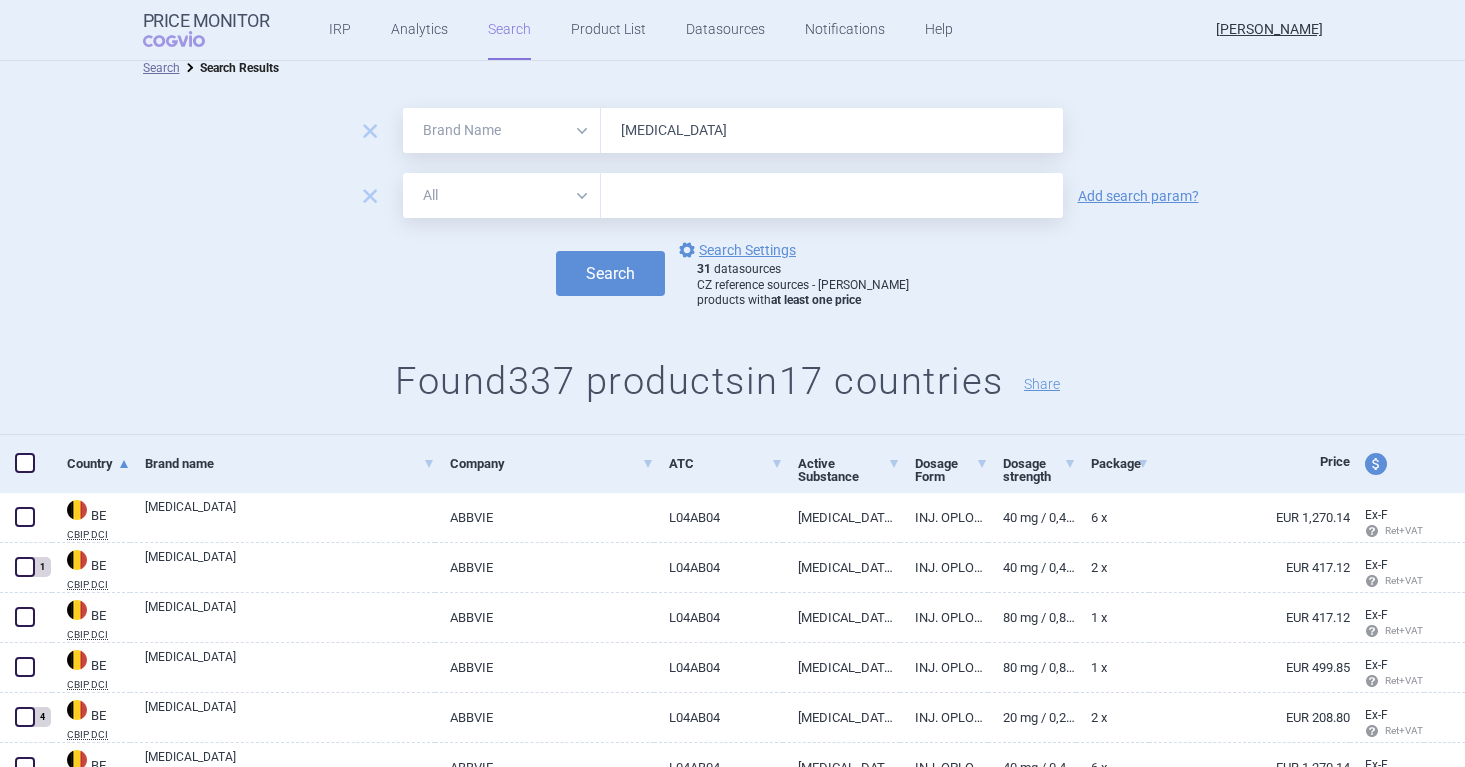 click on "All Brand Name ATC Company Active Substance Country Newer than" at bounding box center (502, 195) 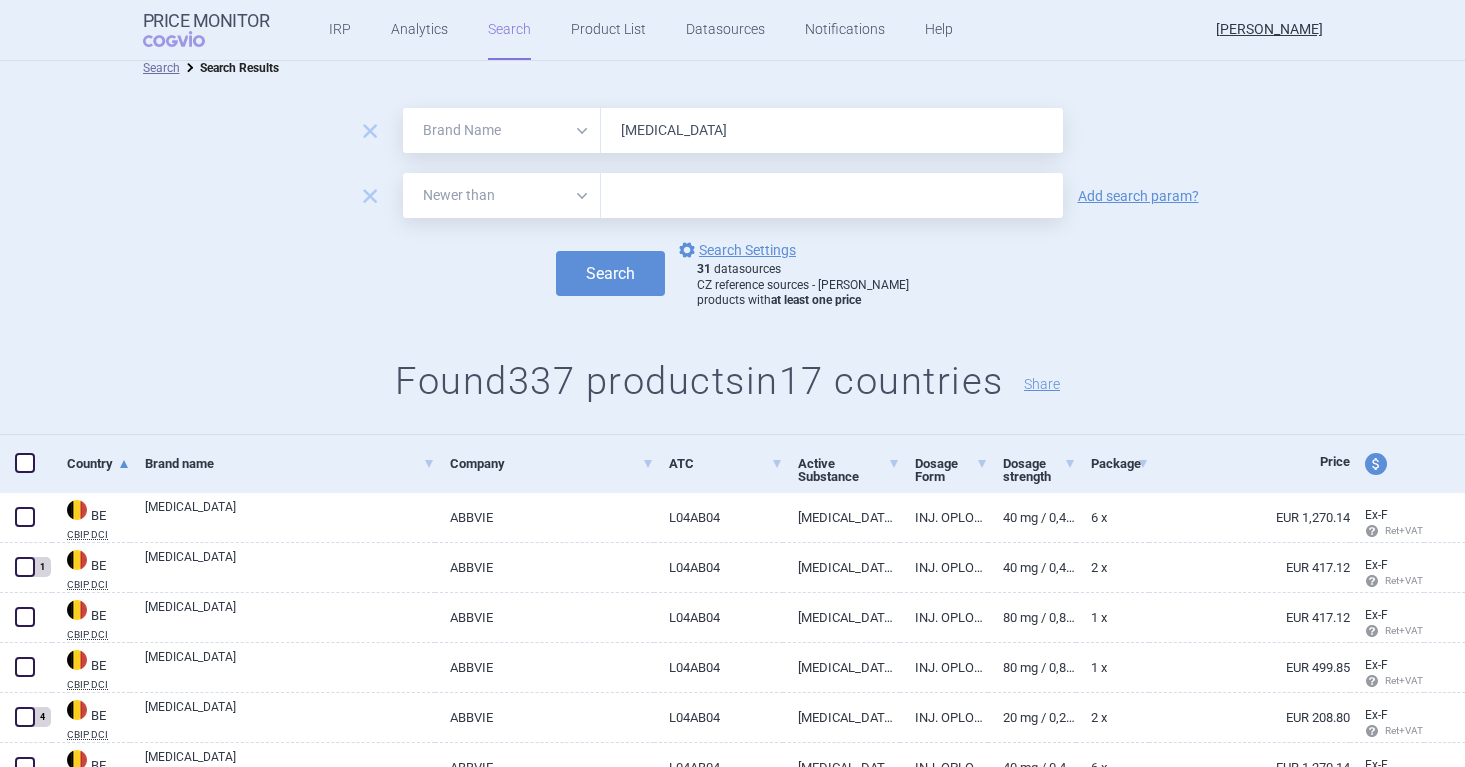 click at bounding box center [832, 195] 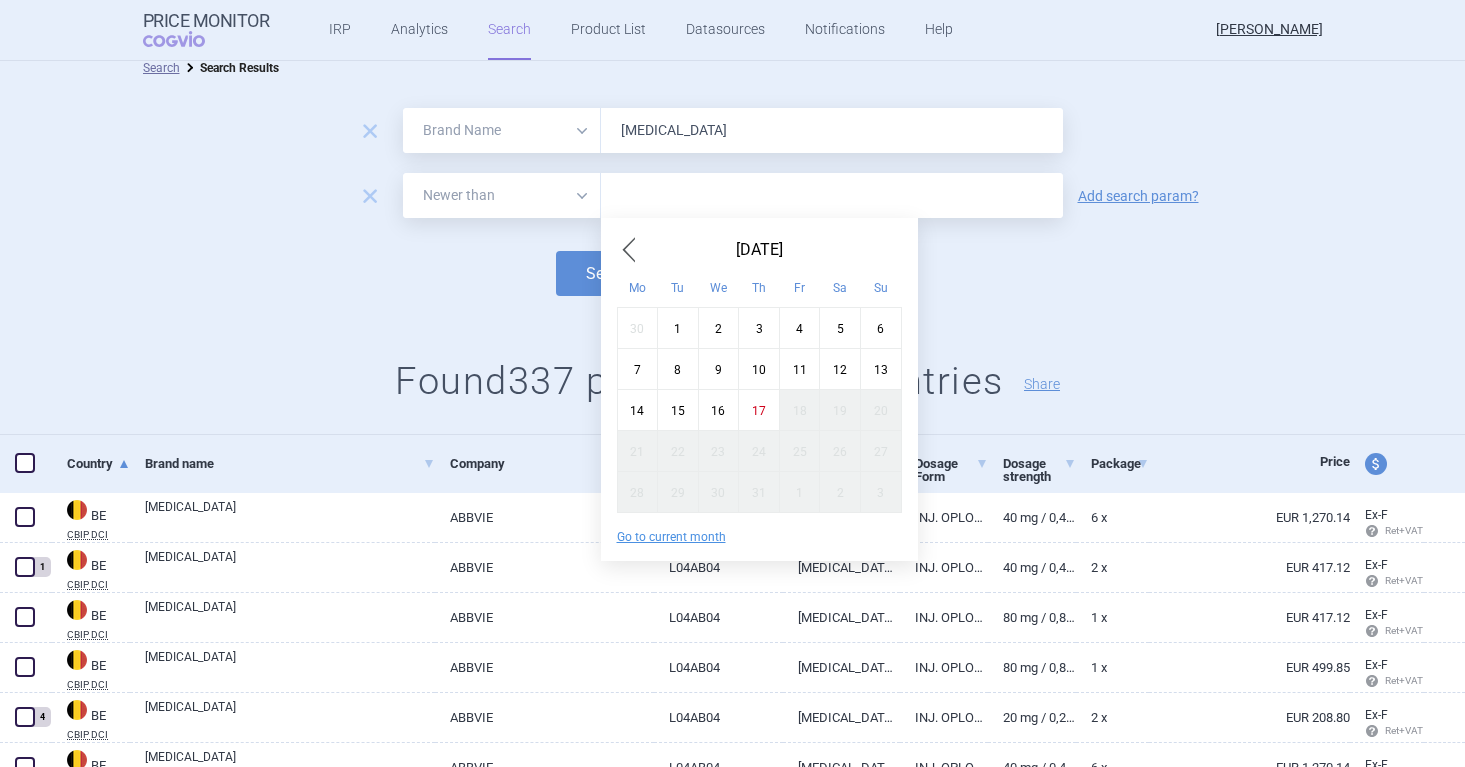 click at bounding box center (629, 250) 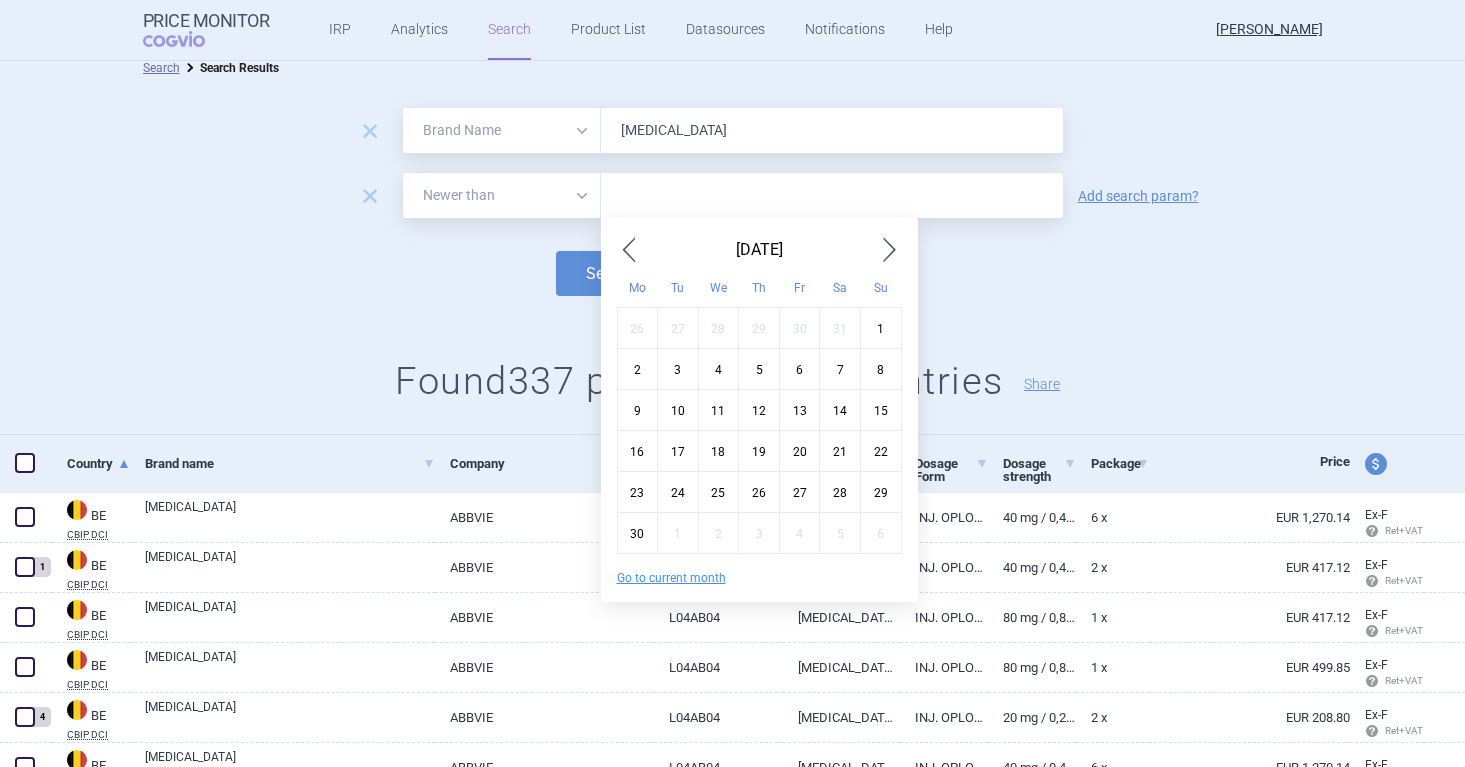 click at bounding box center (629, 250) 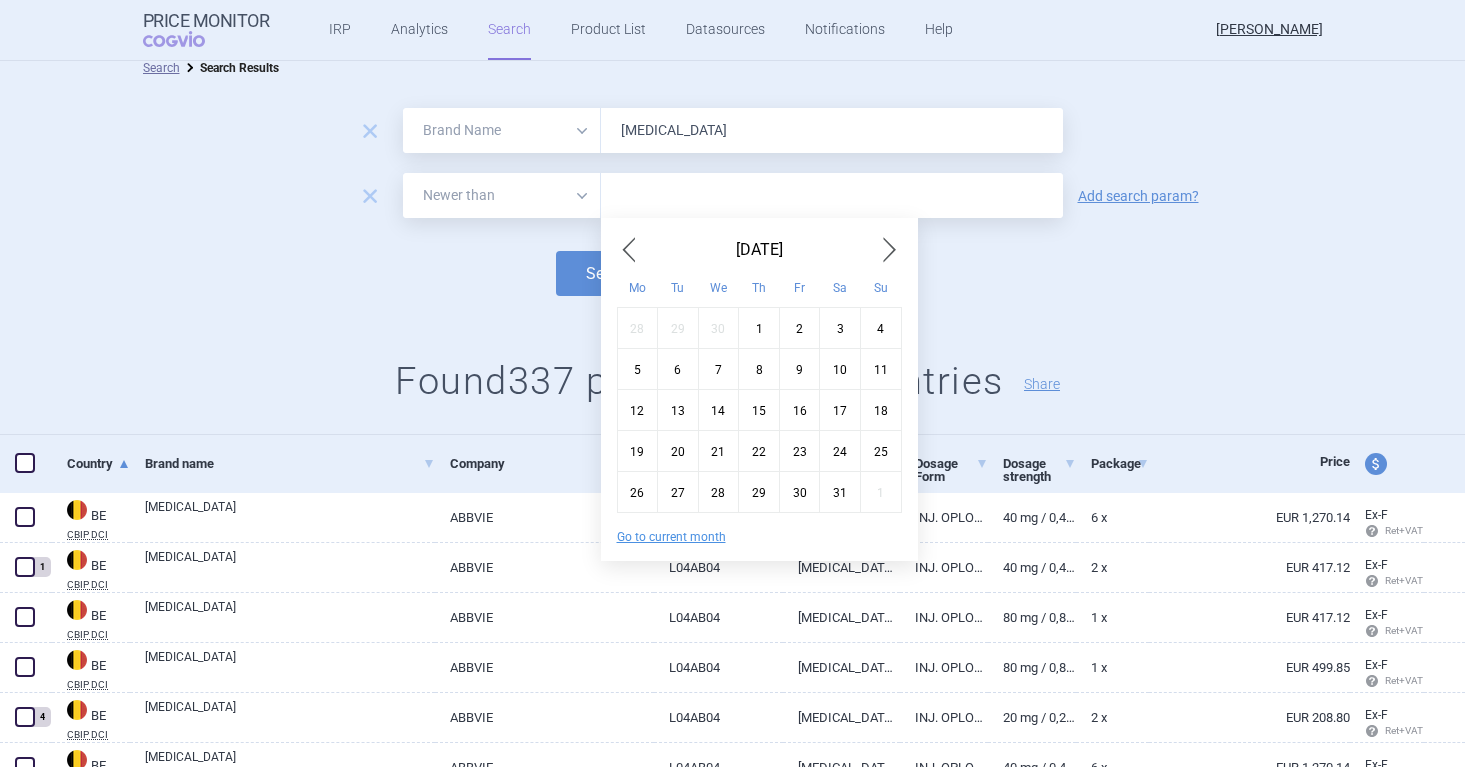 click at bounding box center [629, 250] 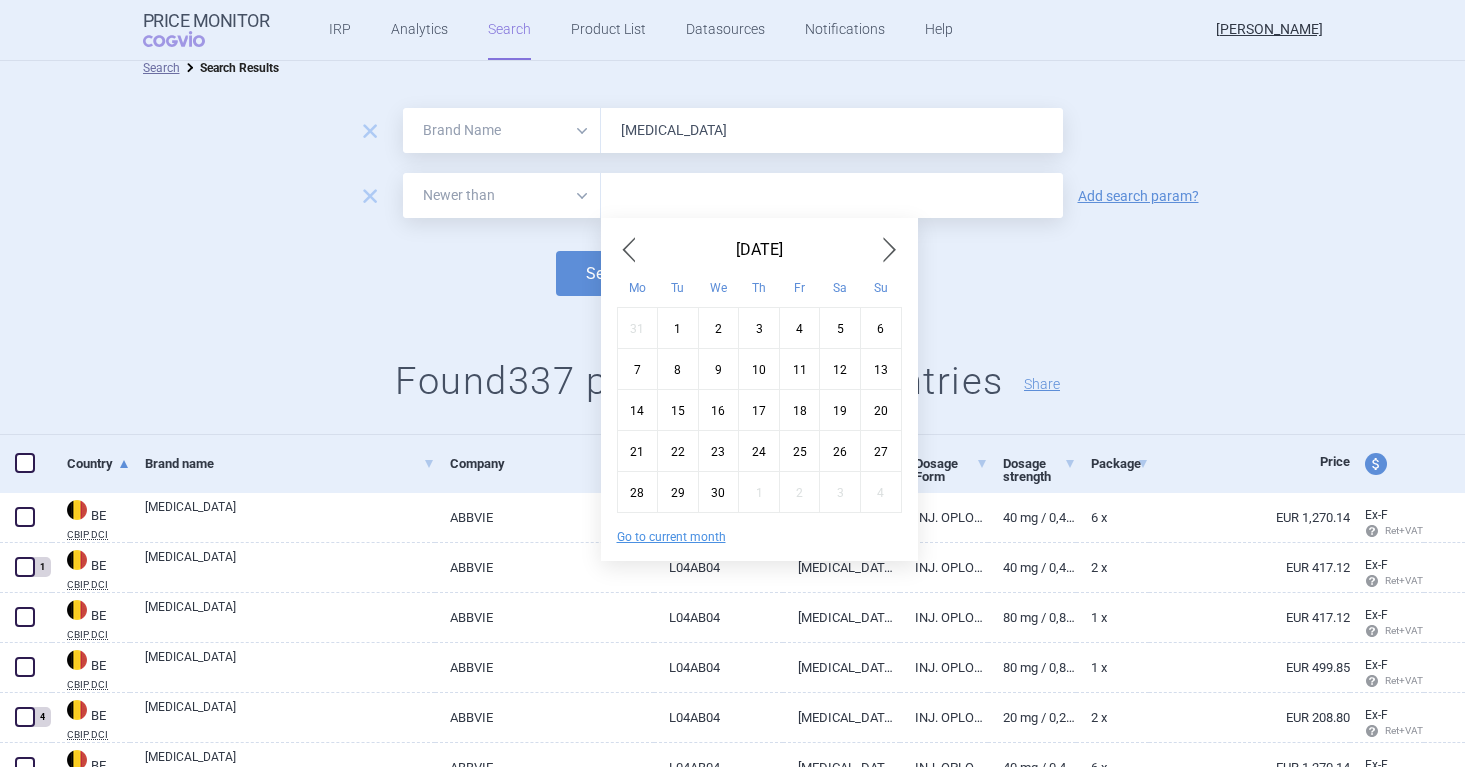 click on "1" at bounding box center (678, 327) 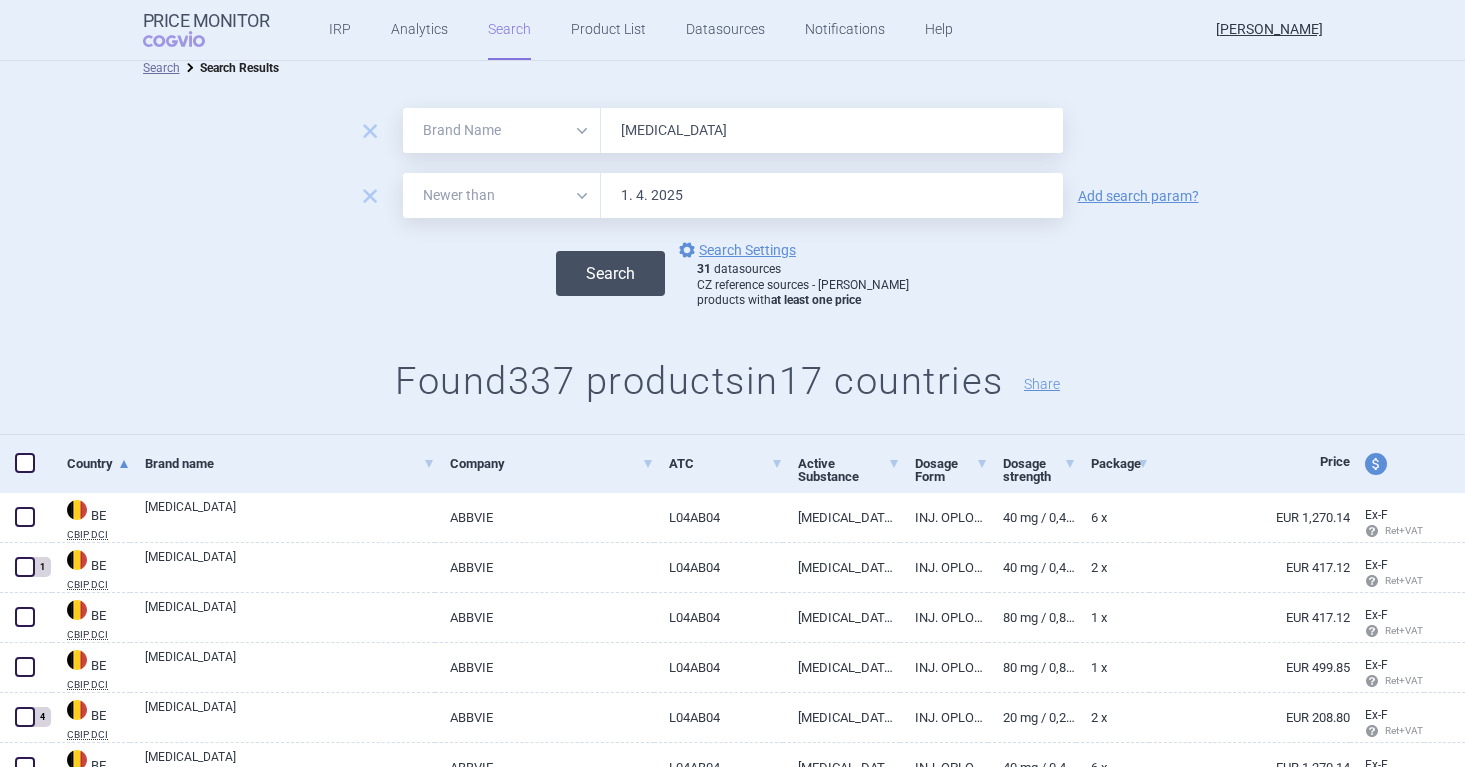 click on "Search" at bounding box center [610, 273] 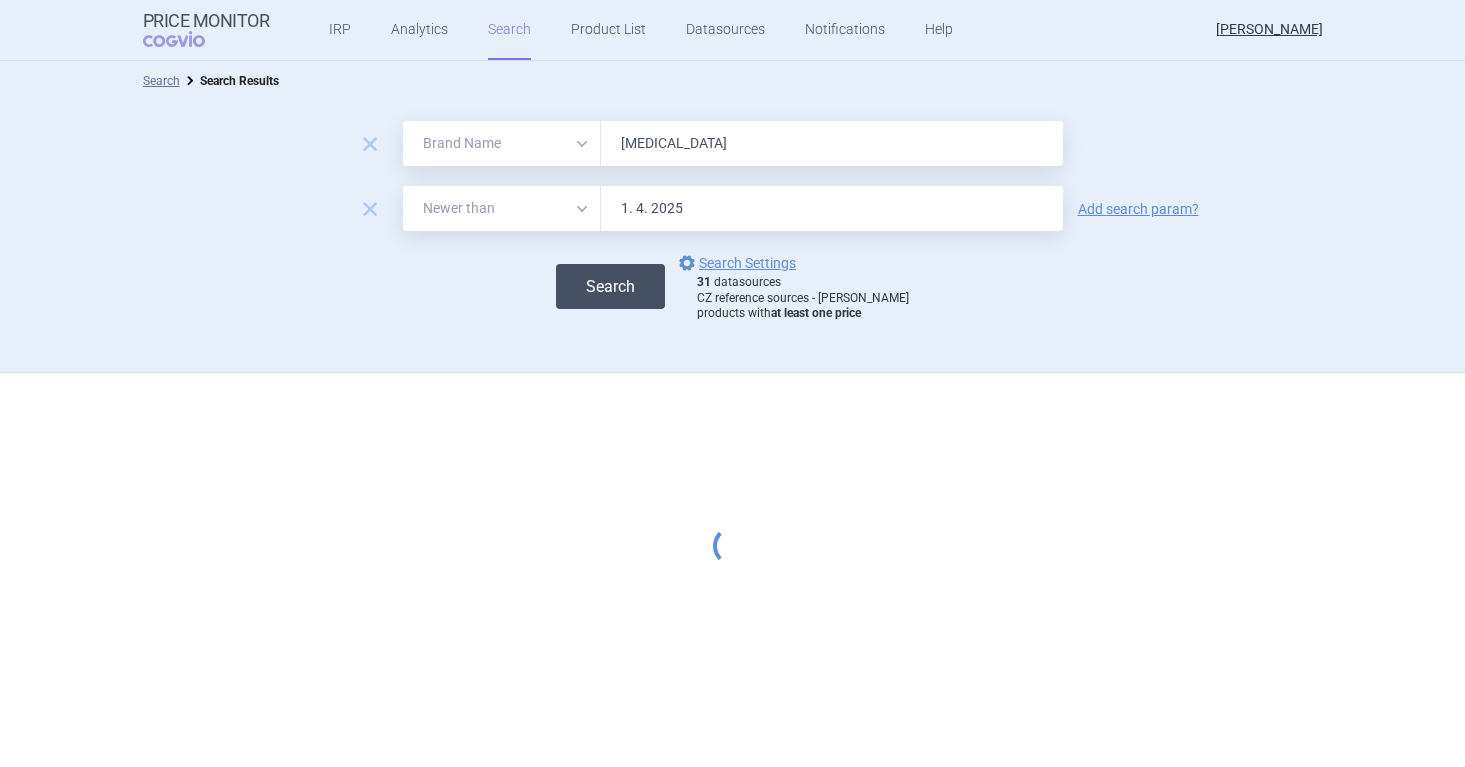 scroll, scrollTop: 0, scrollLeft: 0, axis: both 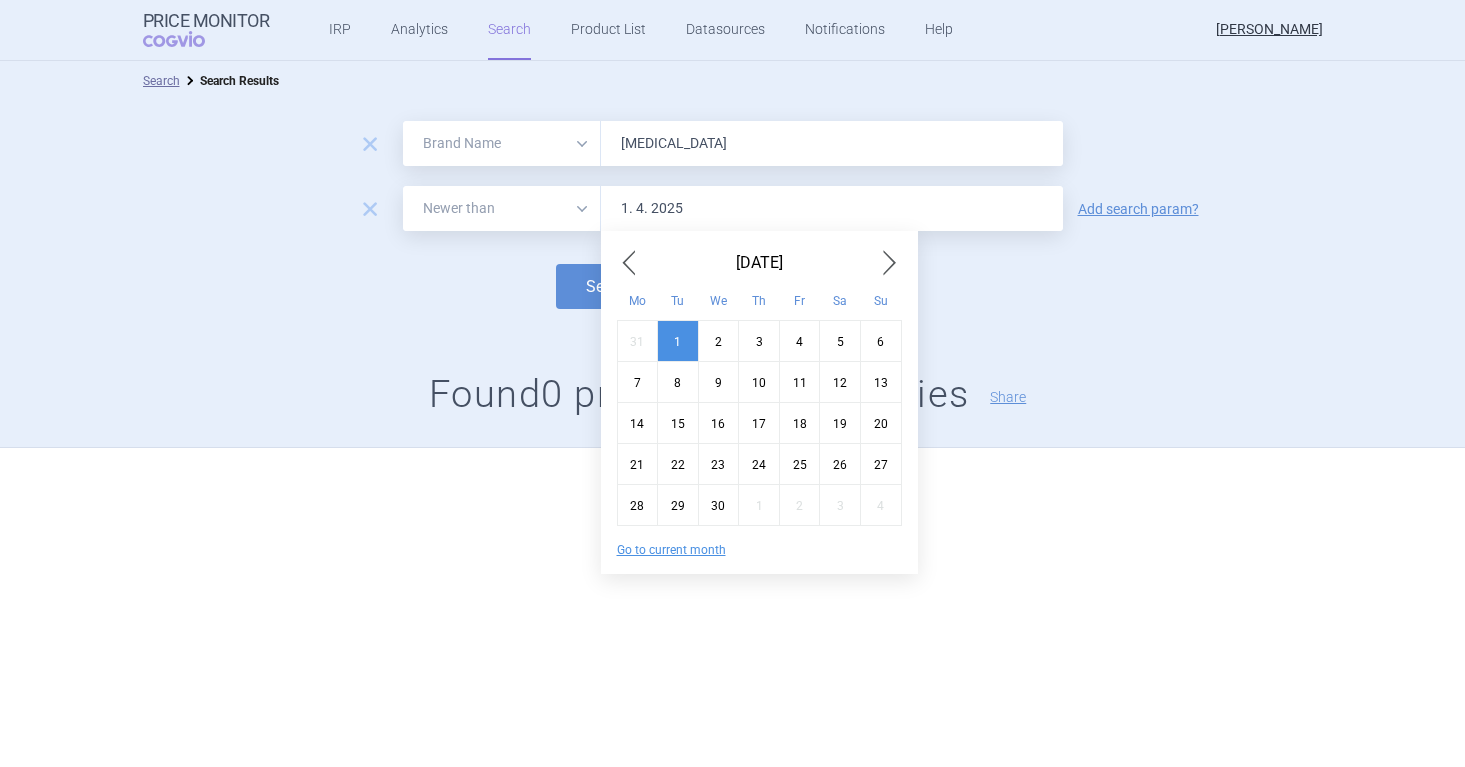 click on "1. 4. 2025" at bounding box center (832, 208) 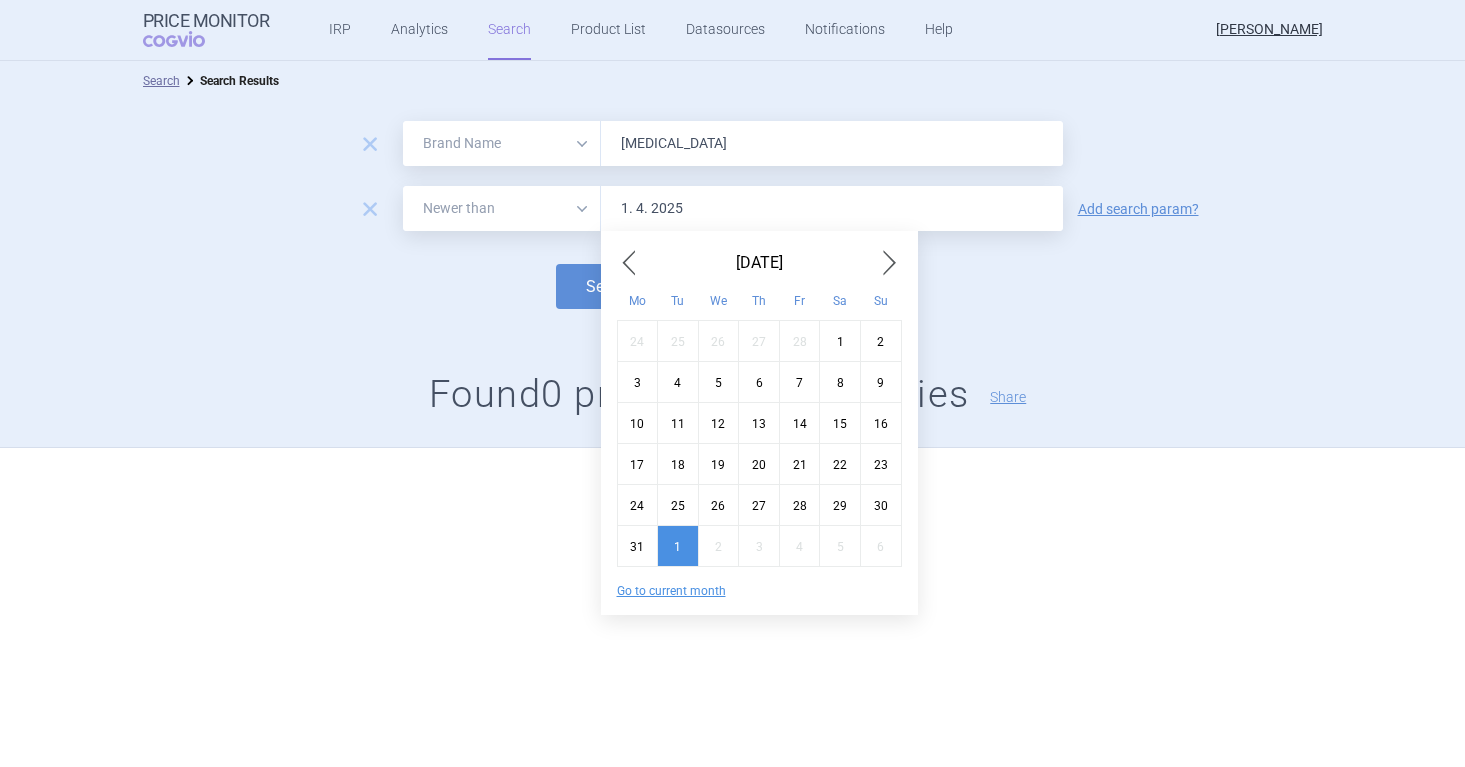 click at bounding box center [629, 263] 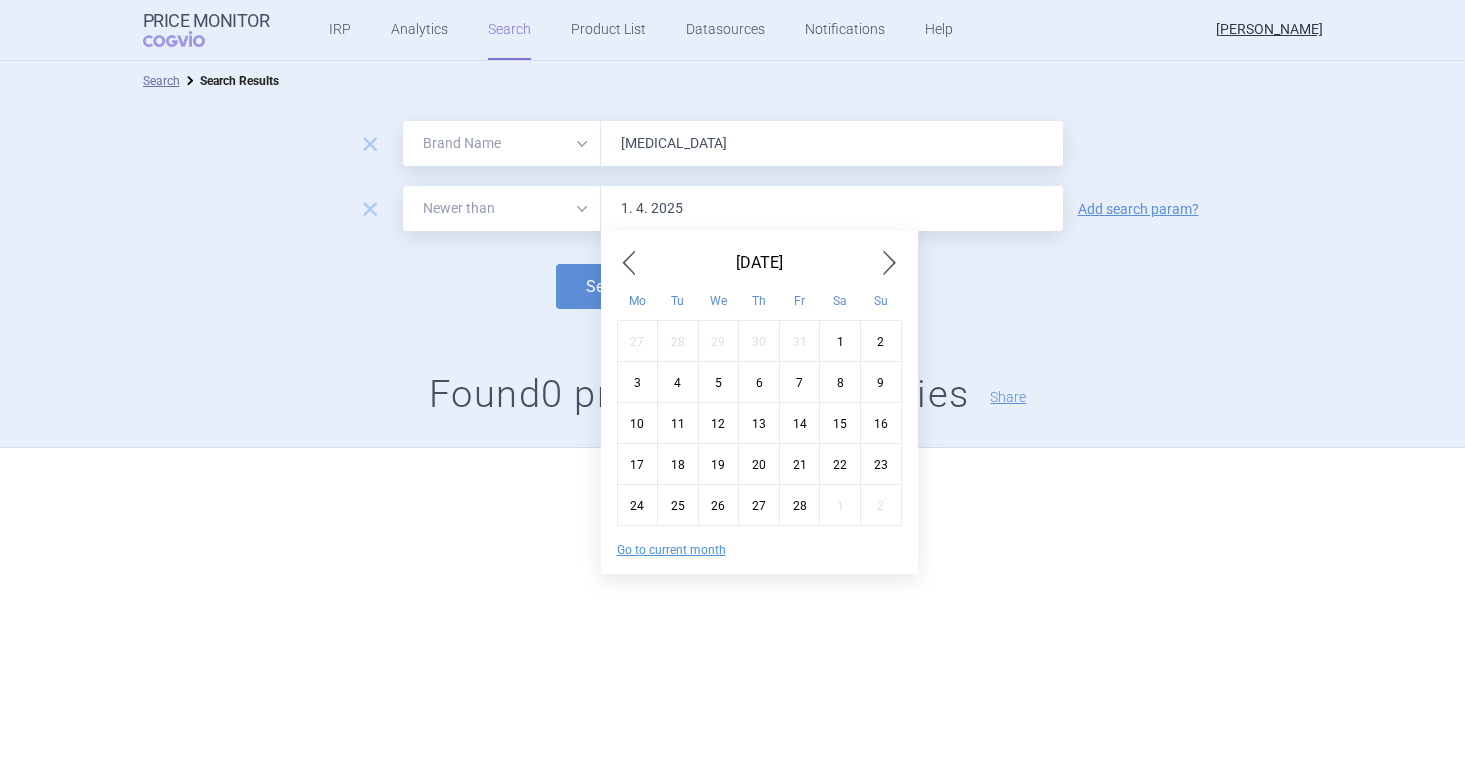click at bounding box center (629, 263) 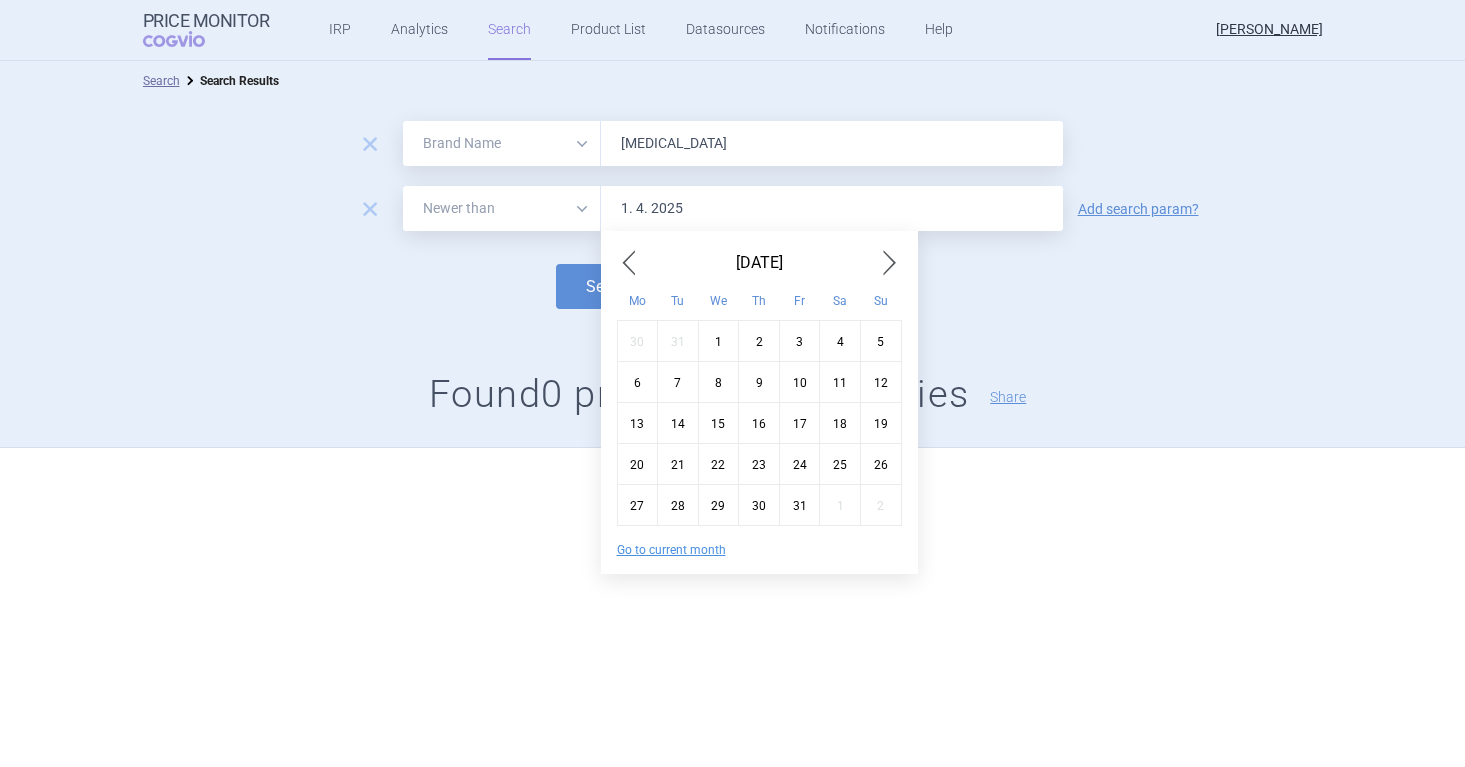 click on "1" at bounding box center (718, 340) 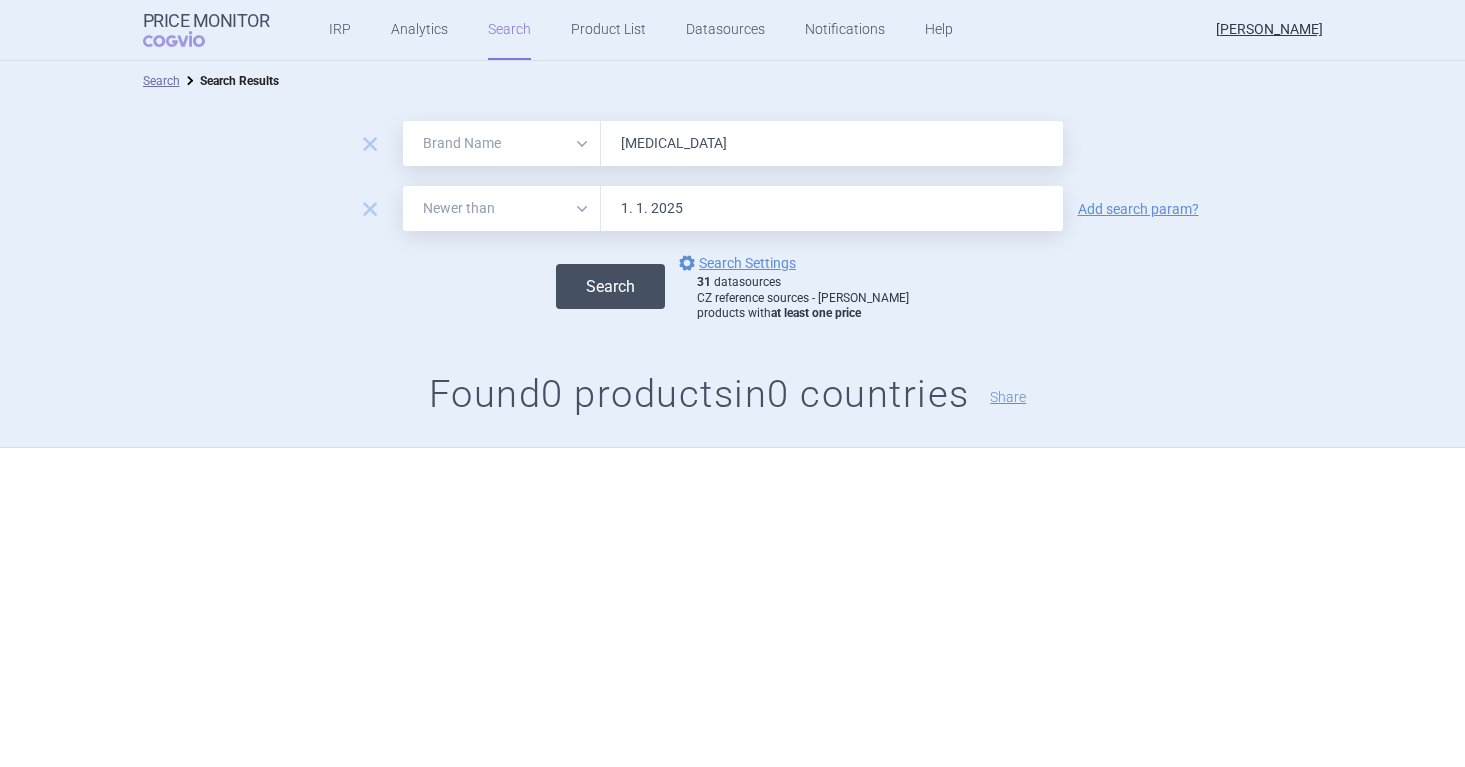 click on "Search" at bounding box center (610, 286) 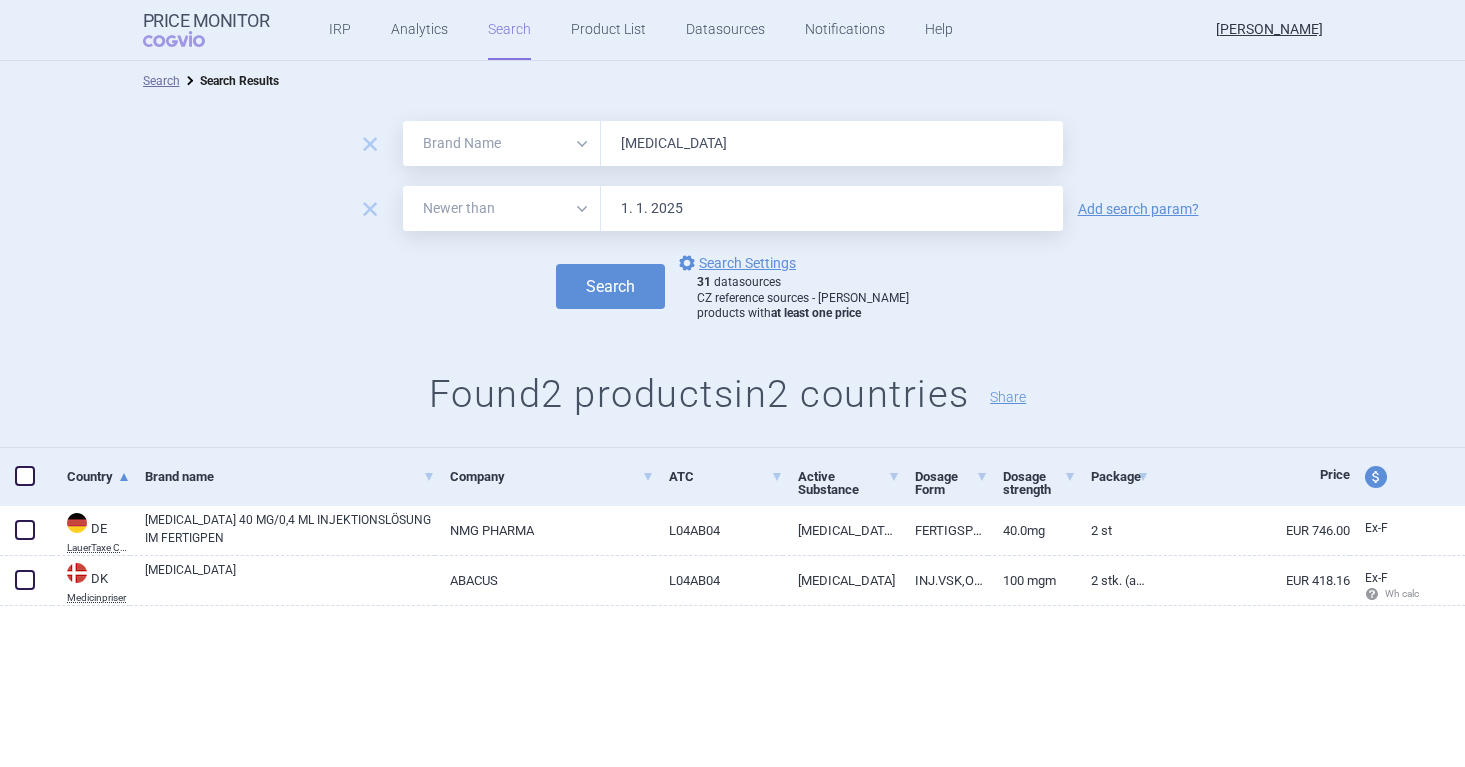 click on "Search options Search Settings 31   datasources CZ reference sources - Max price products with  at least one price" at bounding box center [732, 286] 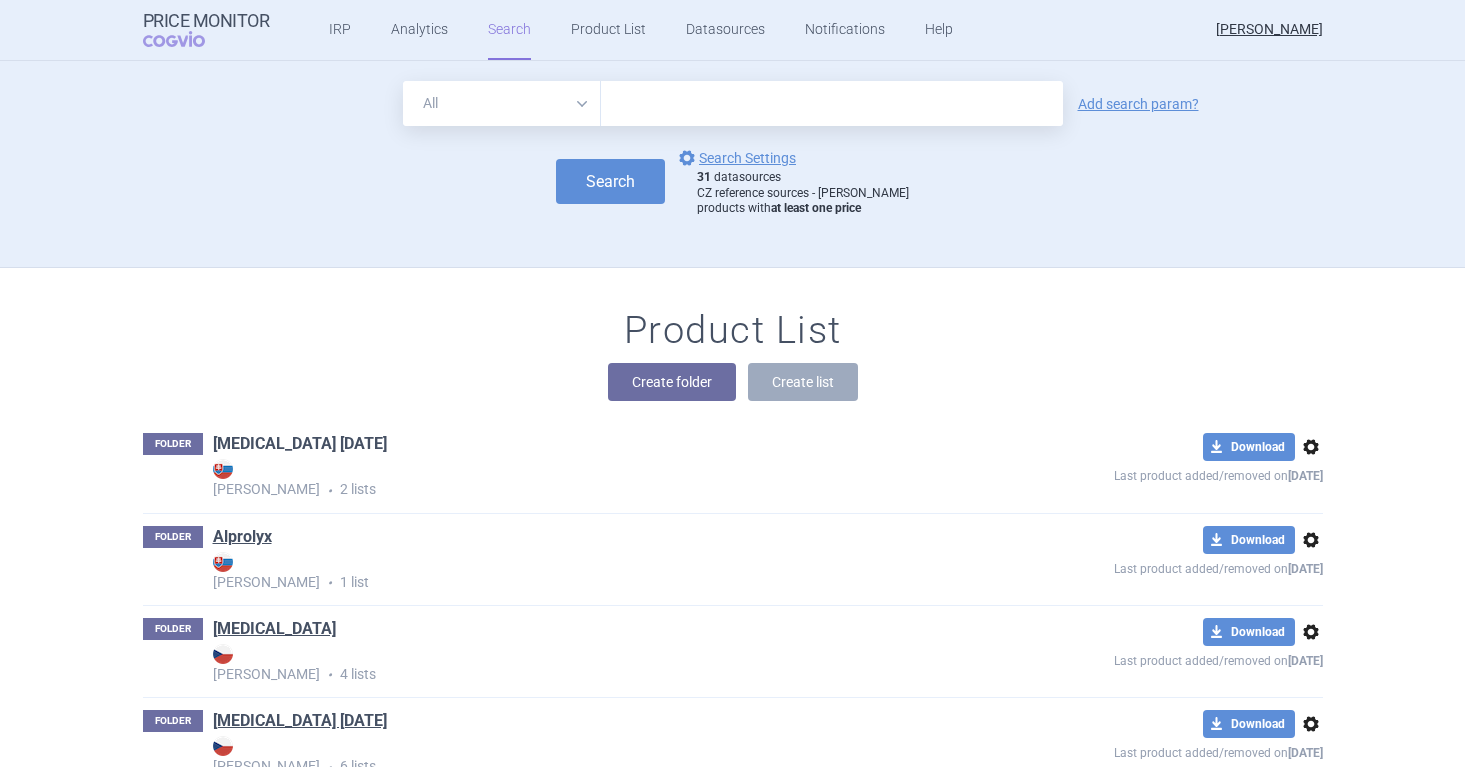 click on "[MEDICAL_DATA] [DATE]" at bounding box center [300, 444] 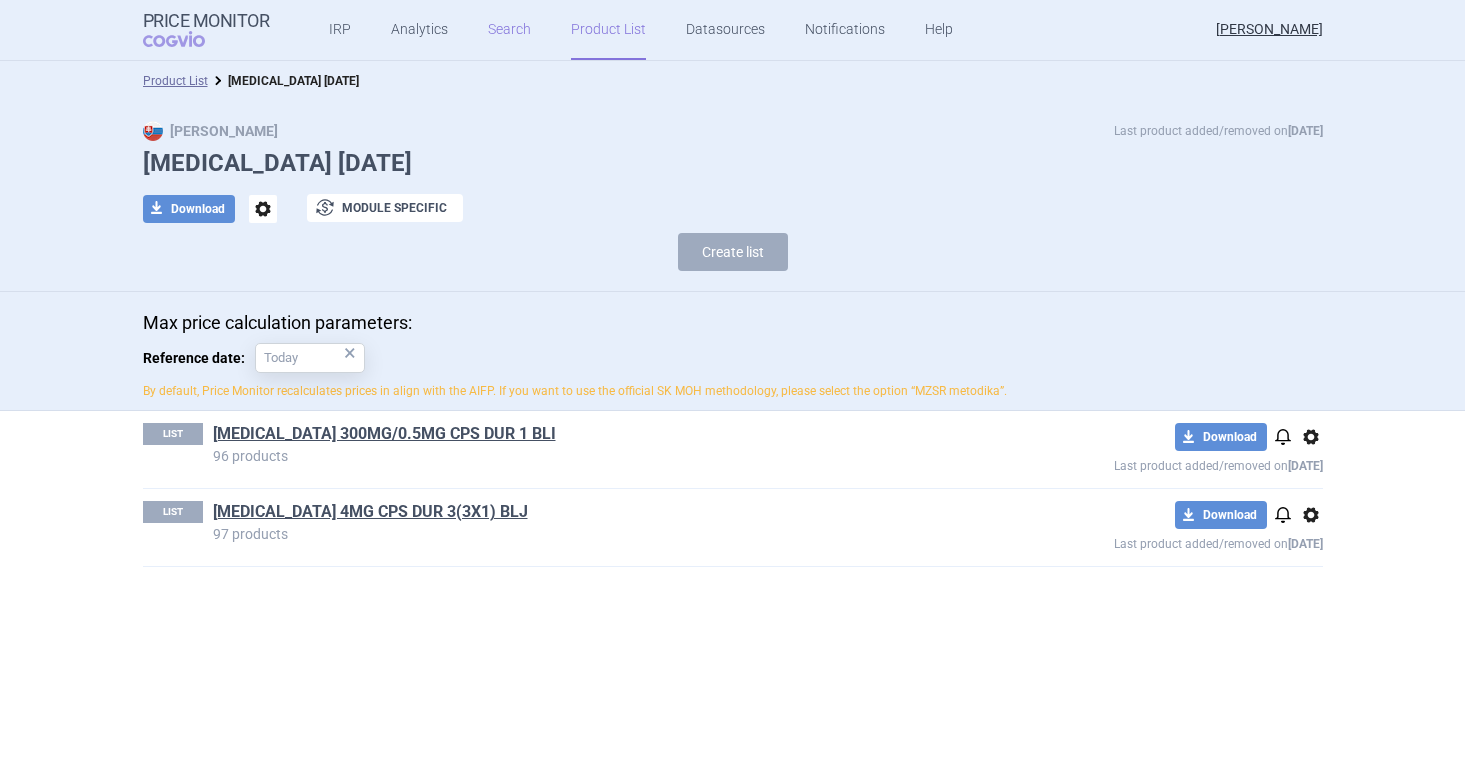 click on "Search" at bounding box center [509, 30] 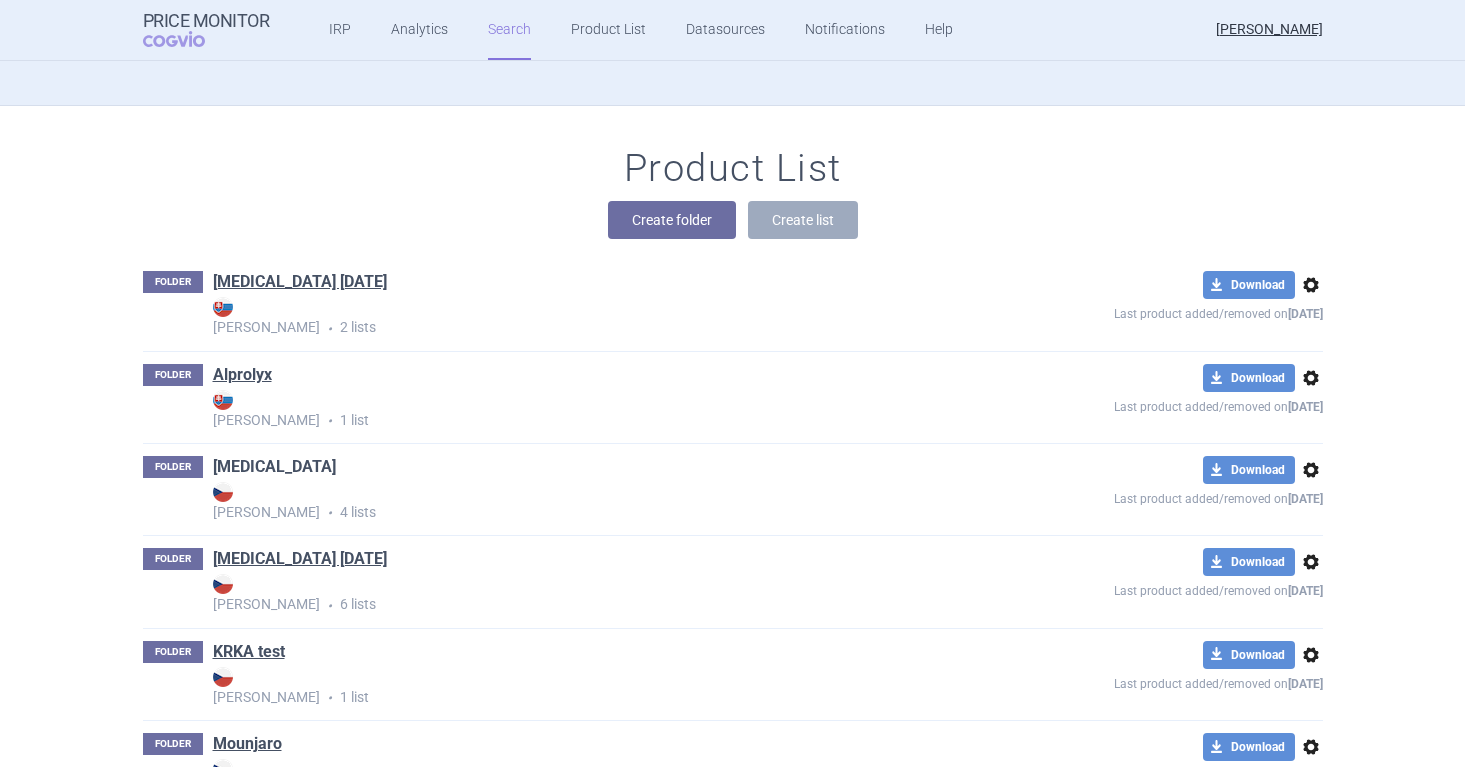 scroll, scrollTop: 167, scrollLeft: 0, axis: vertical 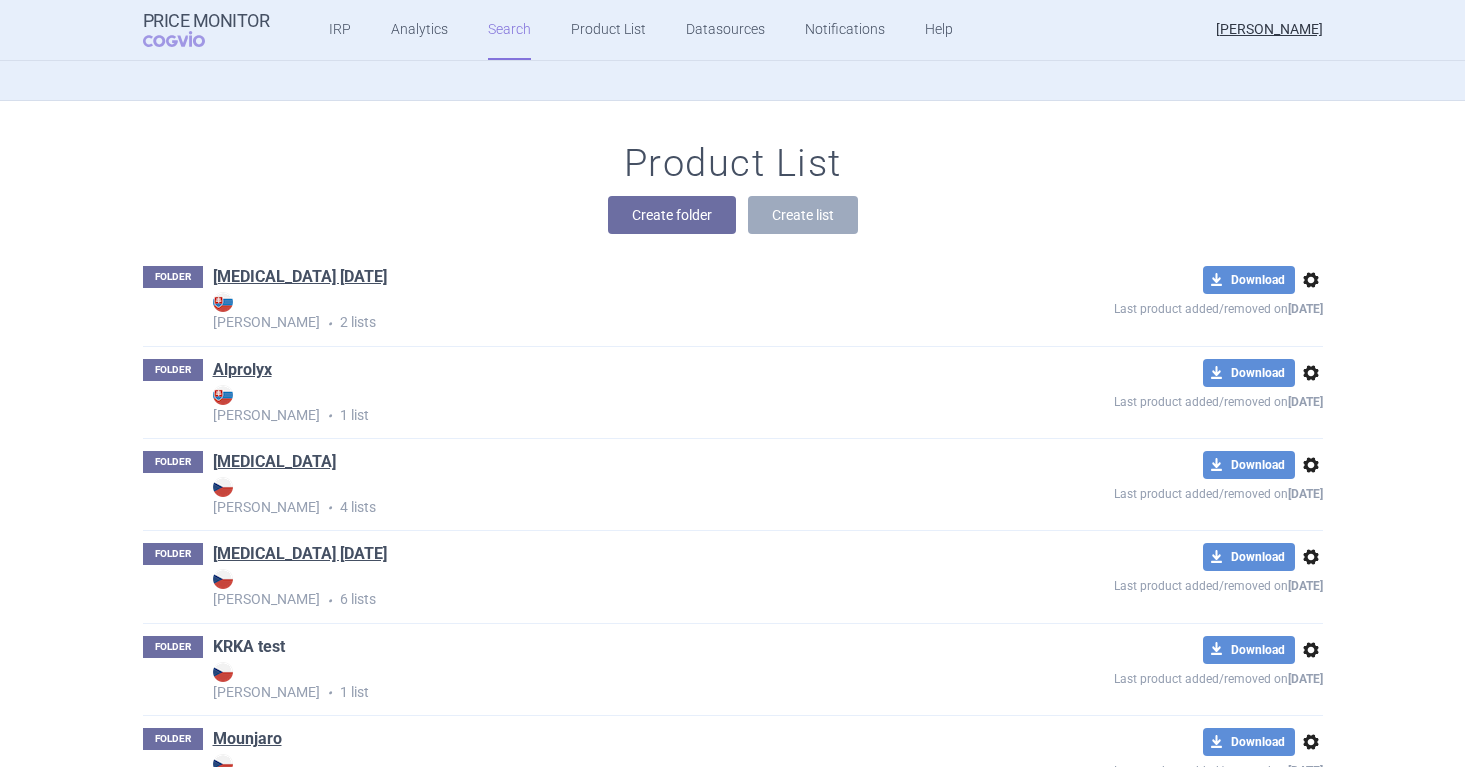 click on "KRKA test" at bounding box center (249, 647) 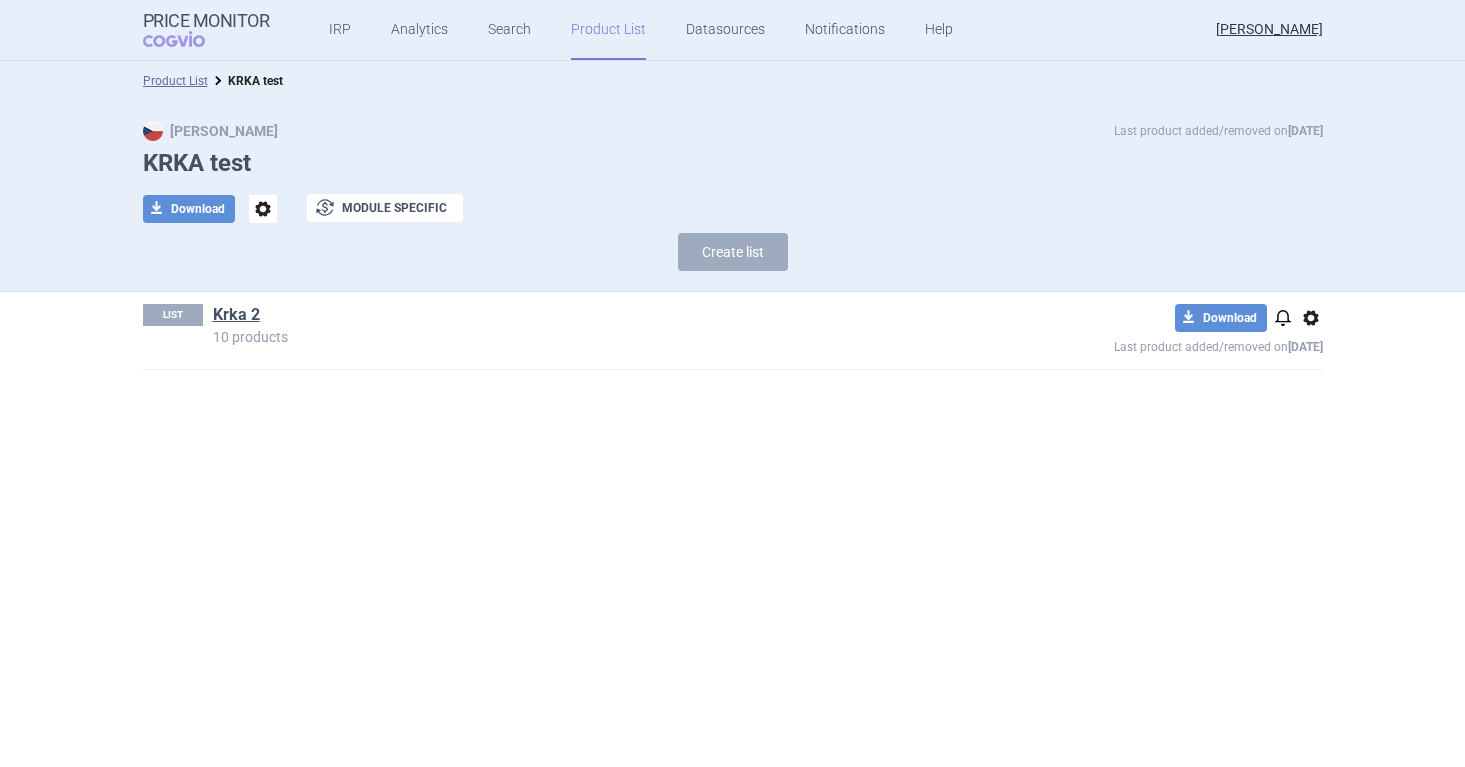 click on "Product List" at bounding box center [608, 30] 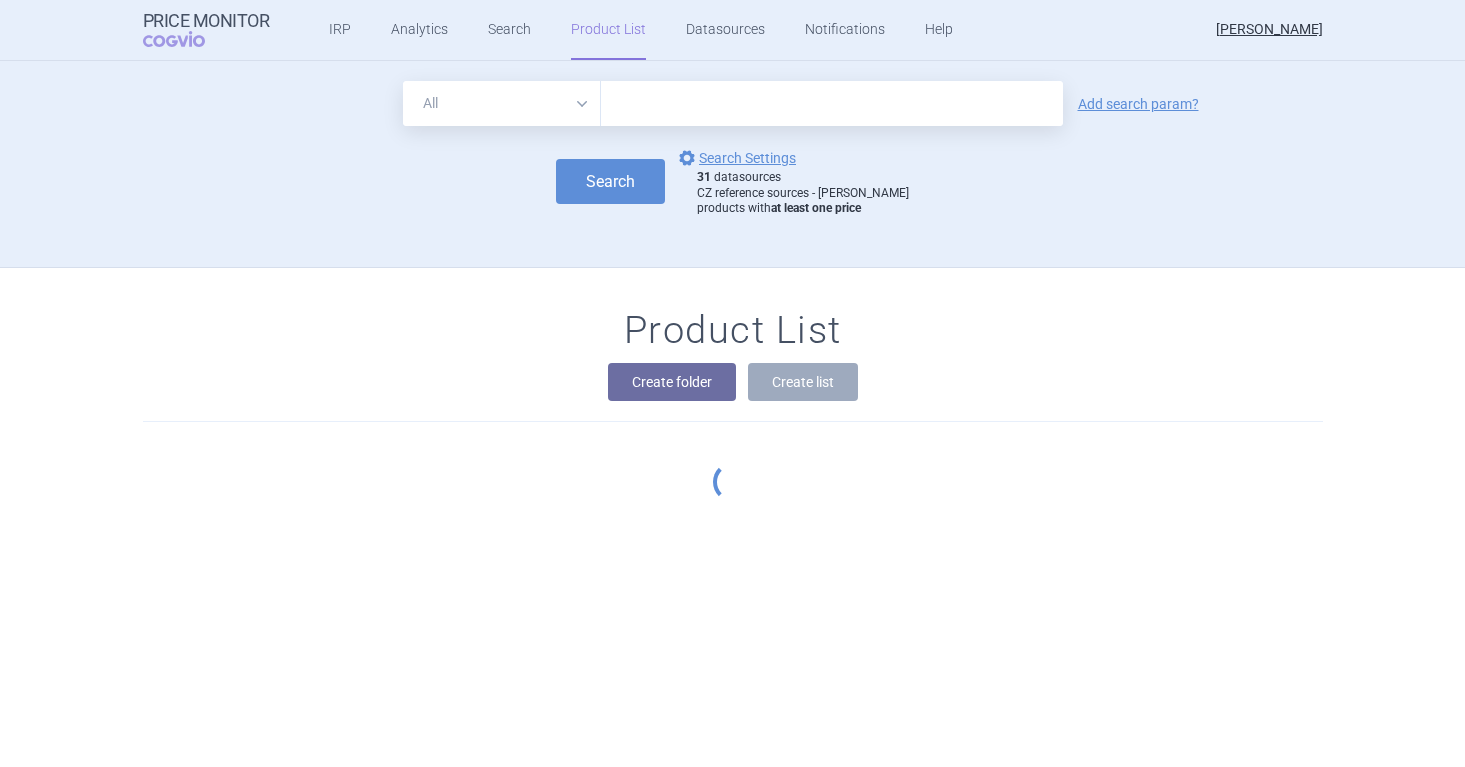 scroll, scrollTop: 207, scrollLeft: 0, axis: vertical 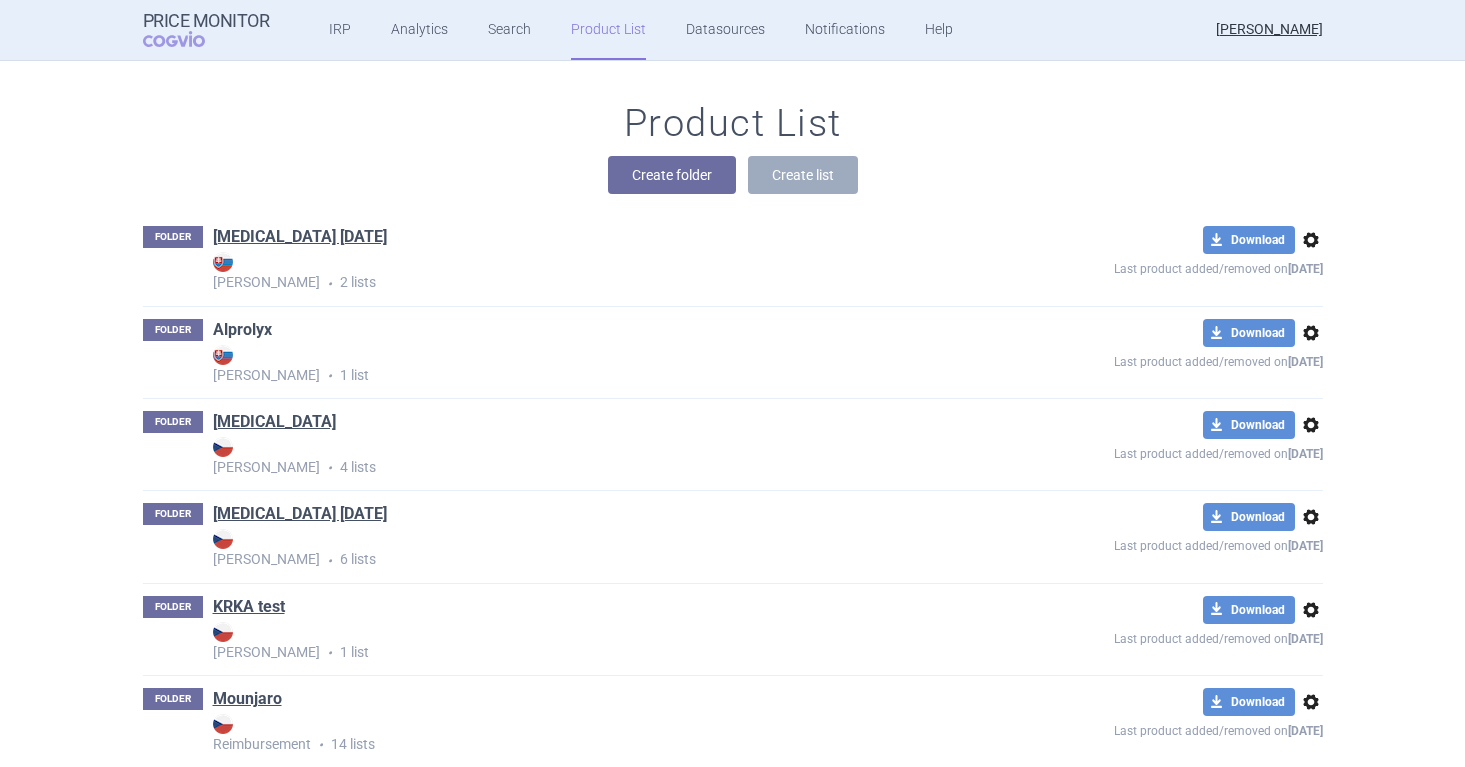 click on "Alprolyx" at bounding box center (242, 330) 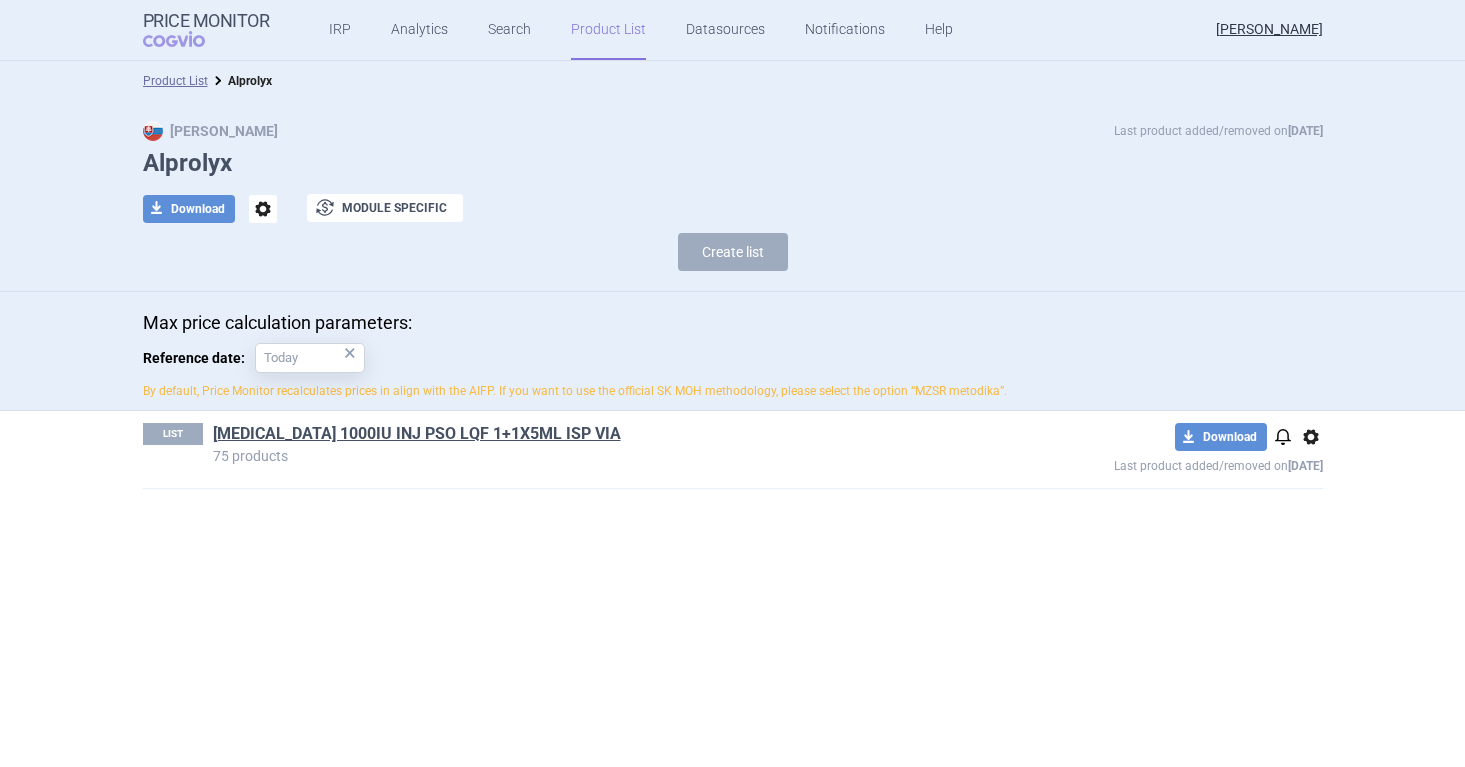 click on "Product List" at bounding box center (608, 30) 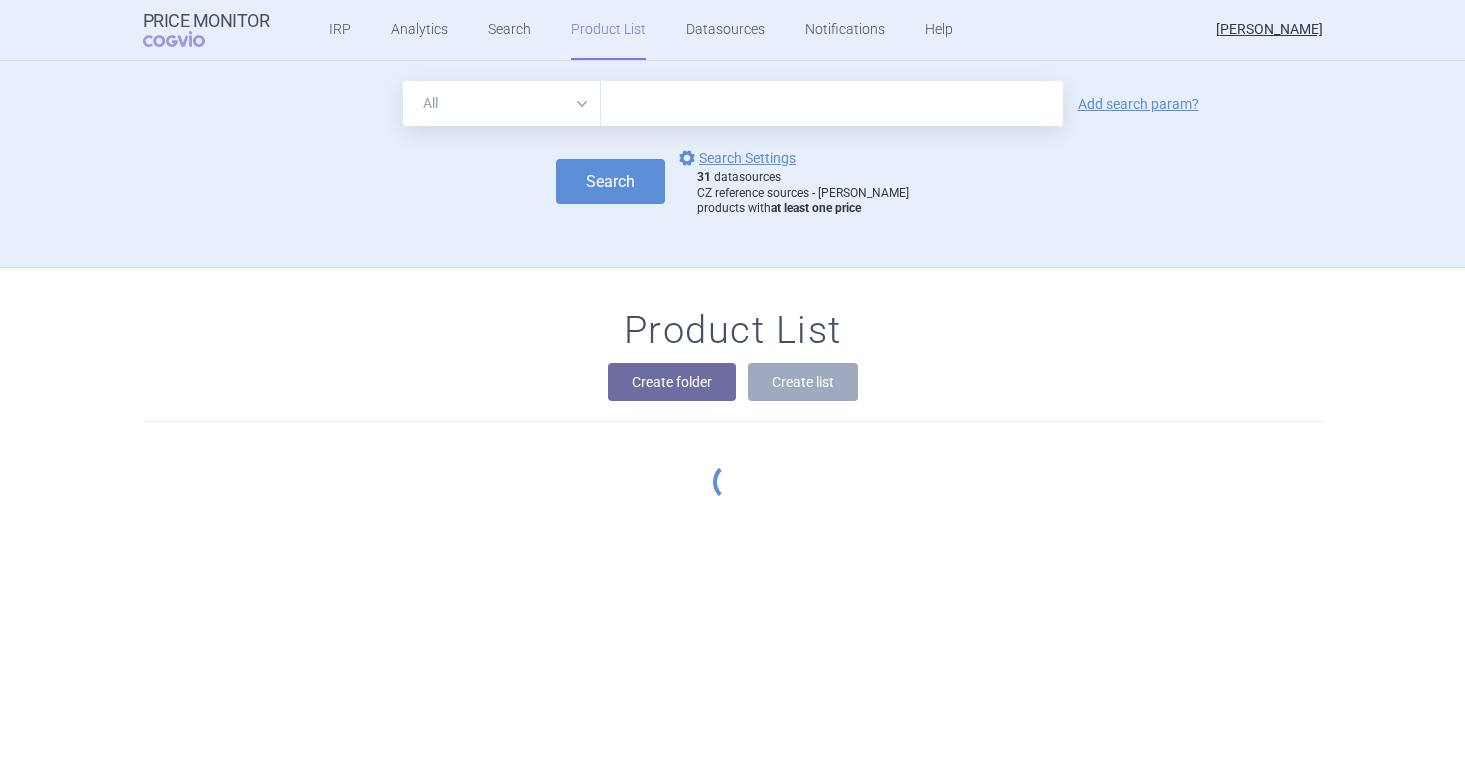 scroll, scrollTop: 207, scrollLeft: 0, axis: vertical 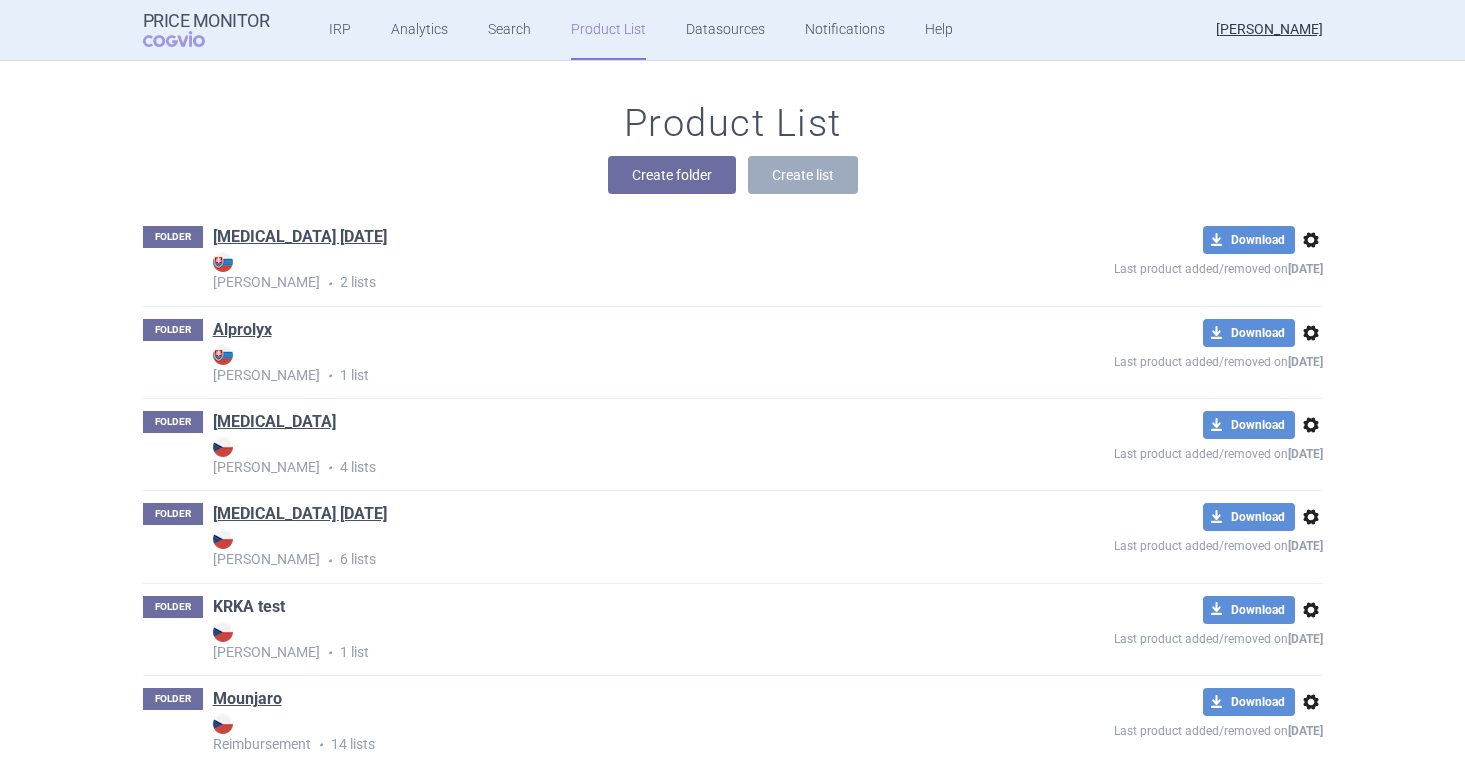 click on "KRKA test" at bounding box center (249, 607) 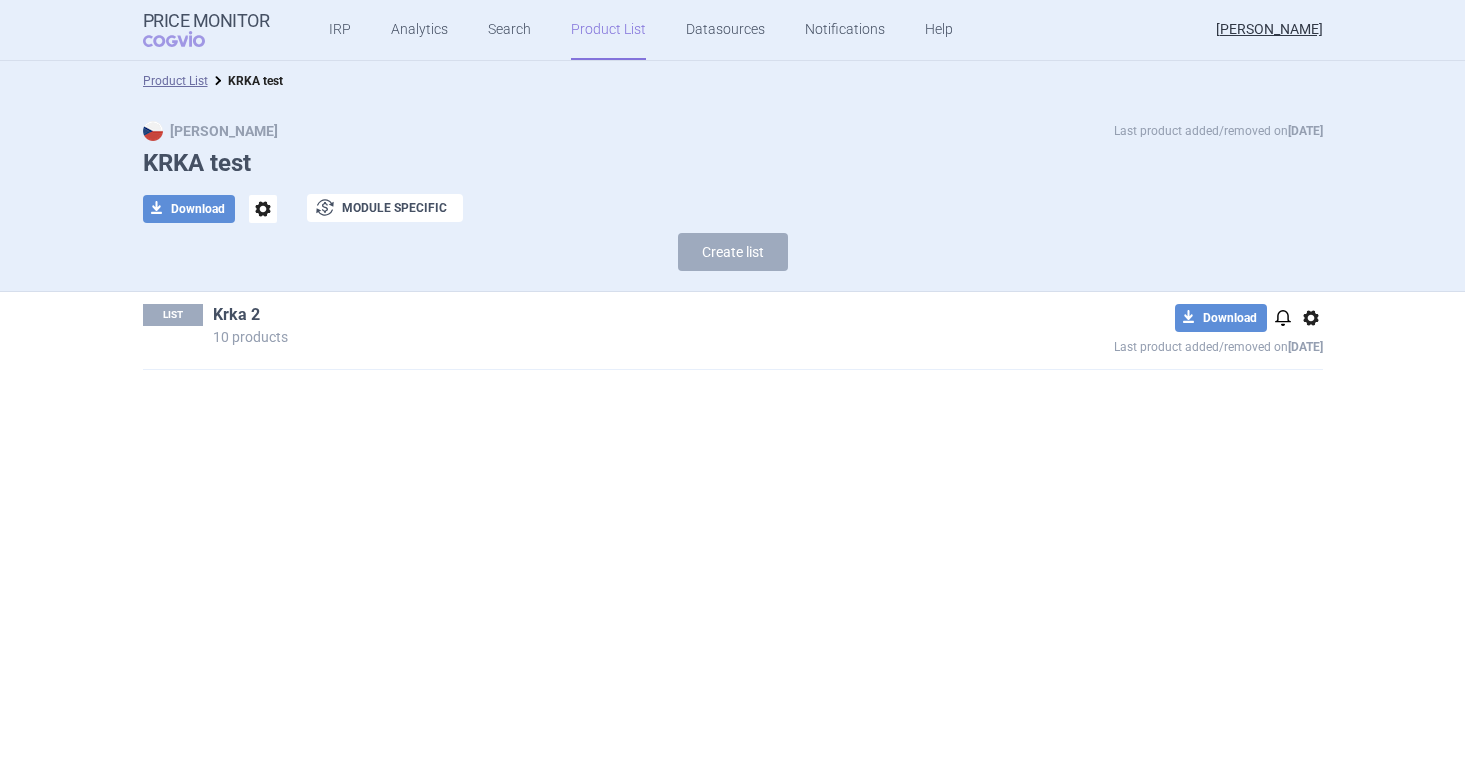 click on "Krka 2" at bounding box center (236, 315) 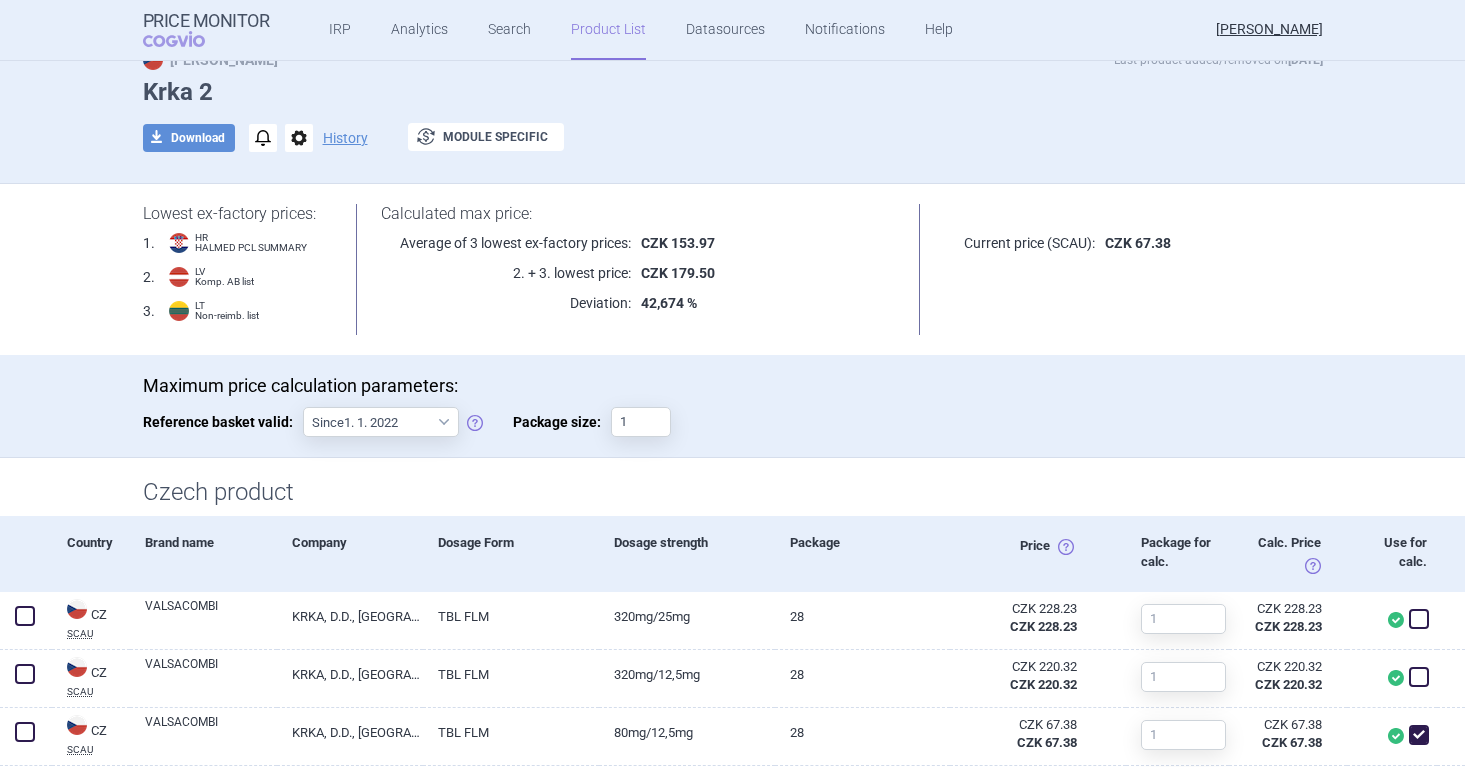 scroll, scrollTop: 12, scrollLeft: 0, axis: vertical 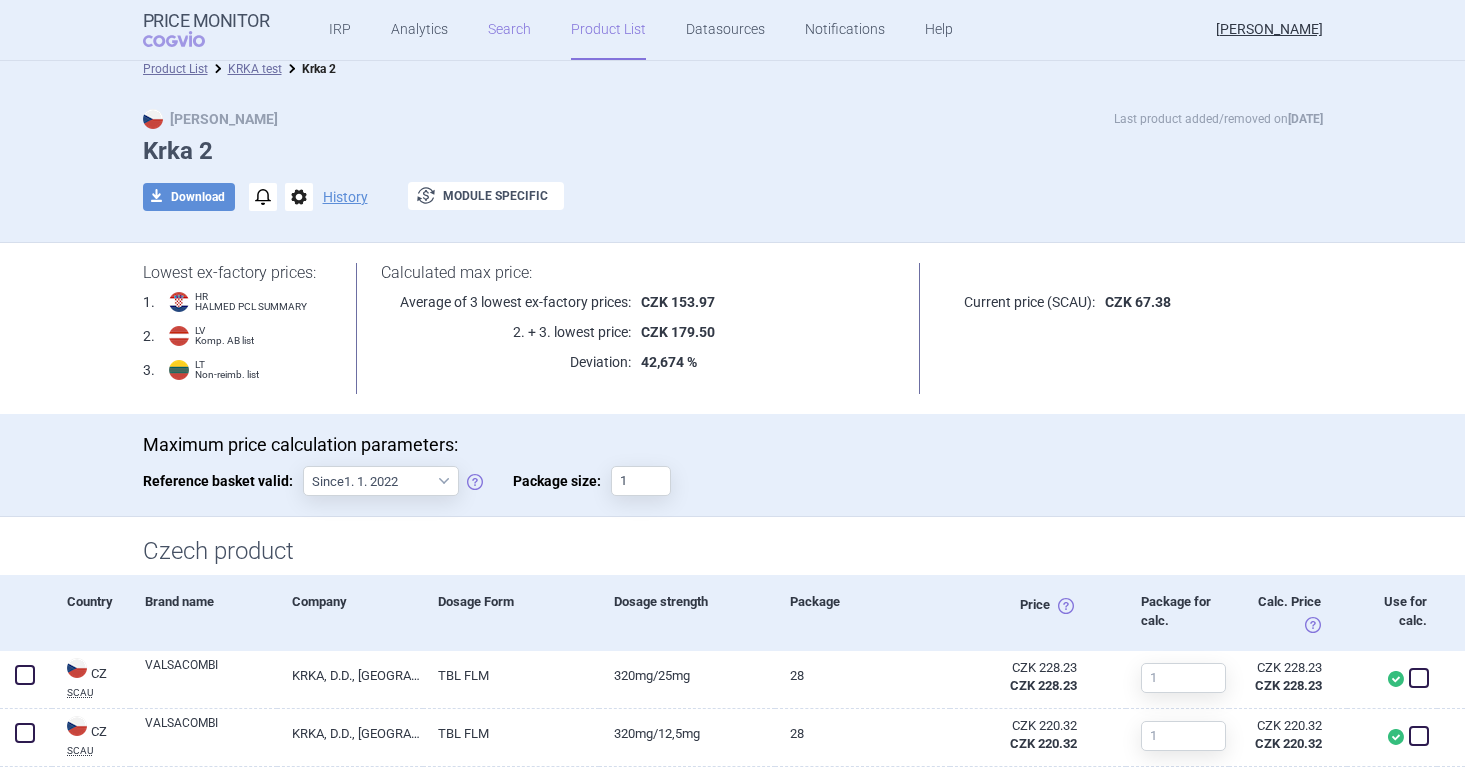 click on "Search" at bounding box center [509, 30] 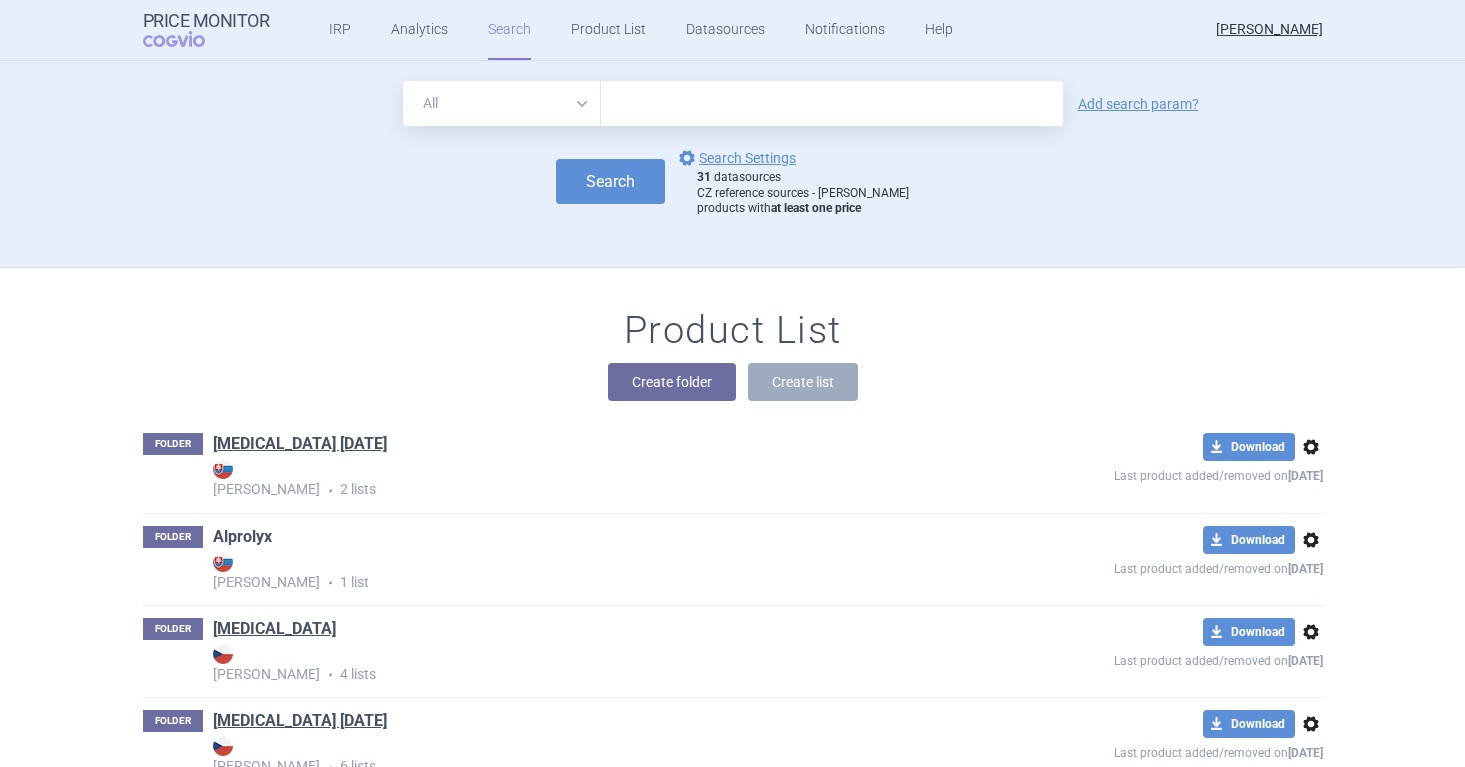 click on "Alprolyx" at bounding box center [242, 537] 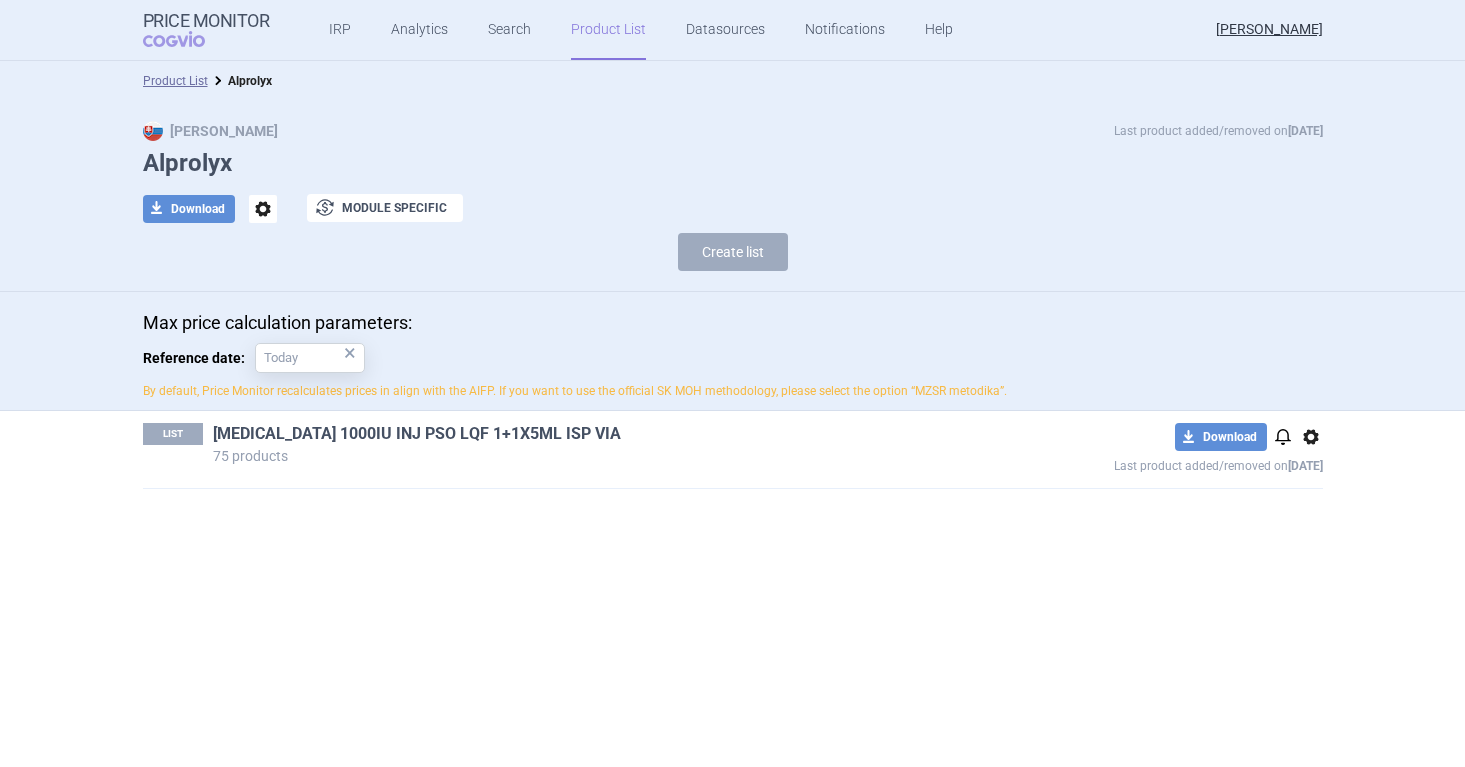 click on "[MEDICAL_DATA] 1000IU INJ PSO LQF 1+1X5ML ISP VIA" at bounding box center (417, 434) 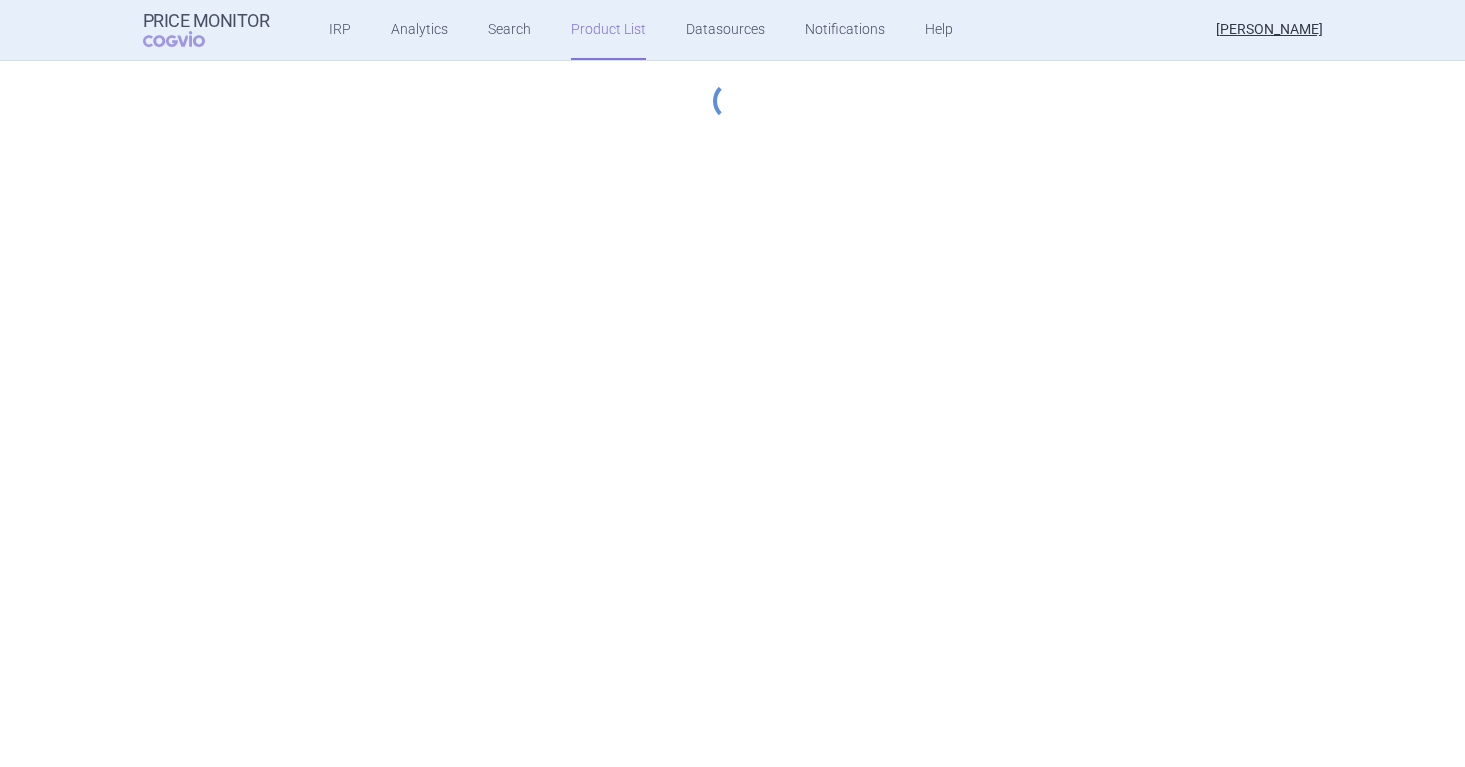 select on "[DATE]" 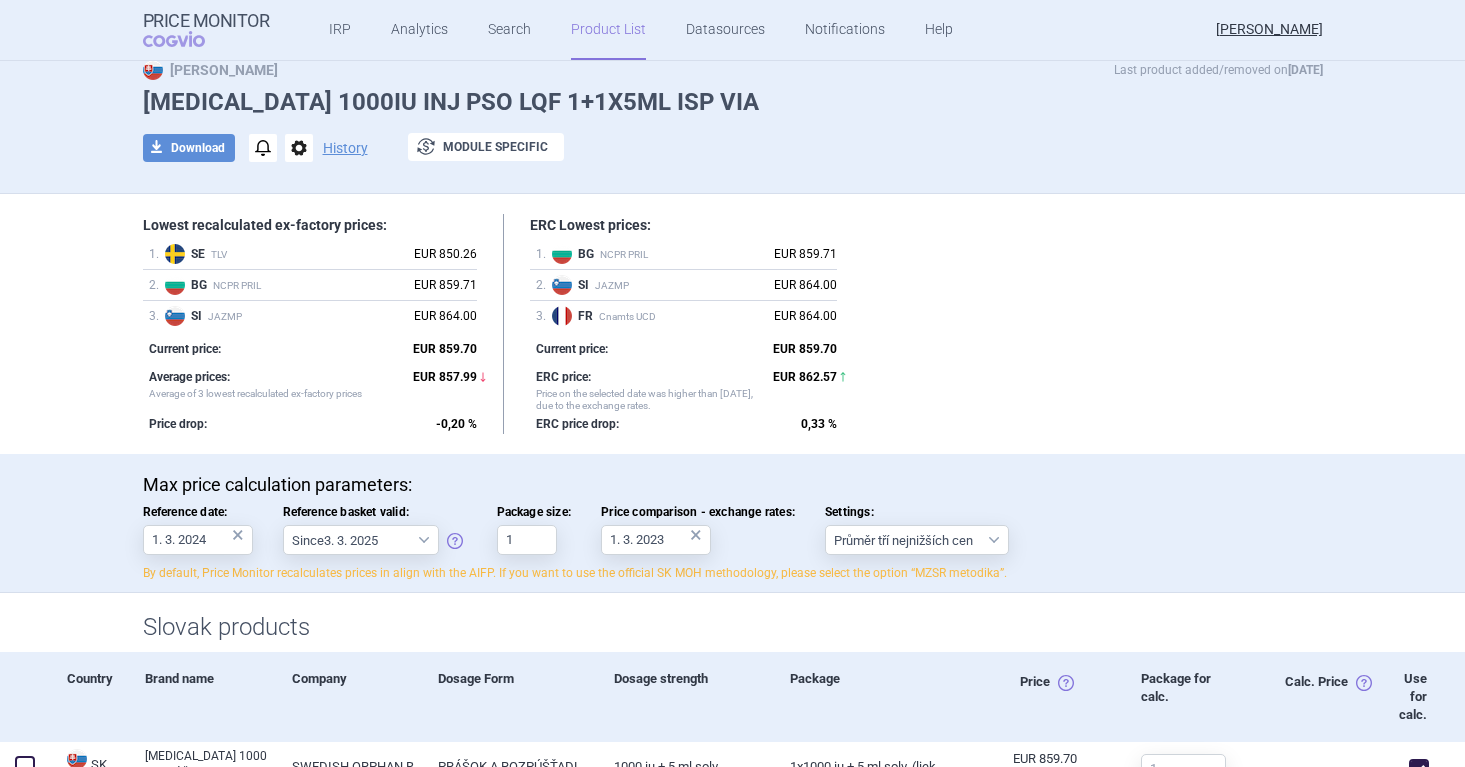 scroll, scrollTop: 64, scrollLeft: 0, axis: vertical 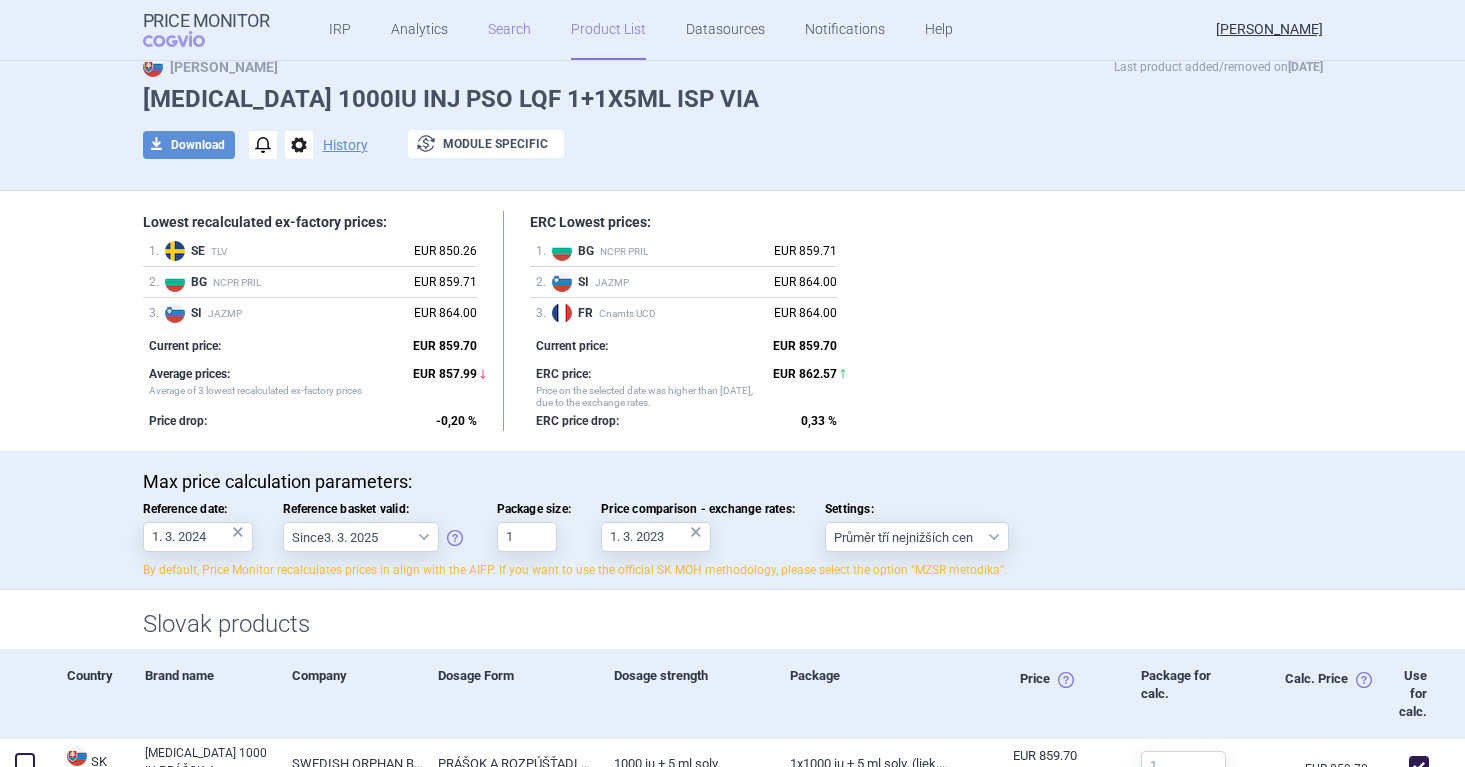 click on "Search" at bounding box center [509, 30] 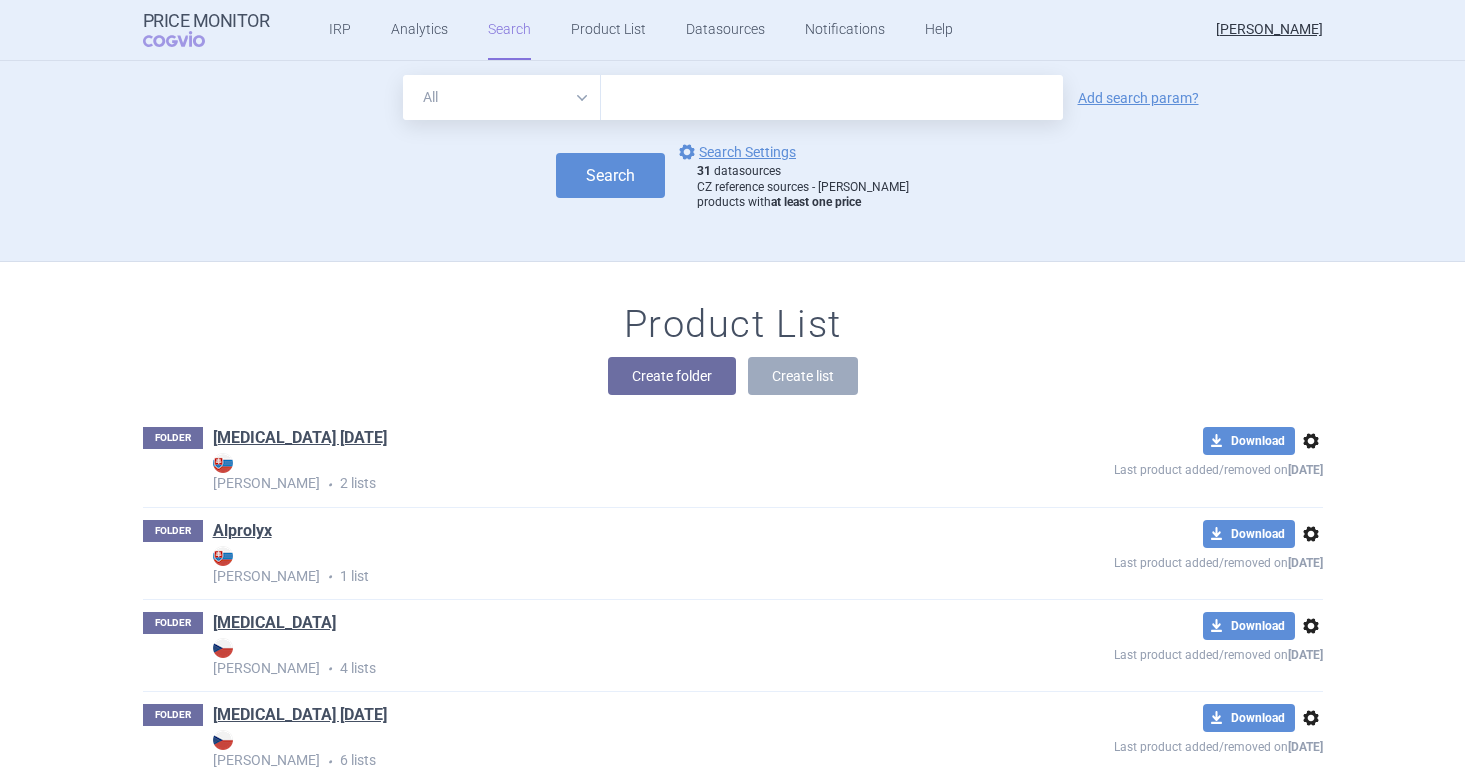 scroll, scrollTop: 0, scrollLeft: 0, axis: both 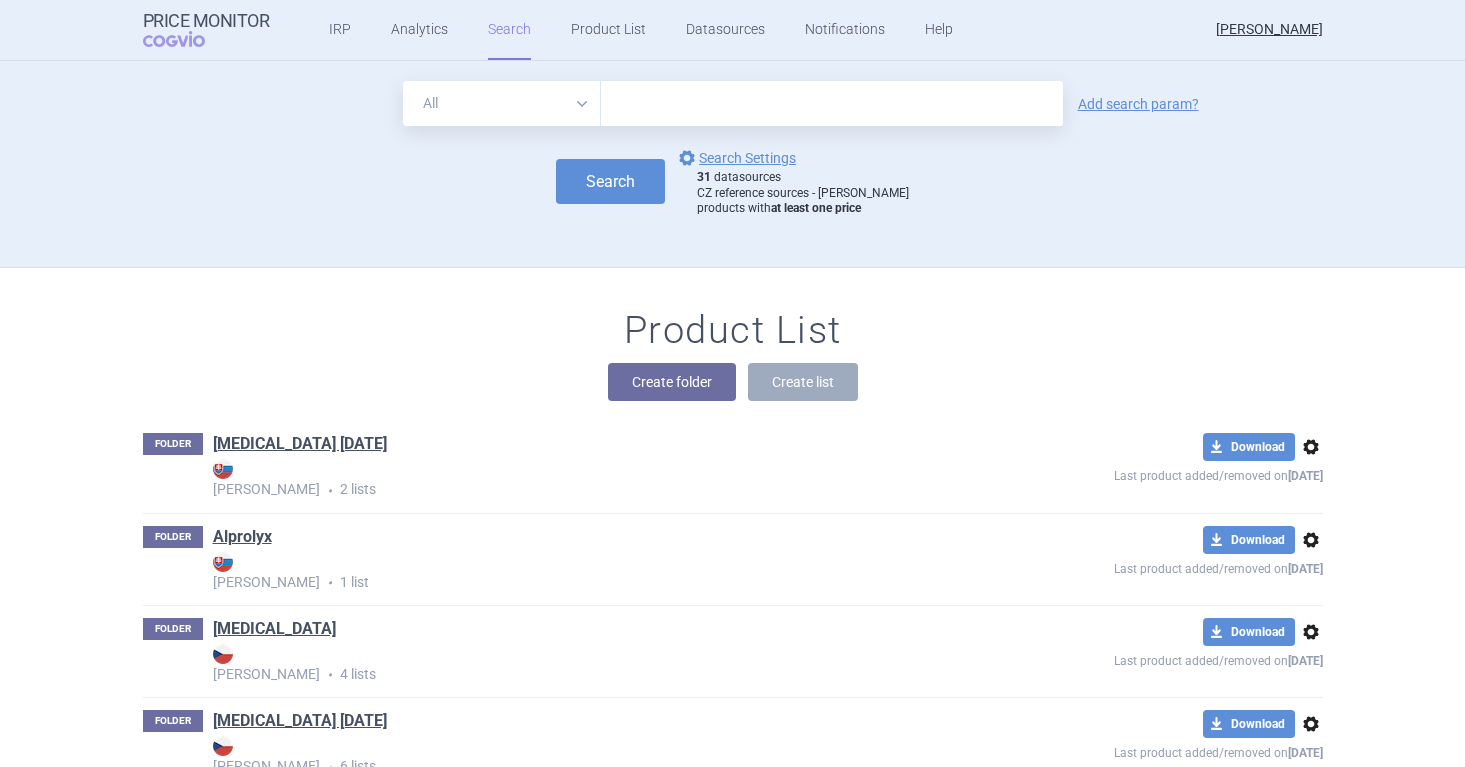 click on "All Brand Name ATC Company Active Substance Country Newer than" at bounding box center (502, 103) 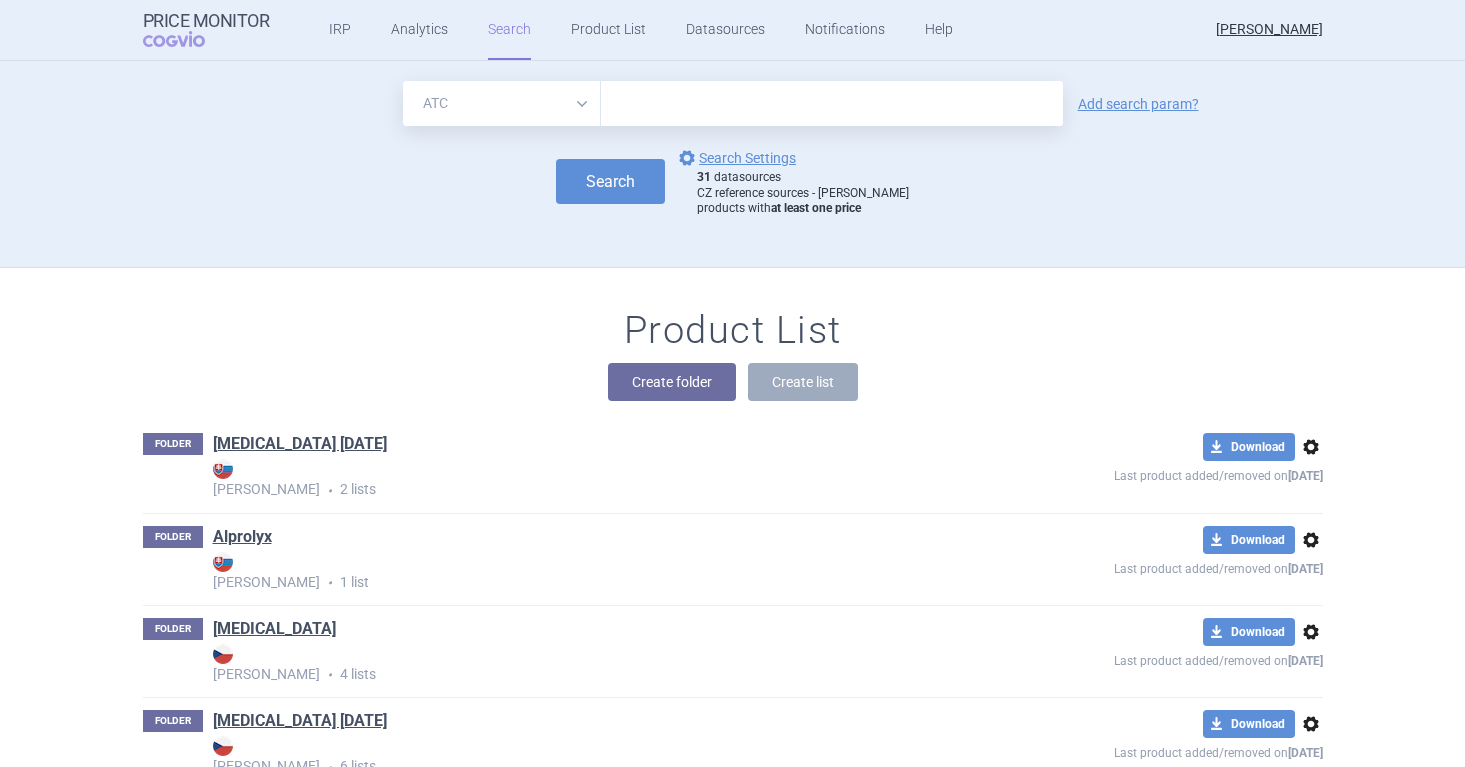 click at bounding box center (832, 103) 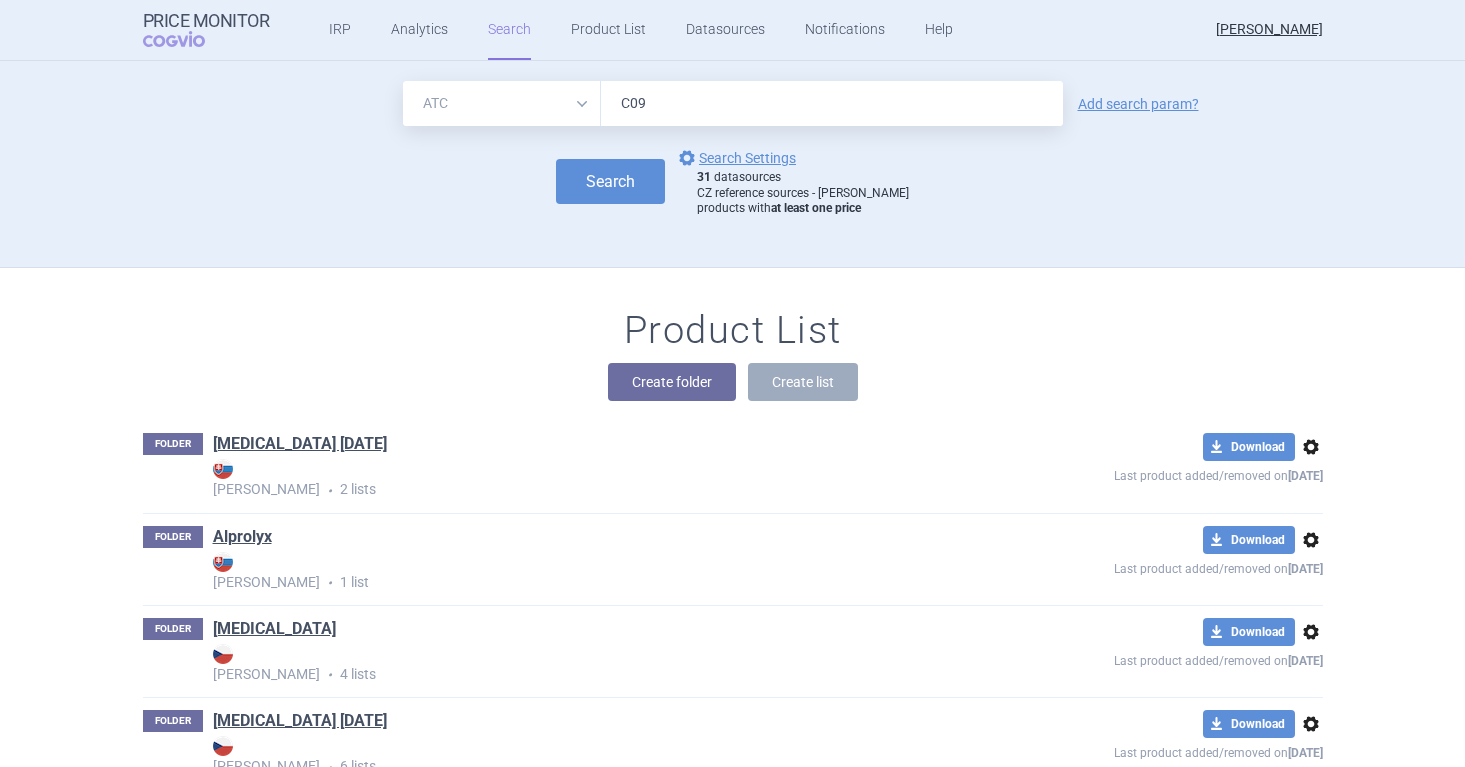 type on "C09AA05" 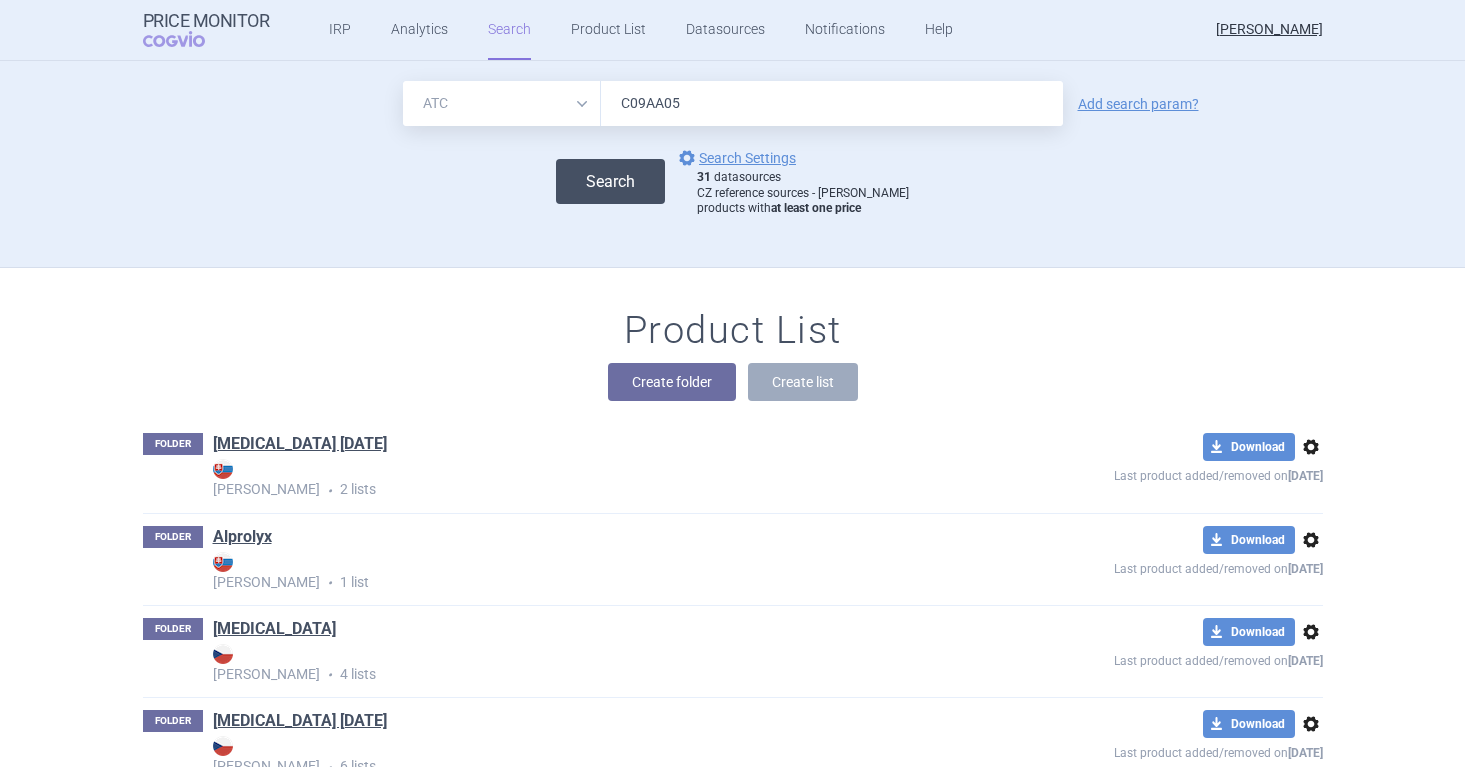 click on "Search" at bounding box center [610, 181] 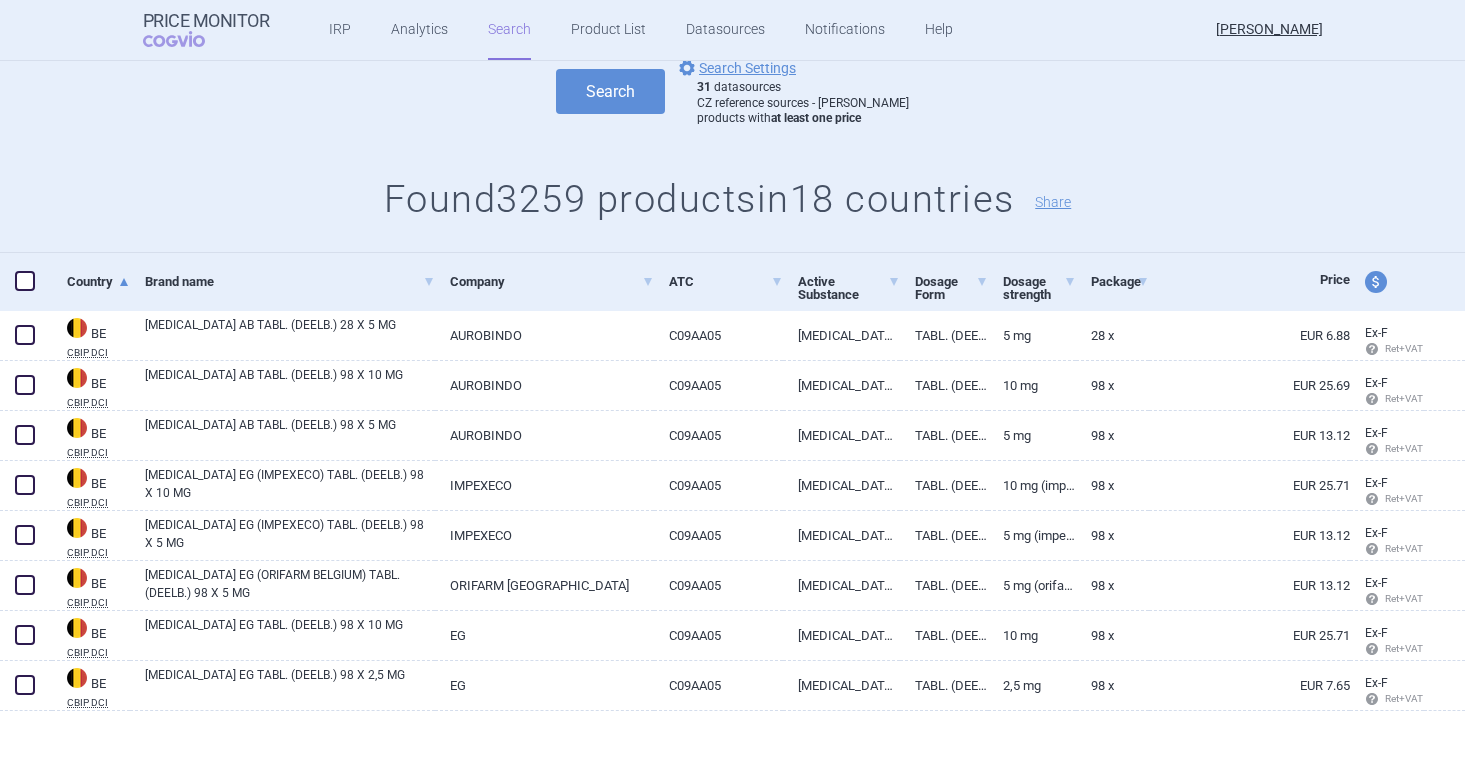 scroll, scrollTop: 0, scrollLeft: 0, axis: both 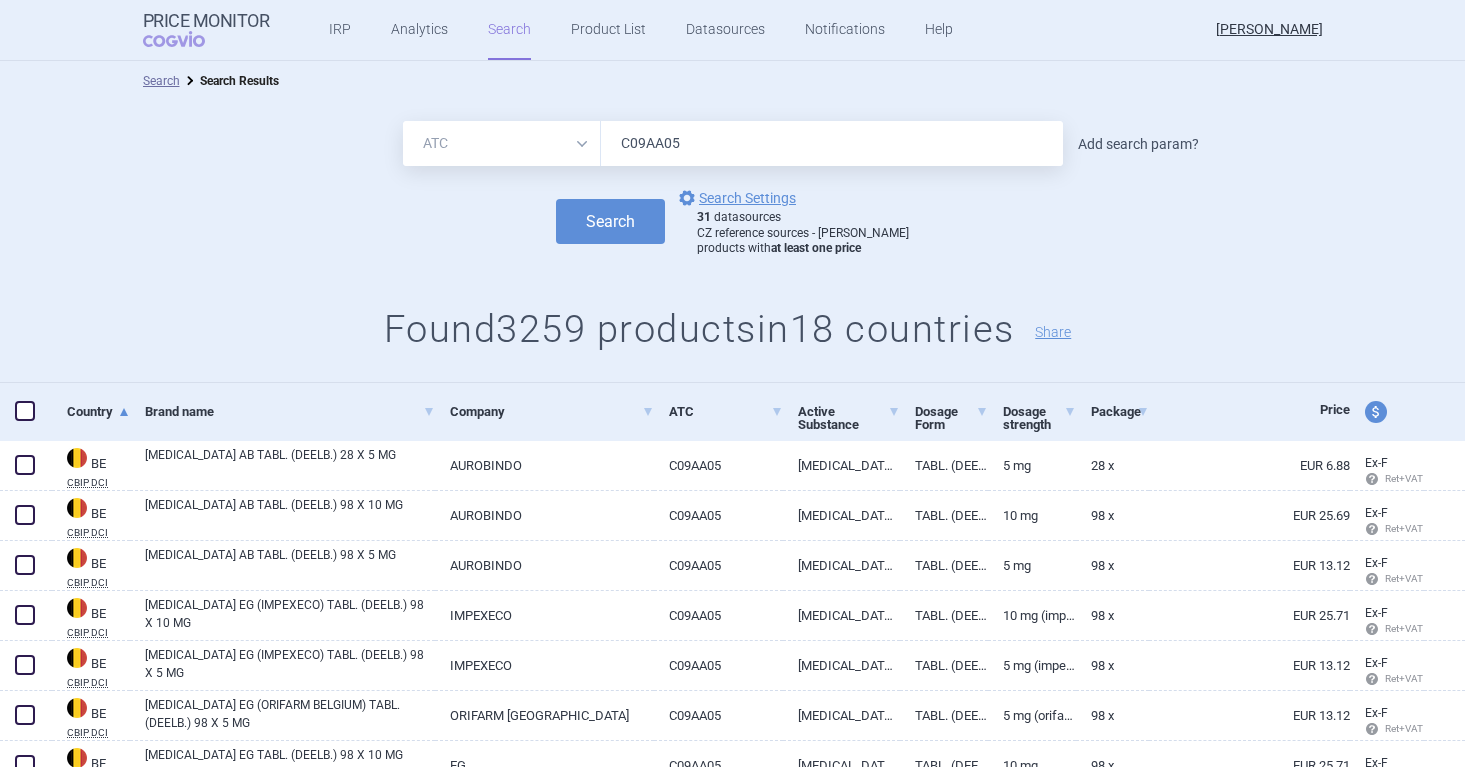 click on "Add search param?" at bounding box center [1138, 144] 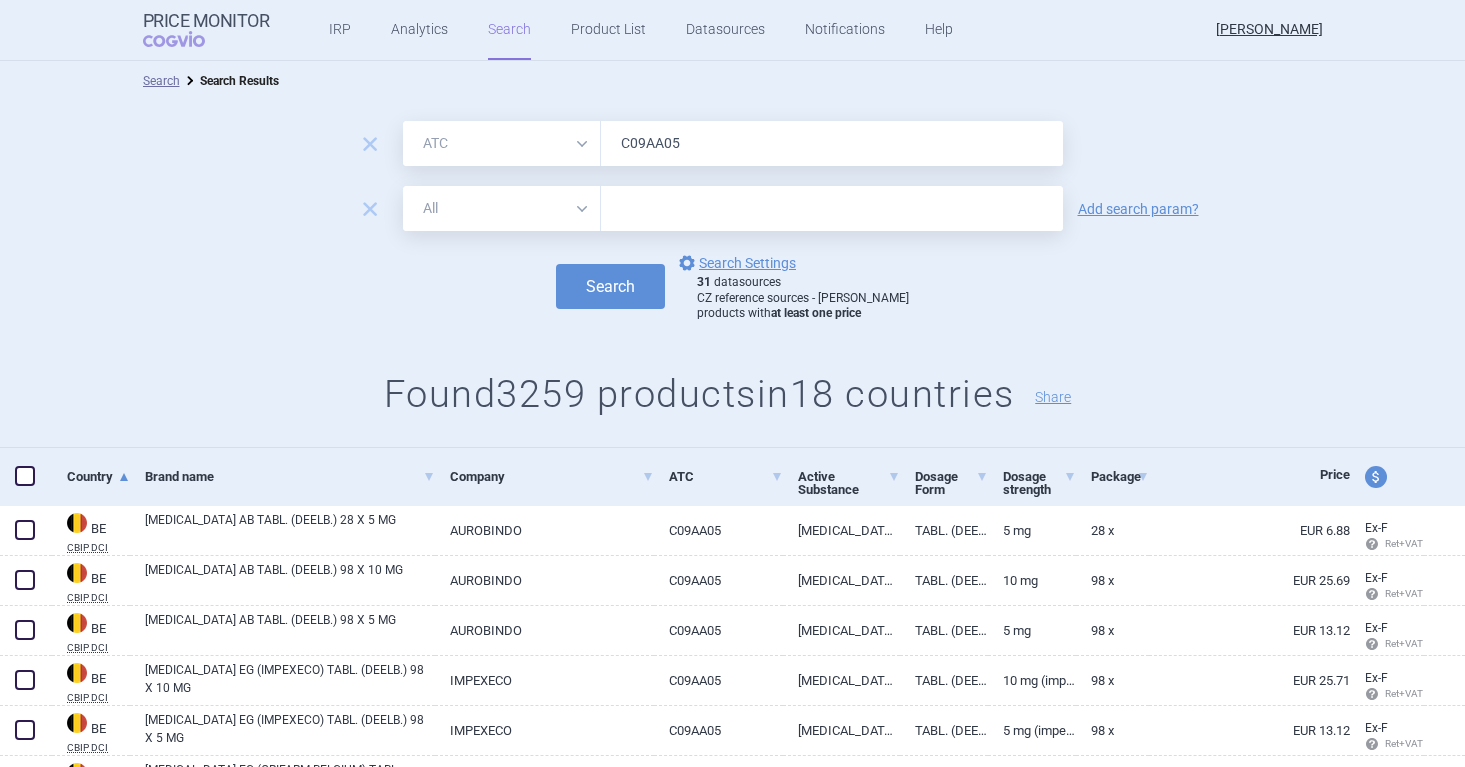 click on "All Brand Name ATC Company Active Substance Country Newer than" at bounding box center [502, 208] 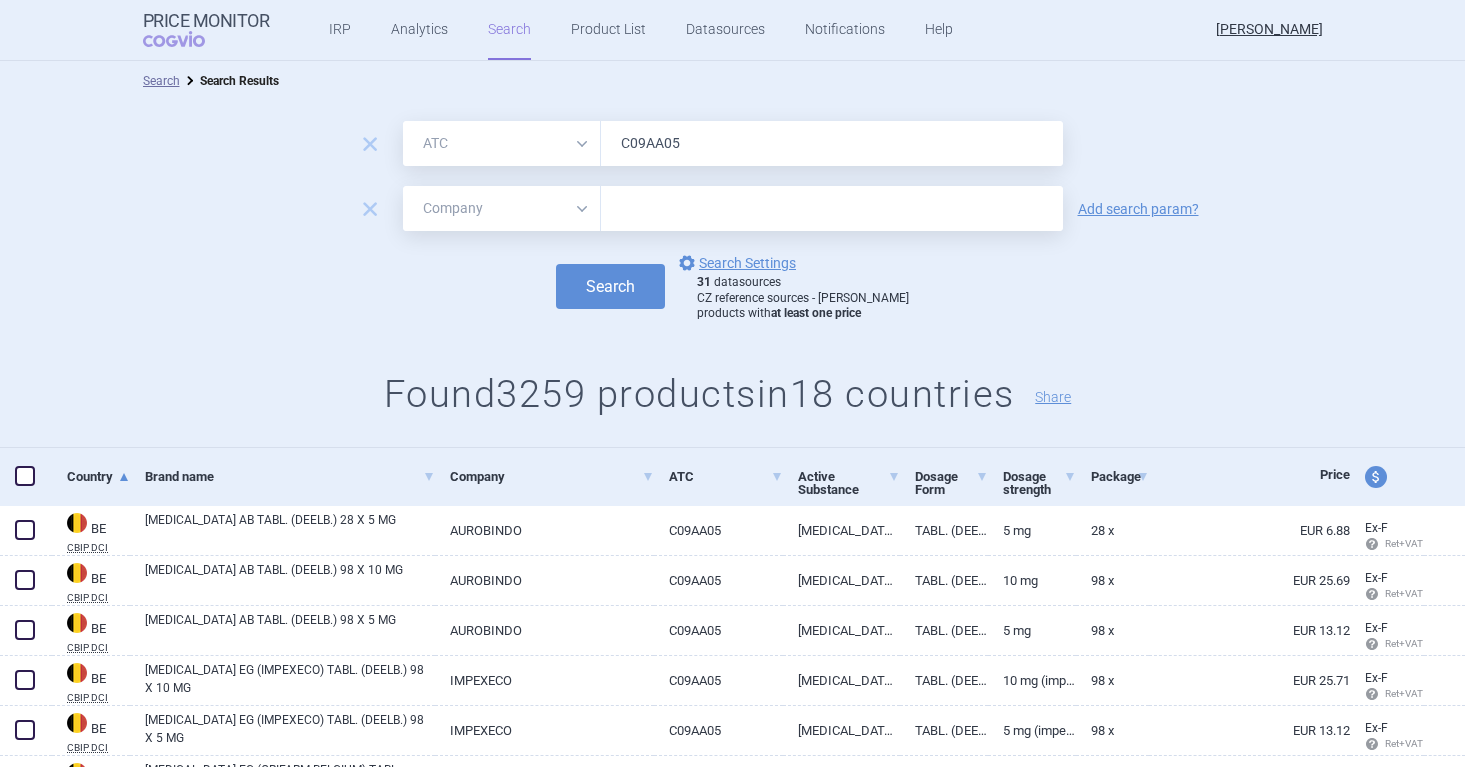 click at bounding box center [832, 208] 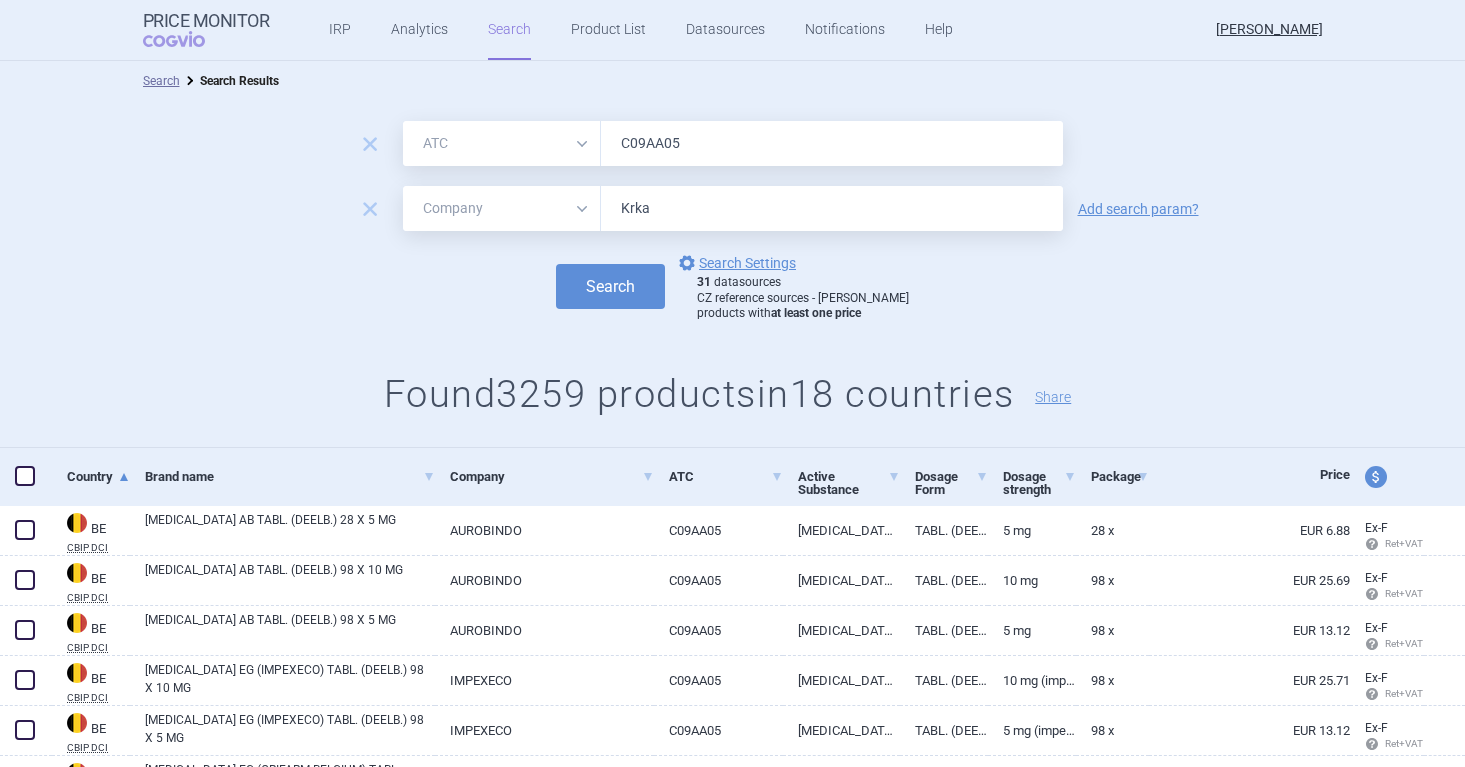 type on "KRKA" 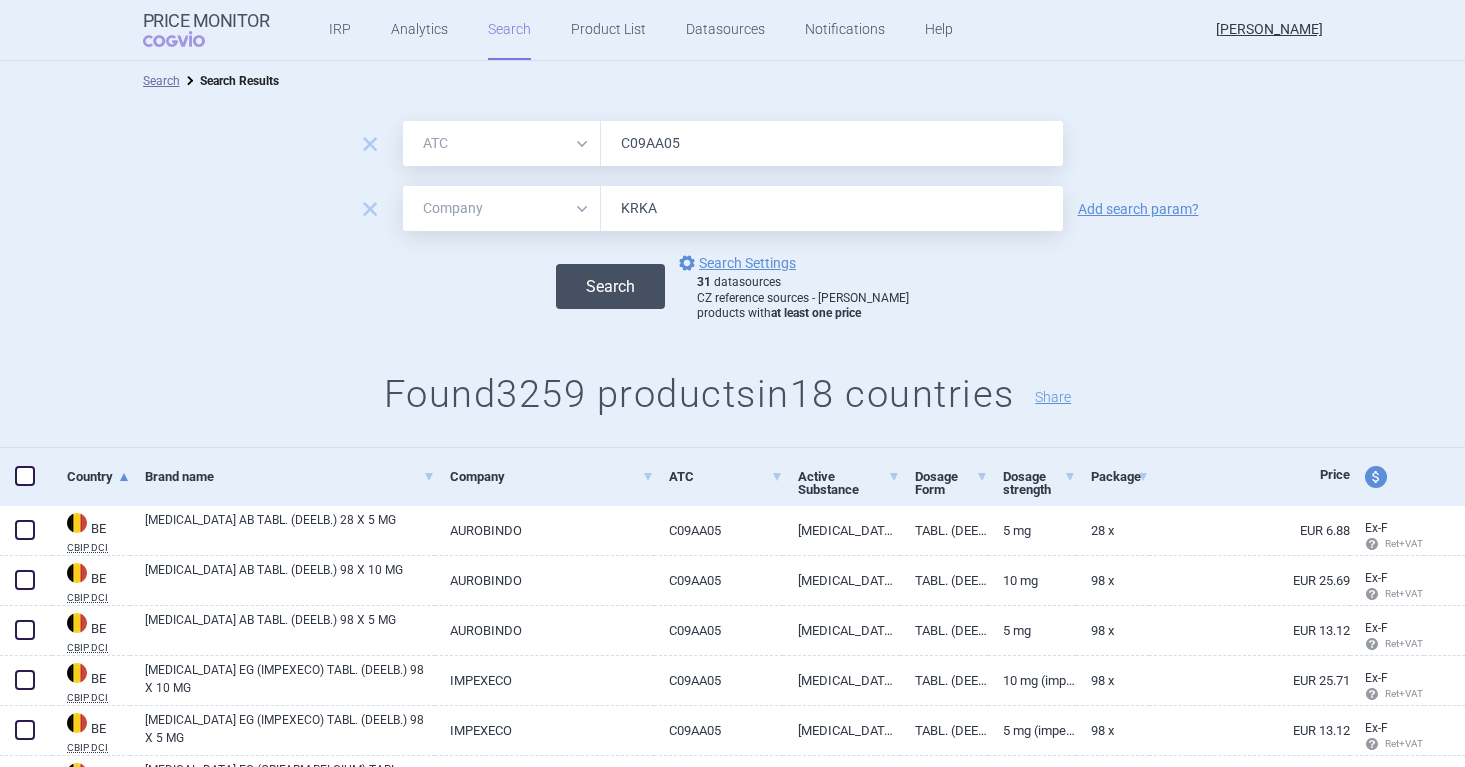 click on "Search" at bounding box center (610, 286) 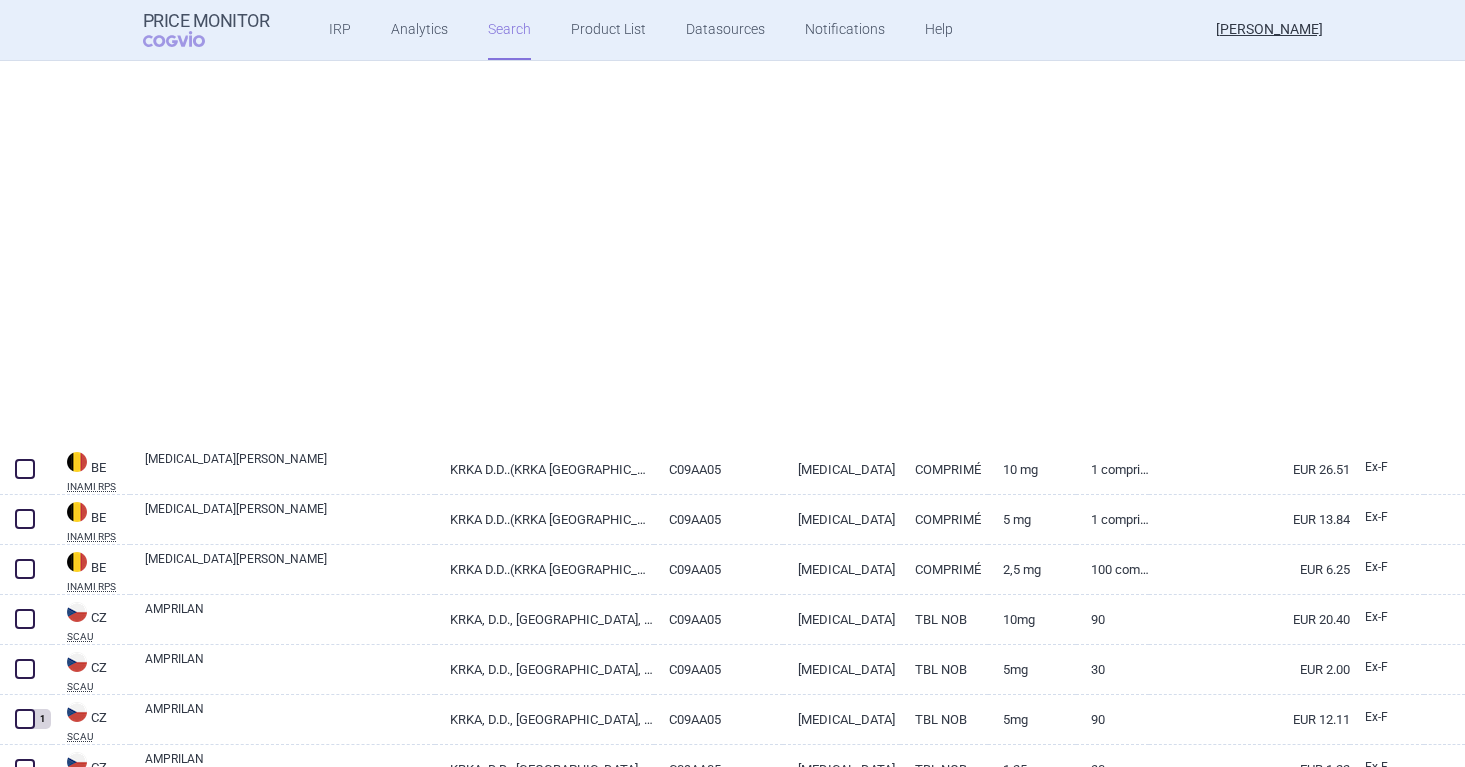 scroll, scrollTop: 0, scrollLeft: 0, axis: both 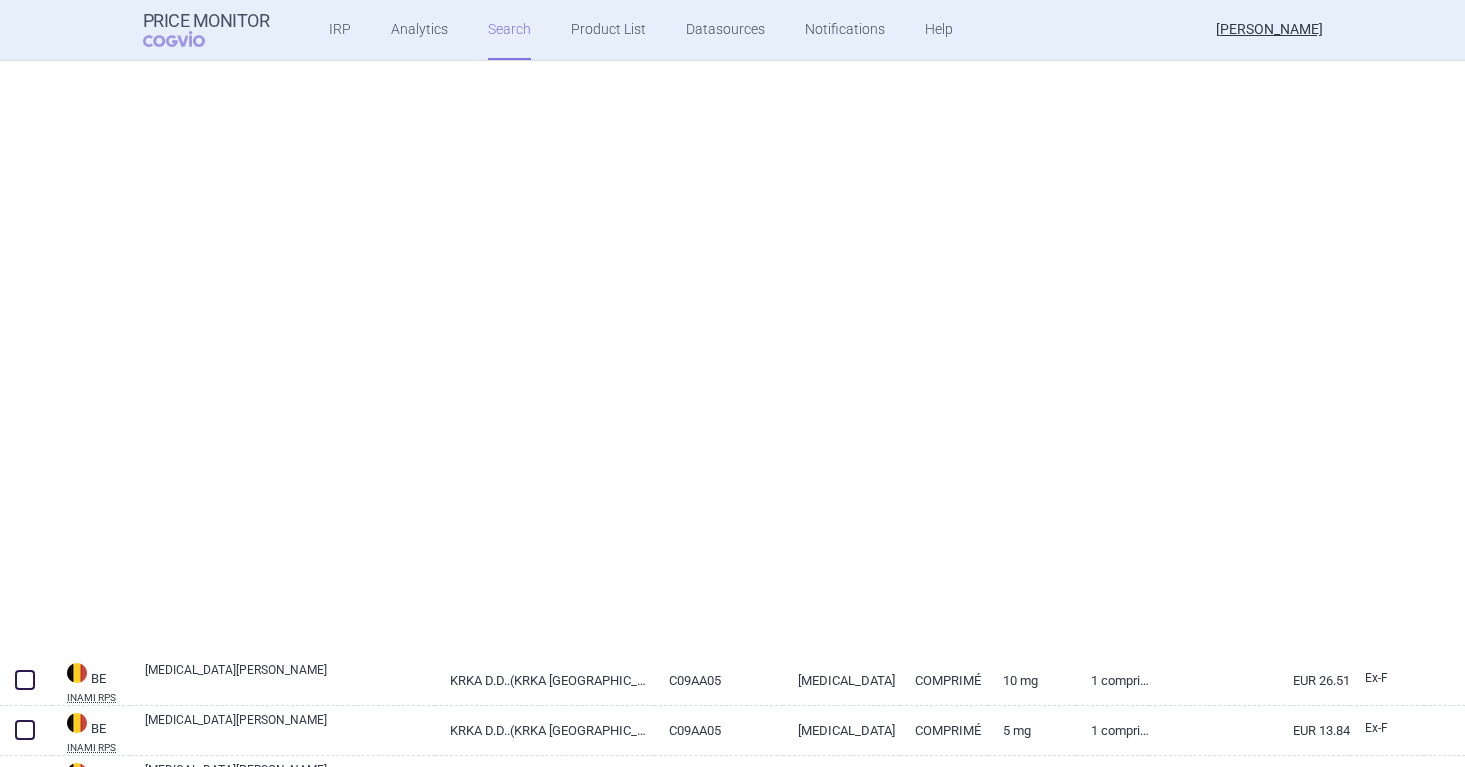 select on "atc" 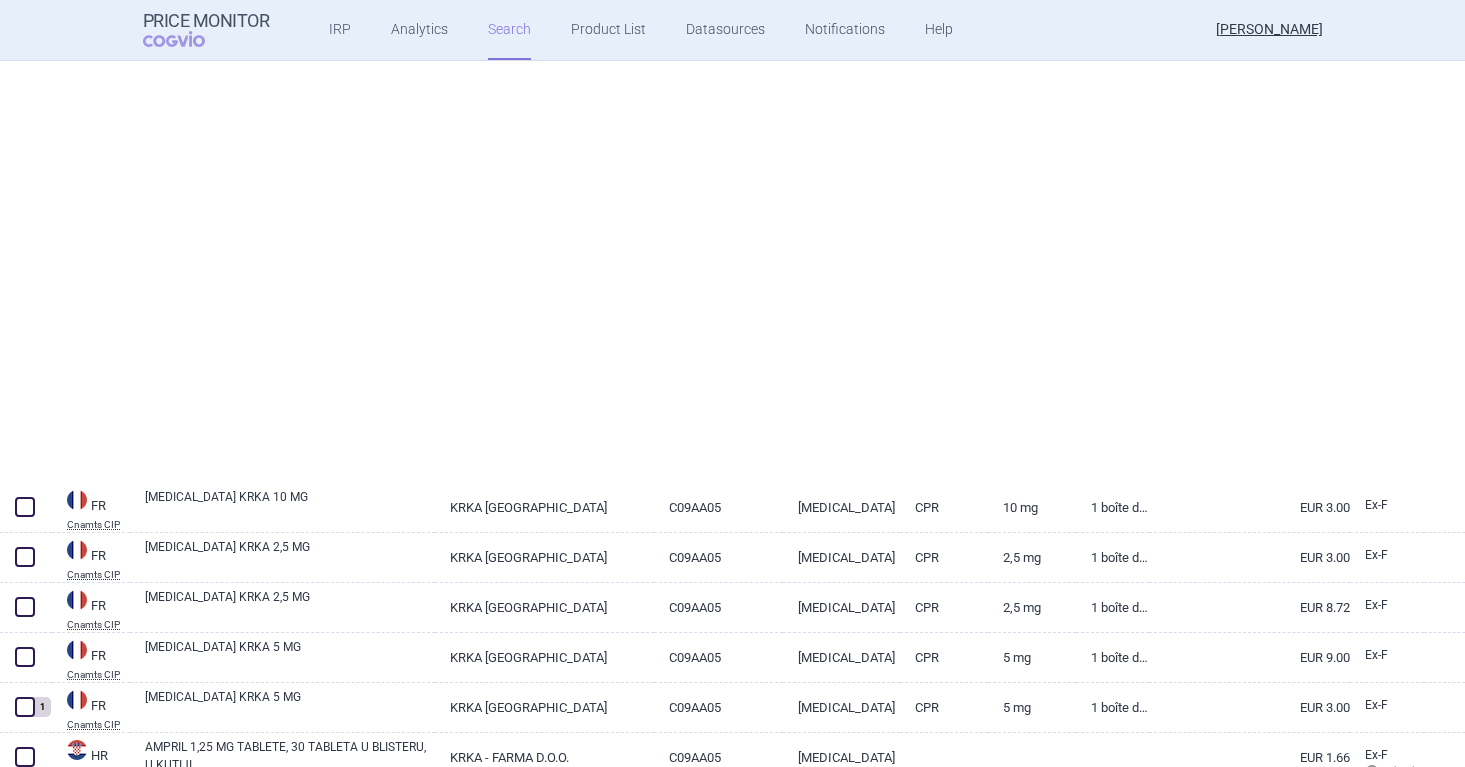 scroll, scrollTop: 232, scrollLeft: 0, axis: vertical 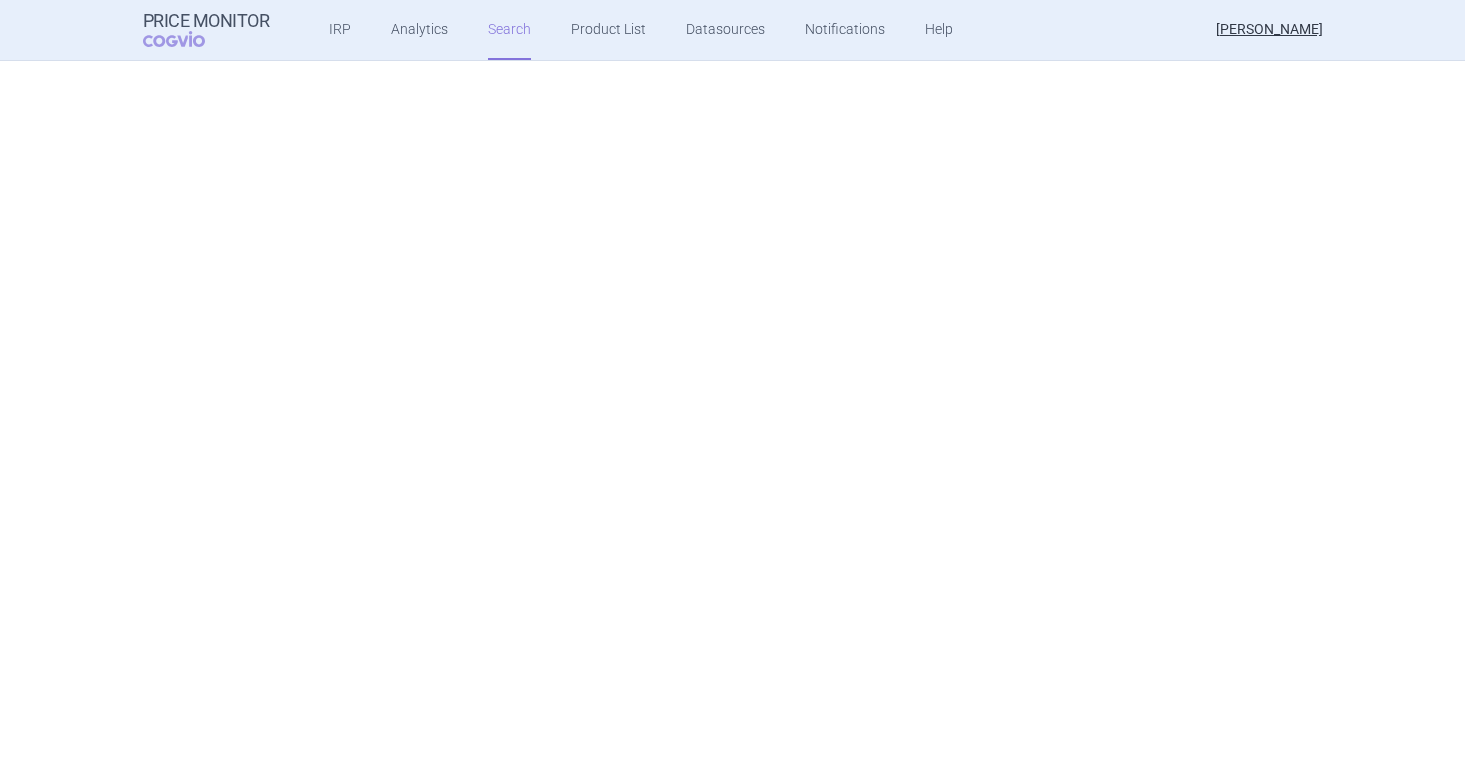 select on "atc" 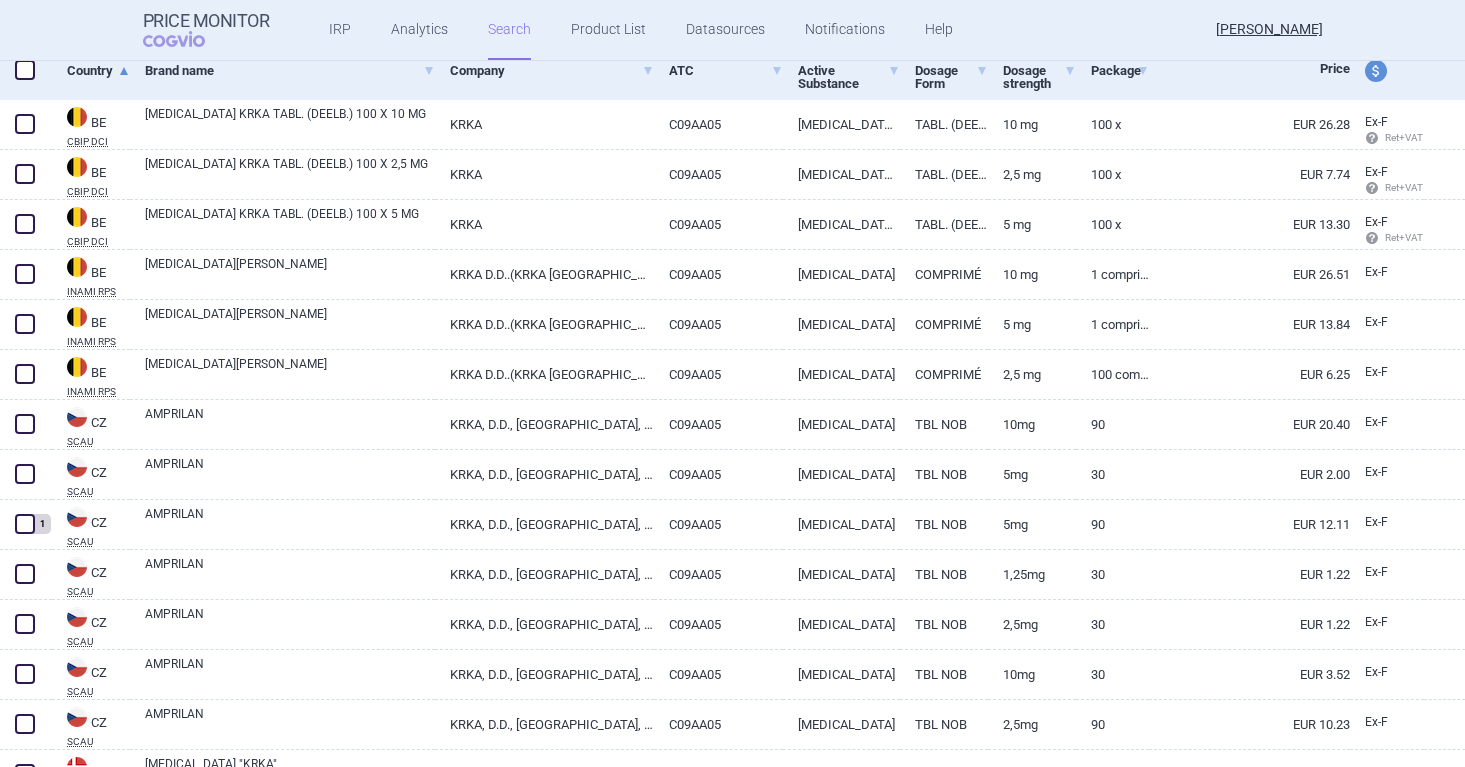 scroll, scrollTop: 470, scrollLeft: 0, axis: vertical 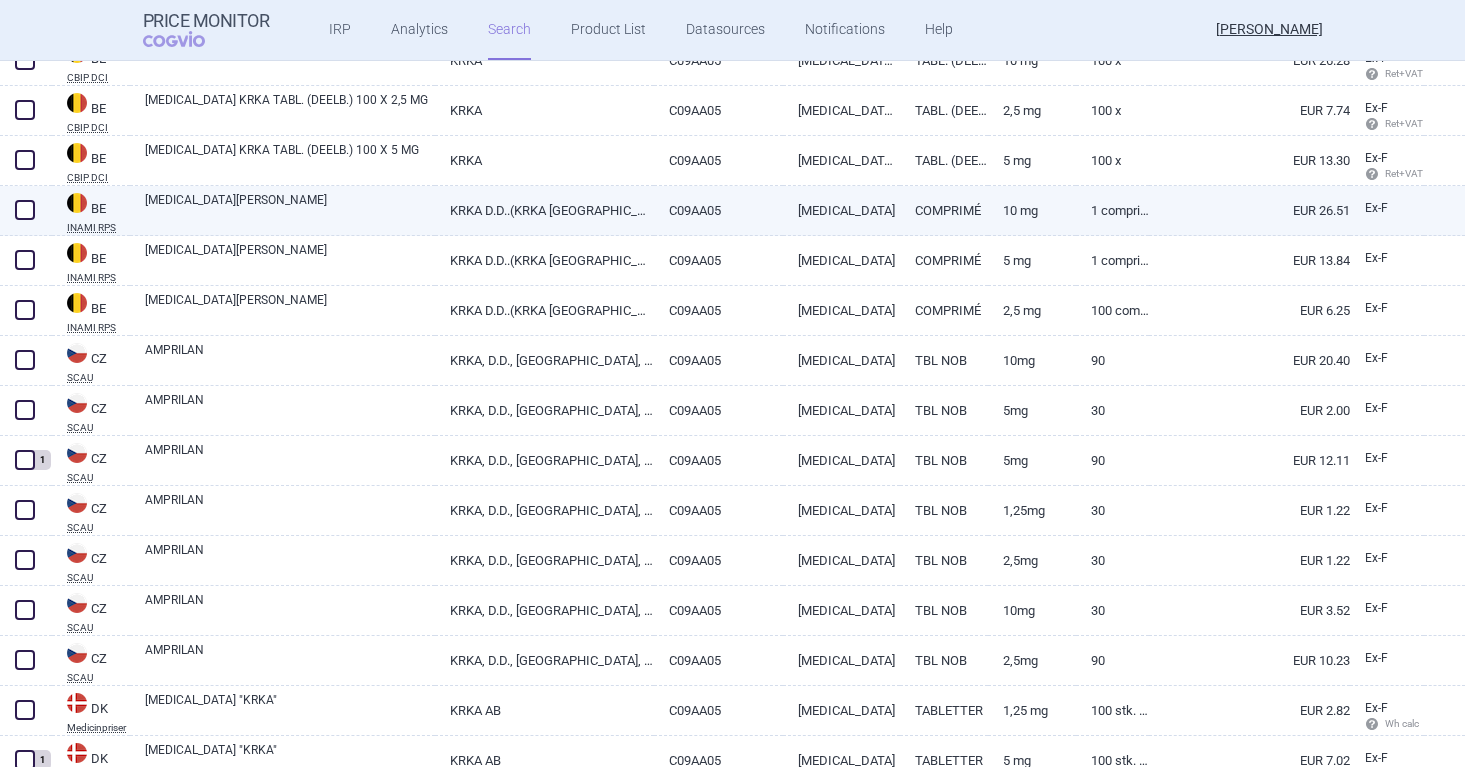 click at bounding box center (25, 210) 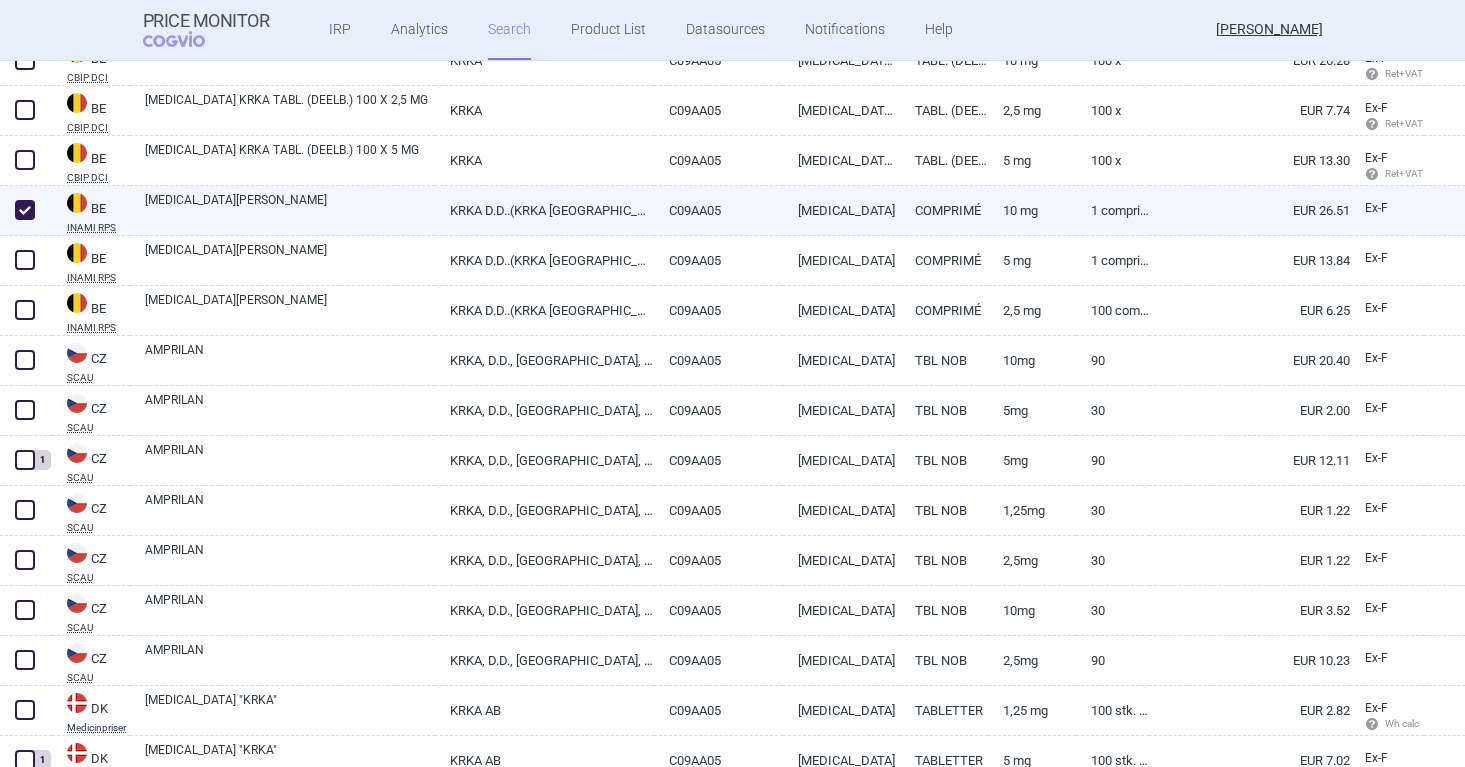 checkbox on "true" 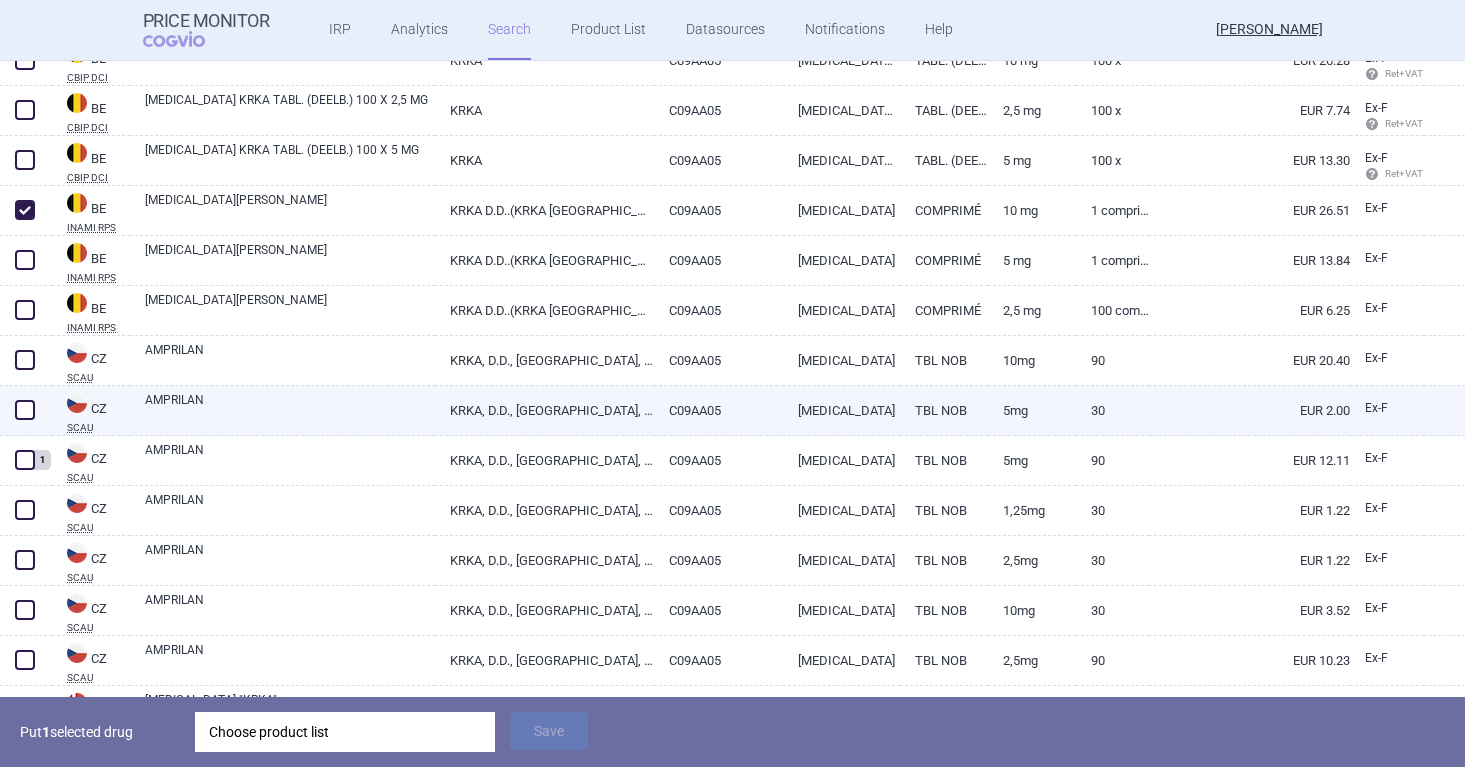 click at bounding box center (25, 410) 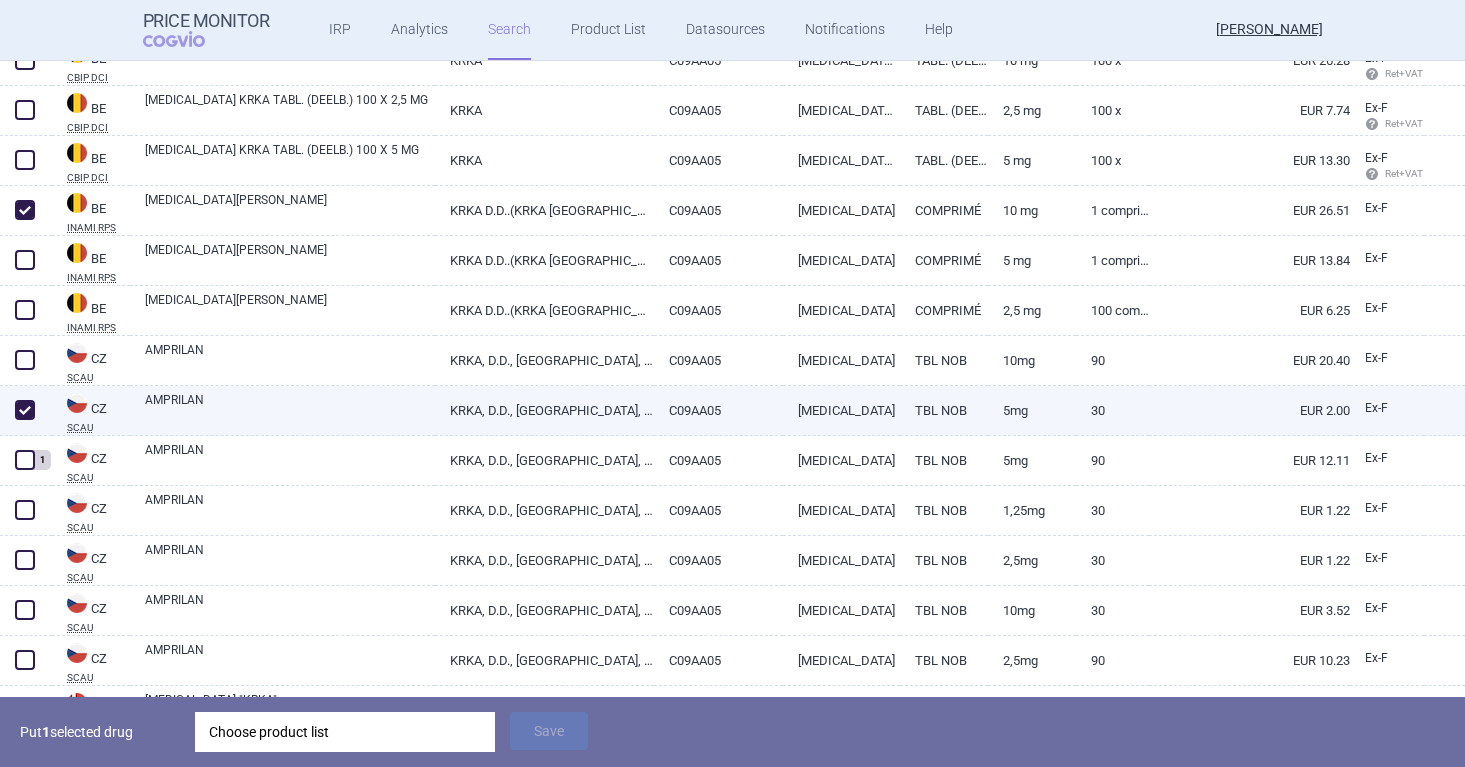 checkbox on "true" 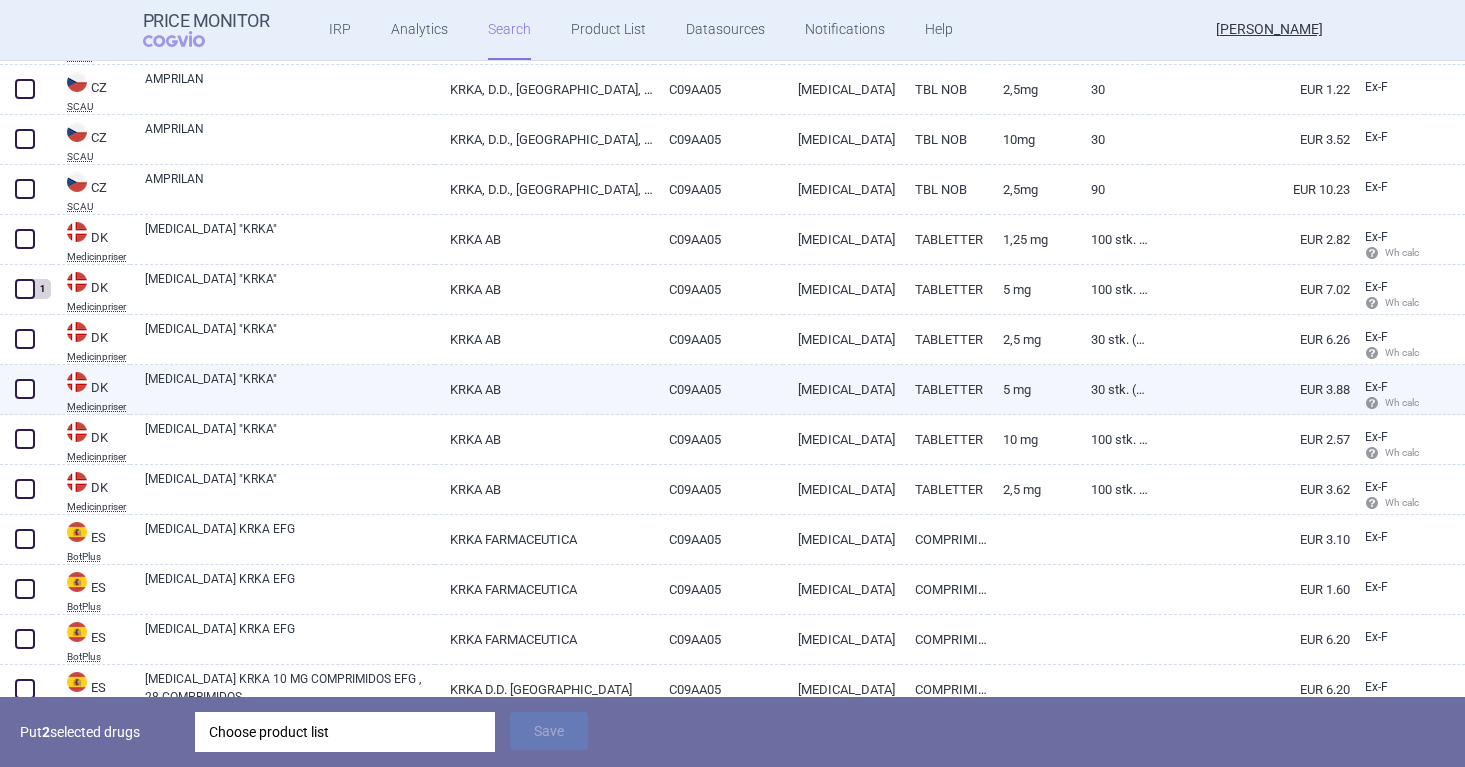 click at bounding box center (25, 389) 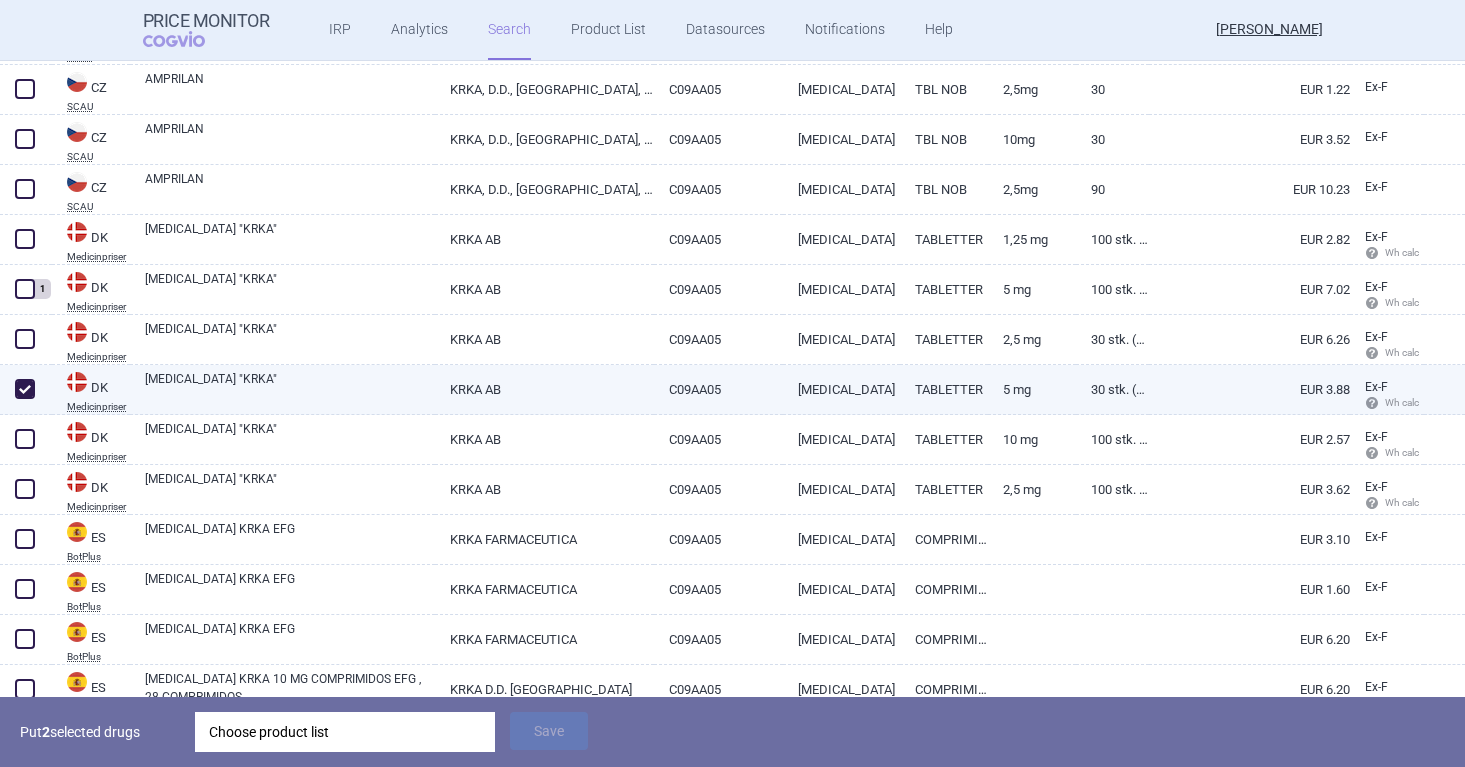 checkbox on "true" 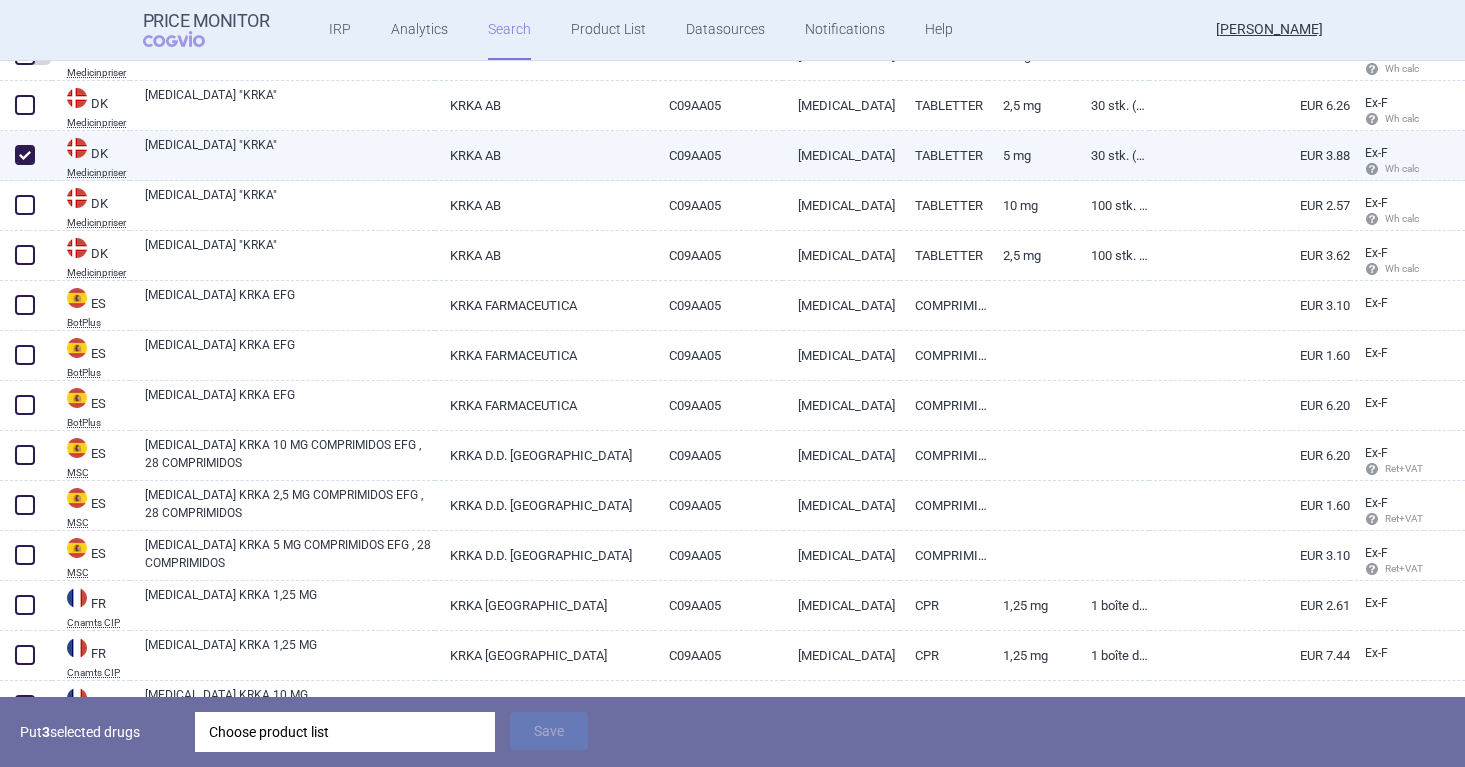 click at bounding box center [25, 405] 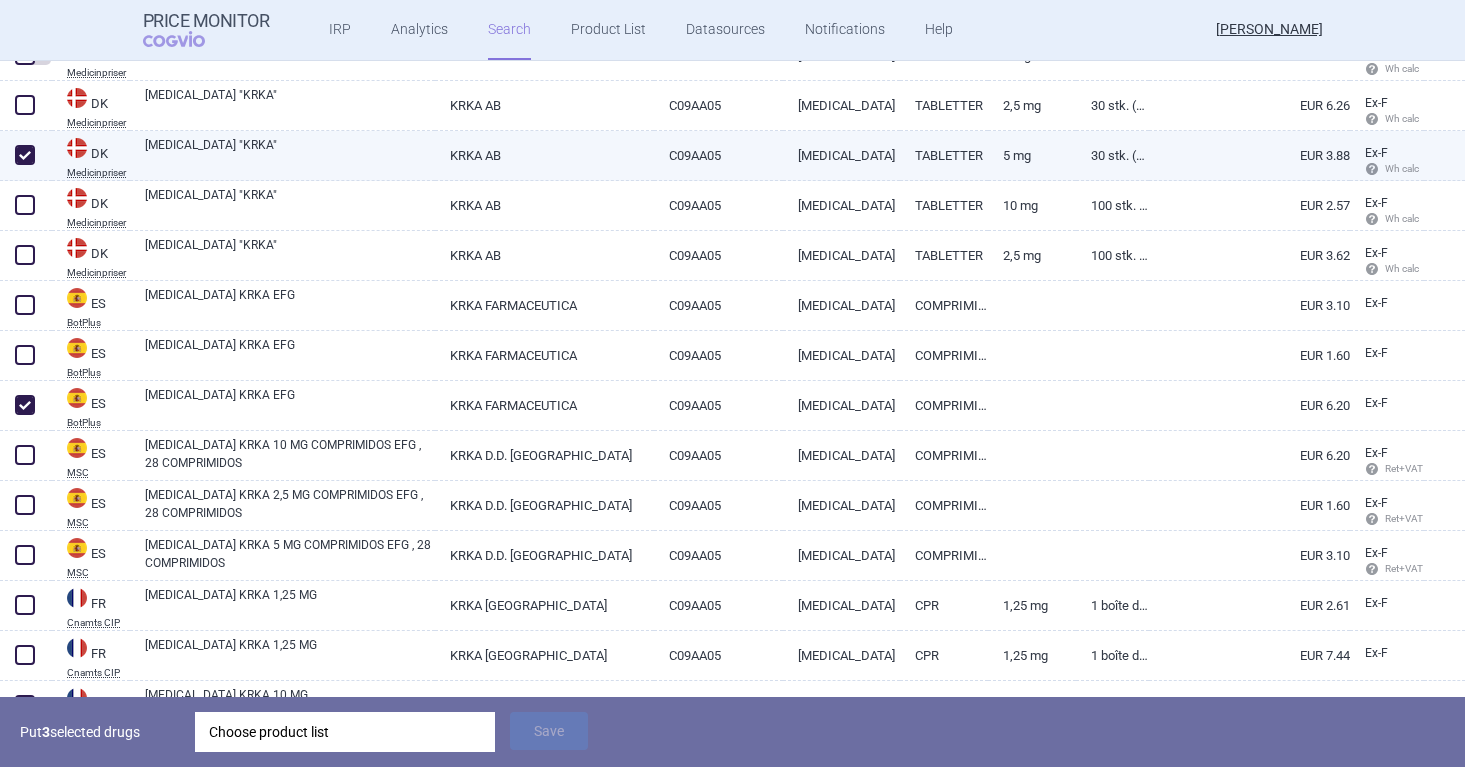 checkbox on "true" 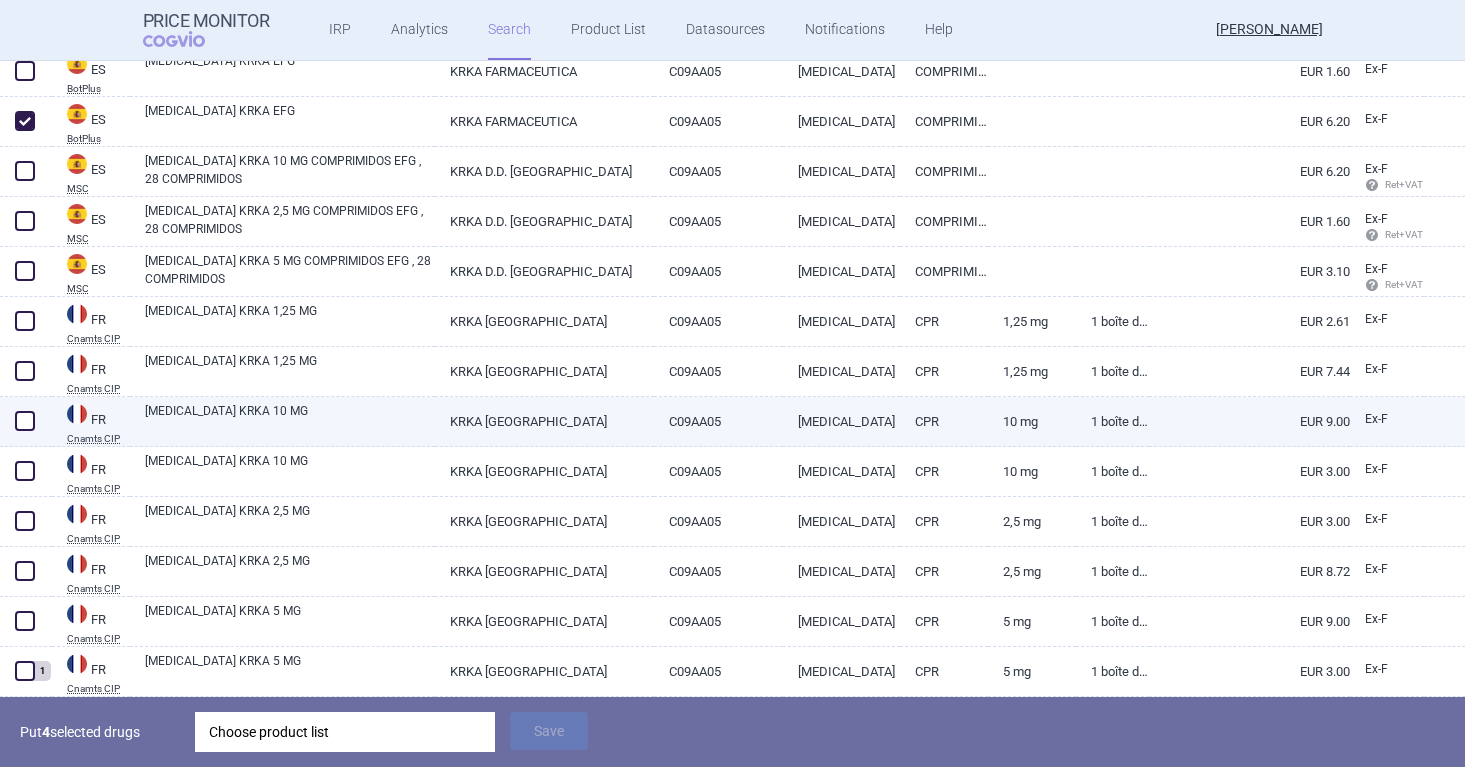 click at bounding box center [25, 421] 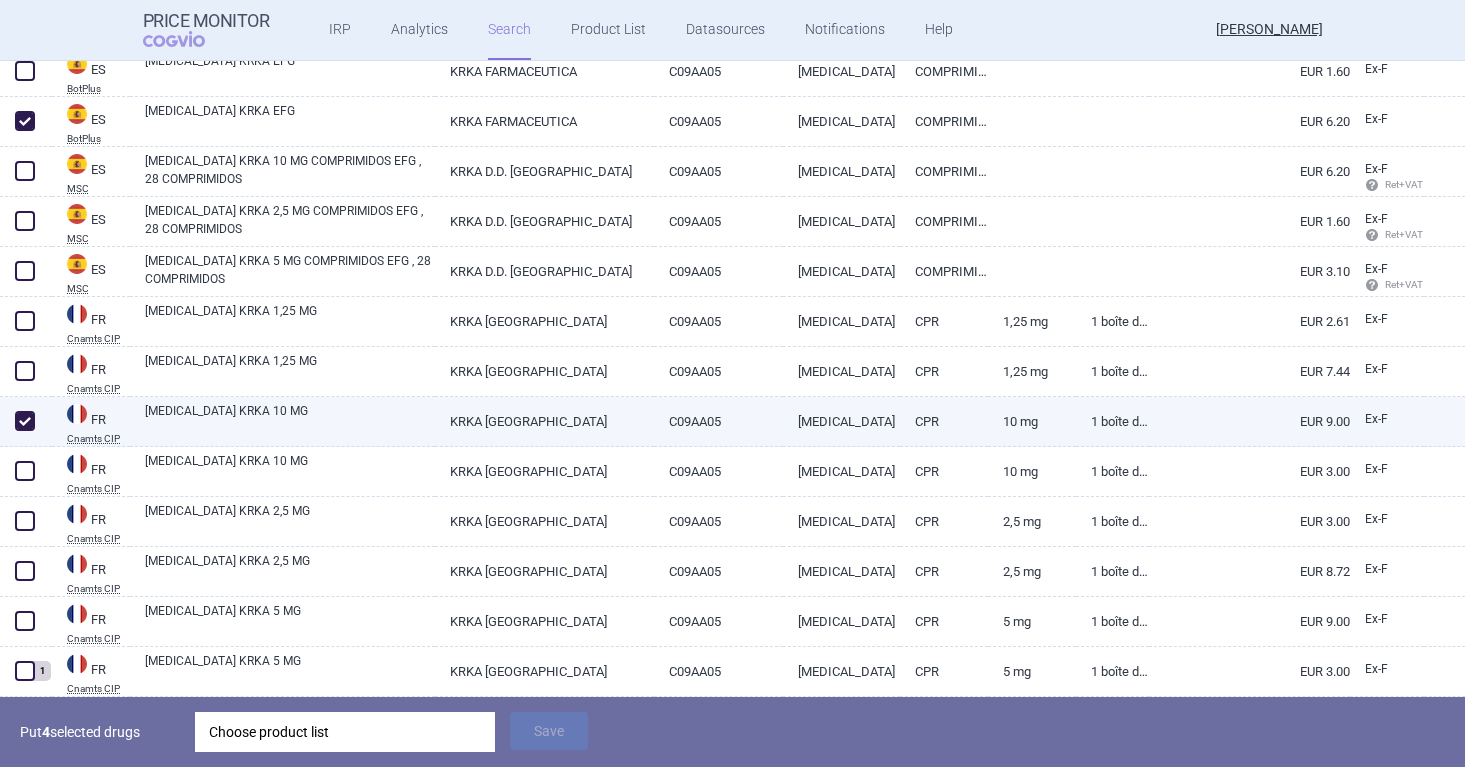 checkbox on "true" 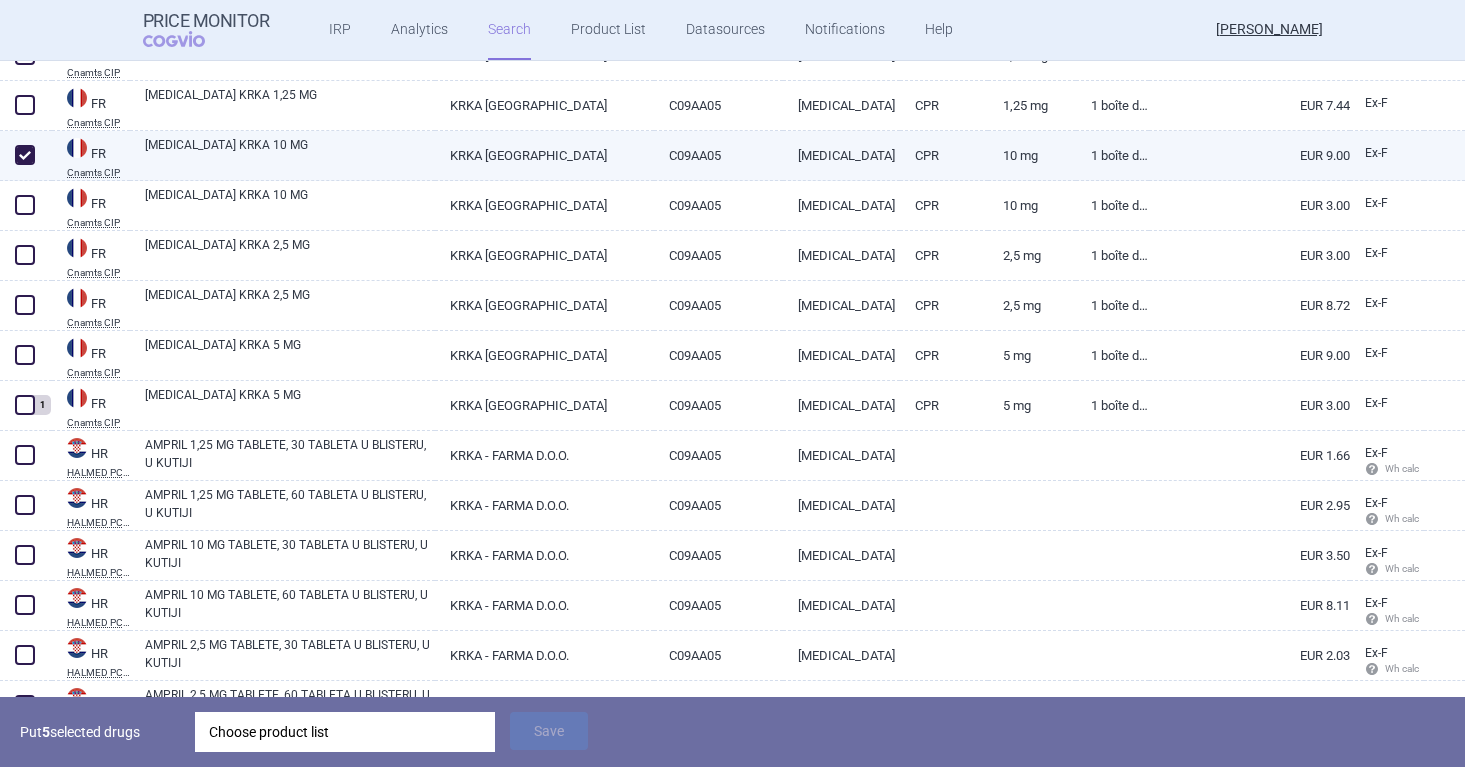 scroll, scrollTop: 1909, scrollLeft: 0, axis: vertical 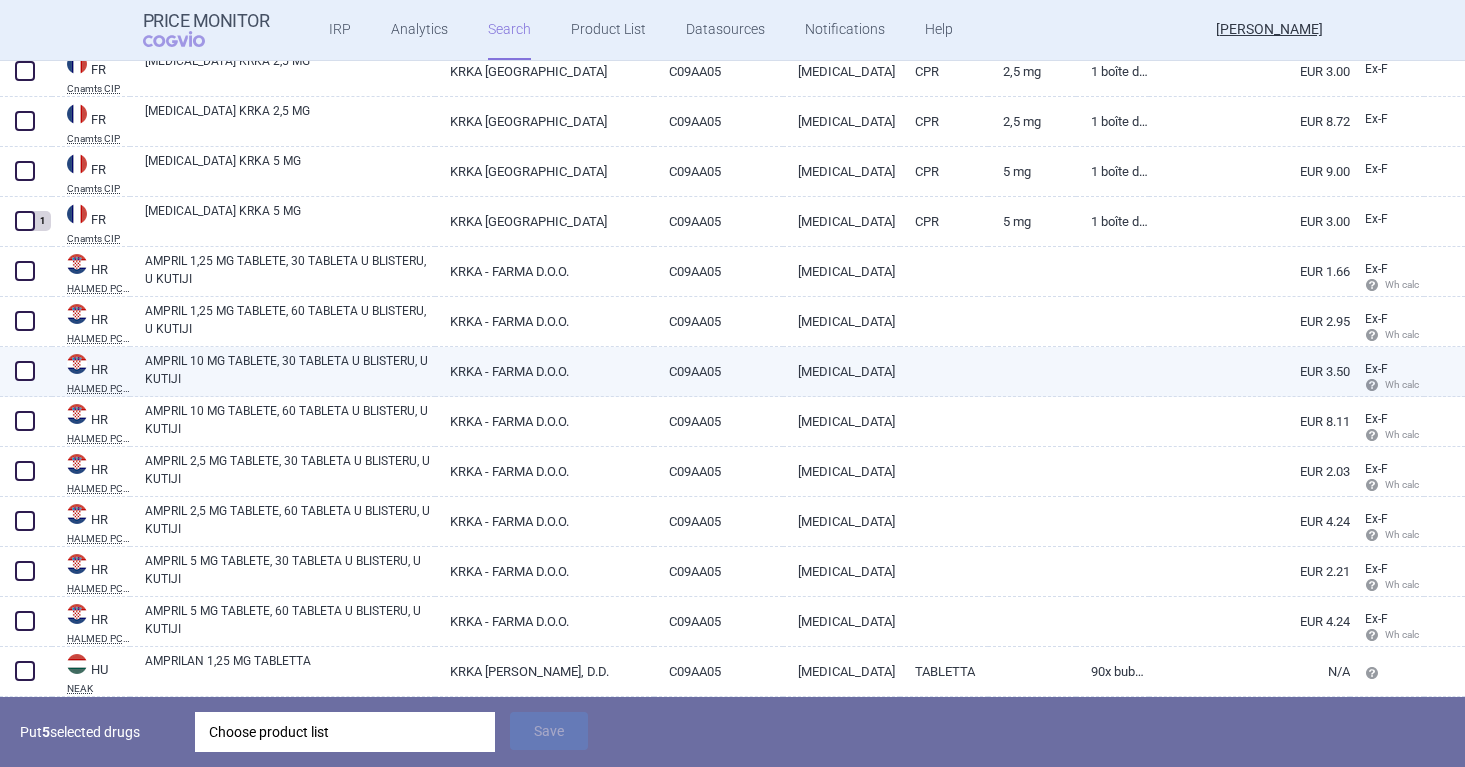 click at bounding box center [25, 371] 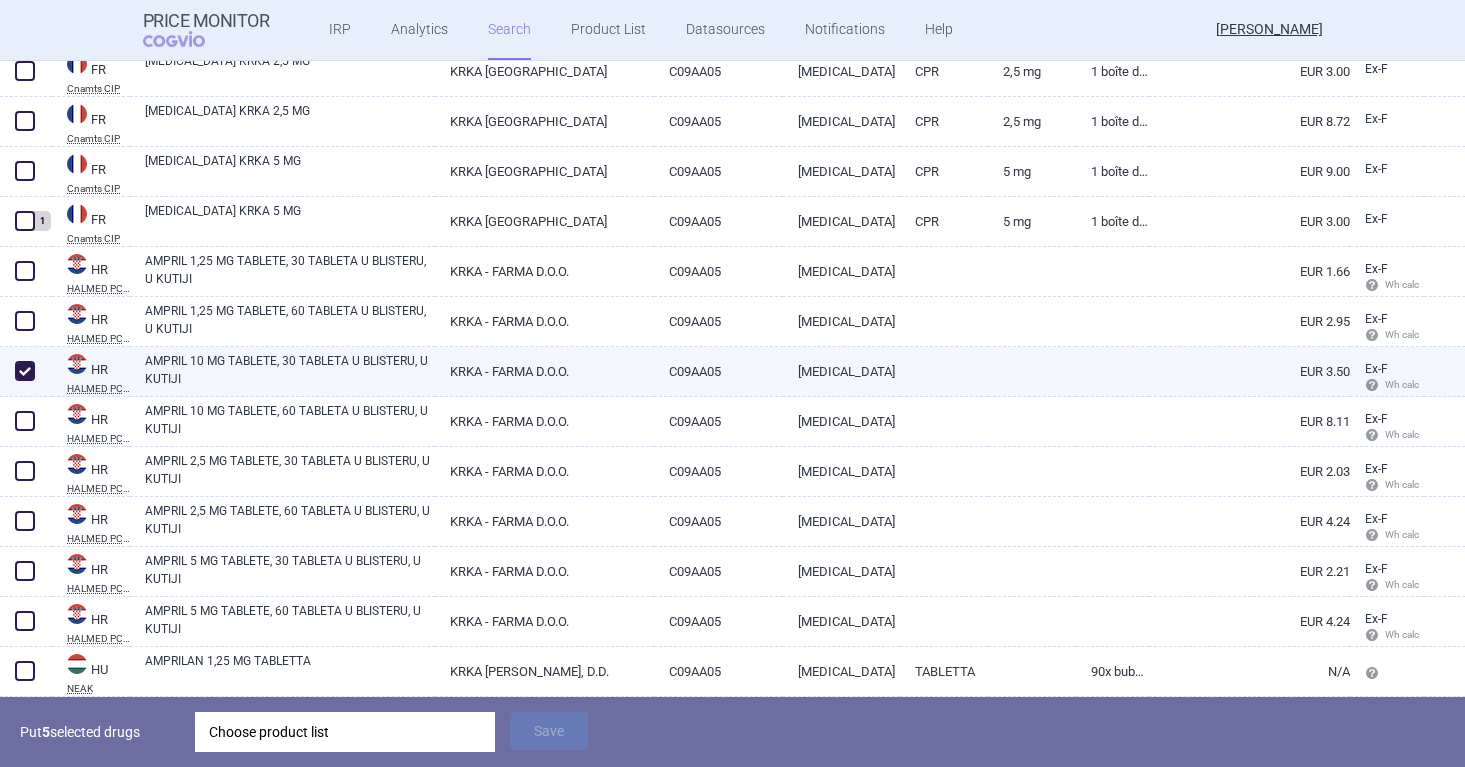checkbox on "true" 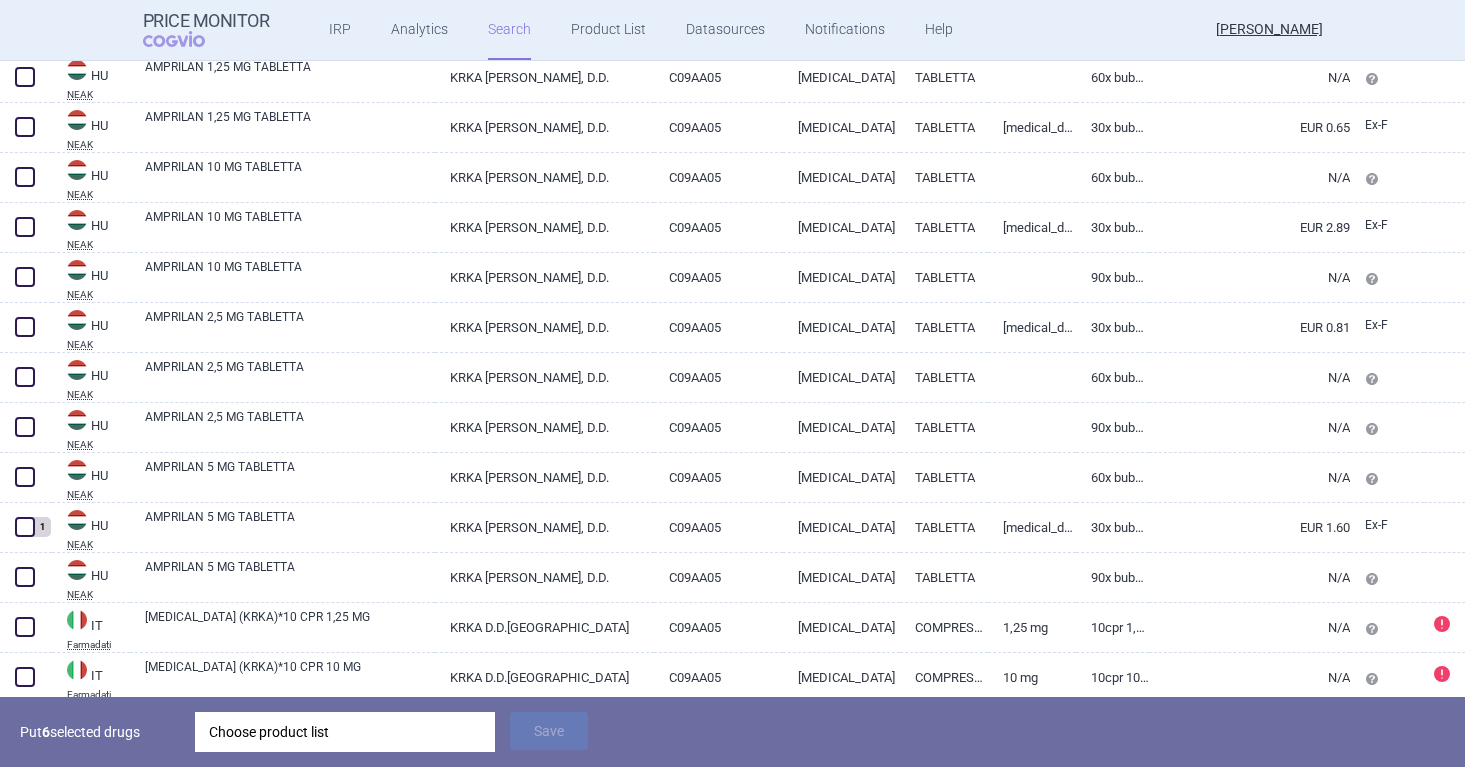 scroll, scrollTop: 2554, scrollLeft: 0, axis: vertical 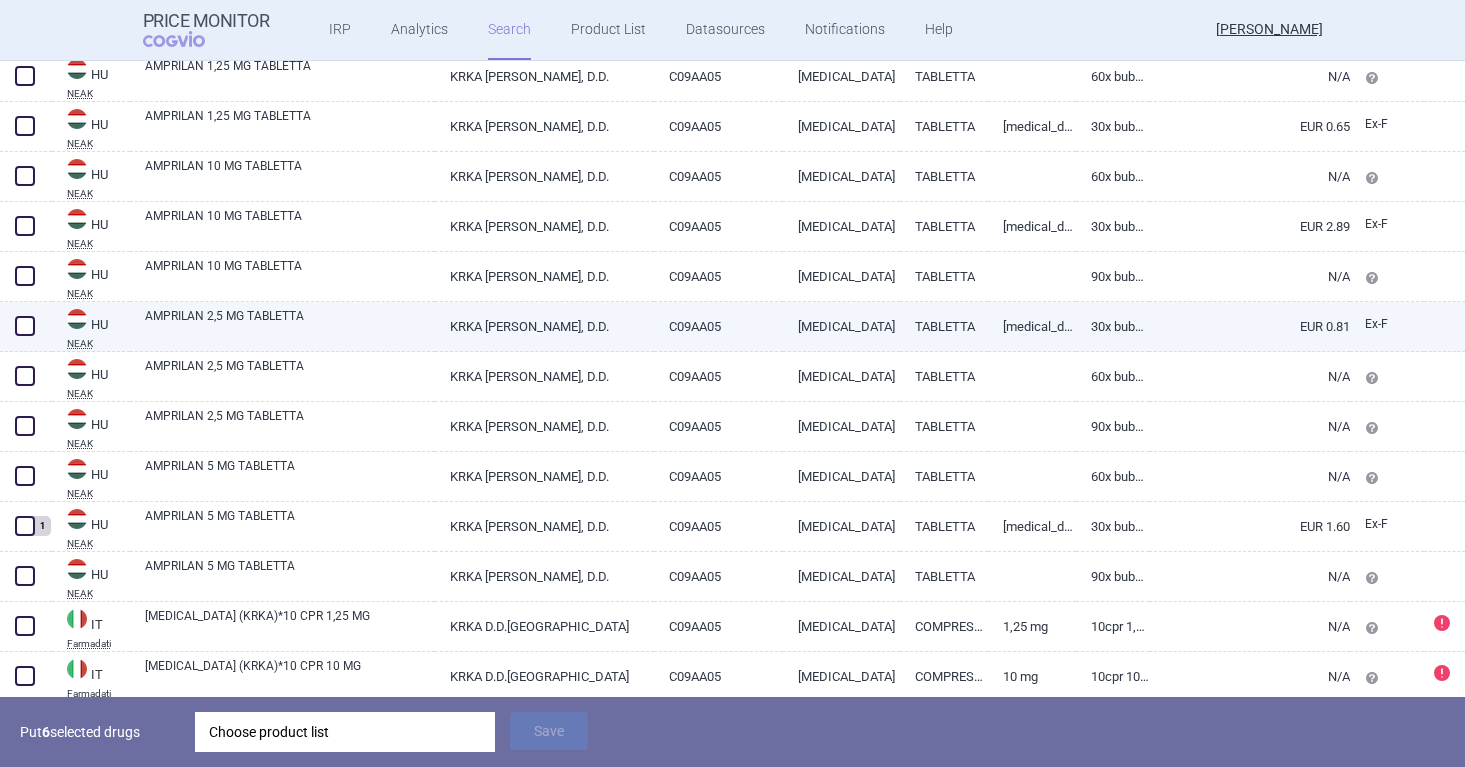 click at bounding box center [25, 326] 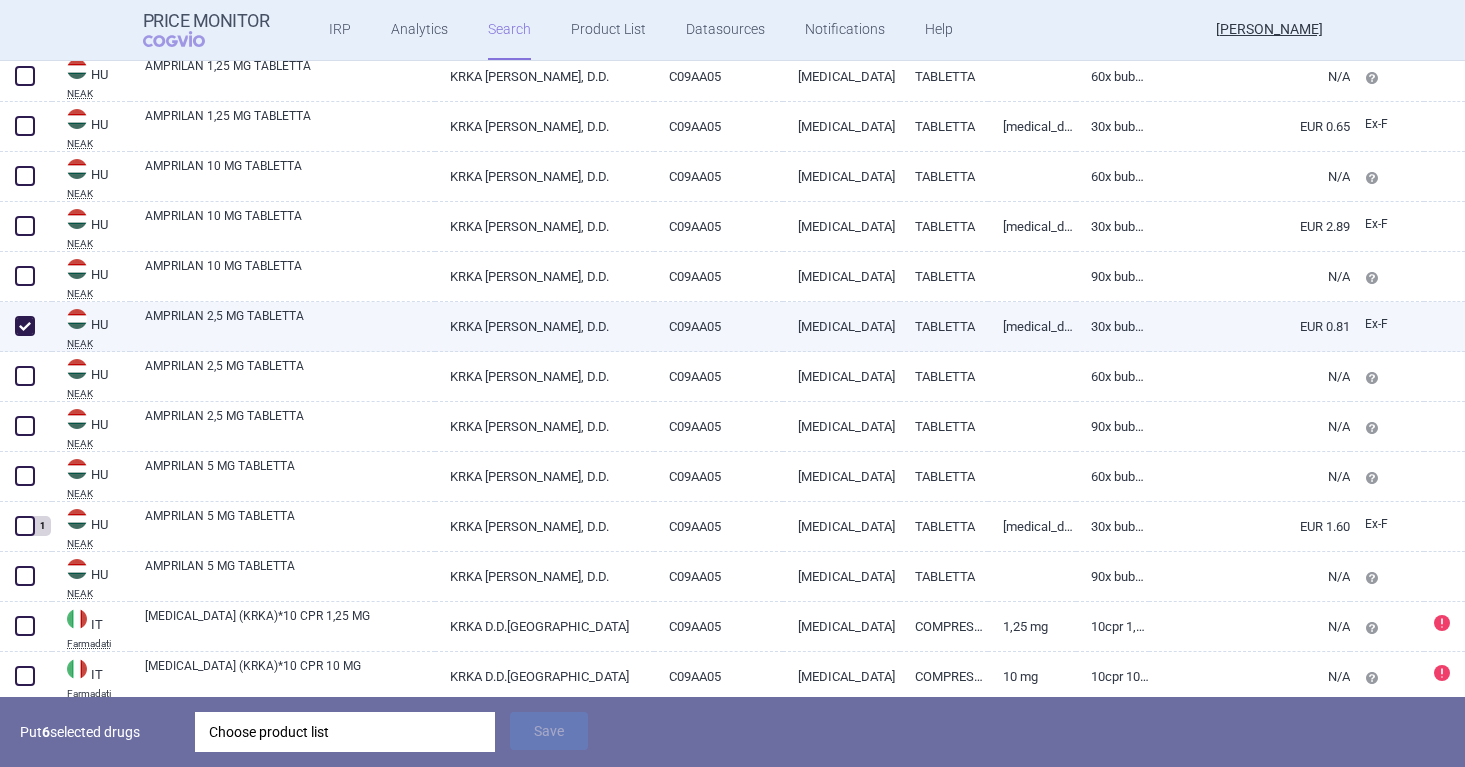 checkbox on "true" 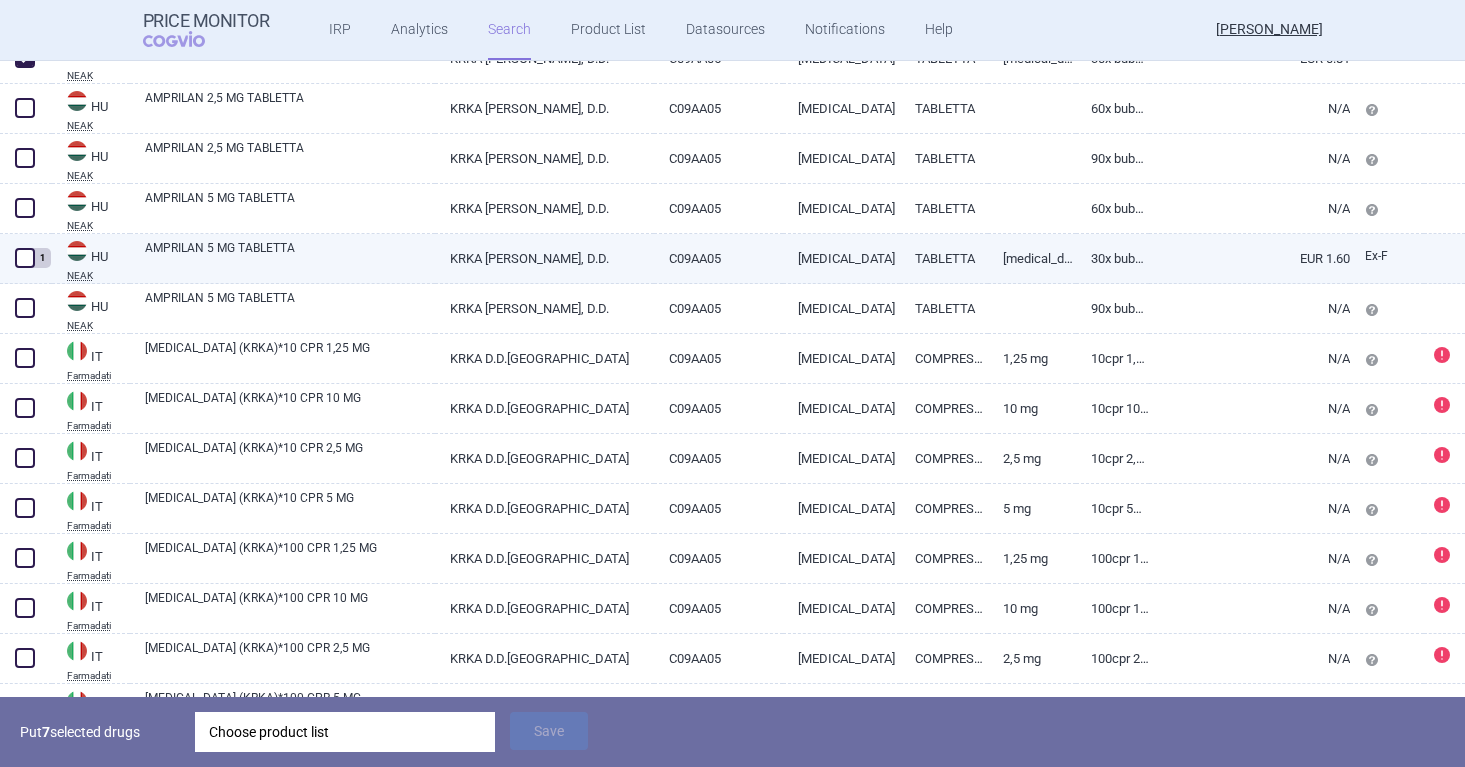 scroll, scrollTop: 2824, scrollLeft: 0, axis: vertical 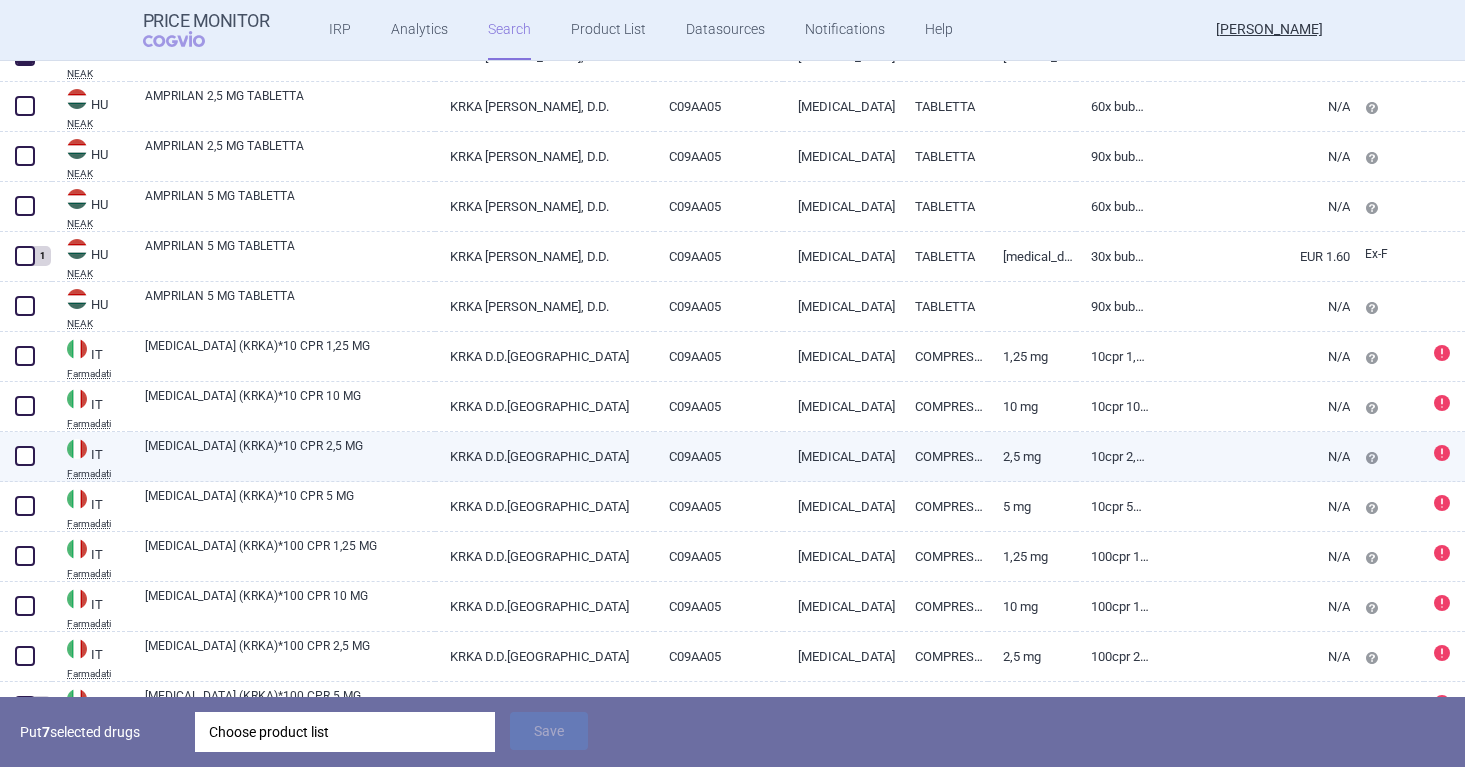 click at bounding box center [25, 456] 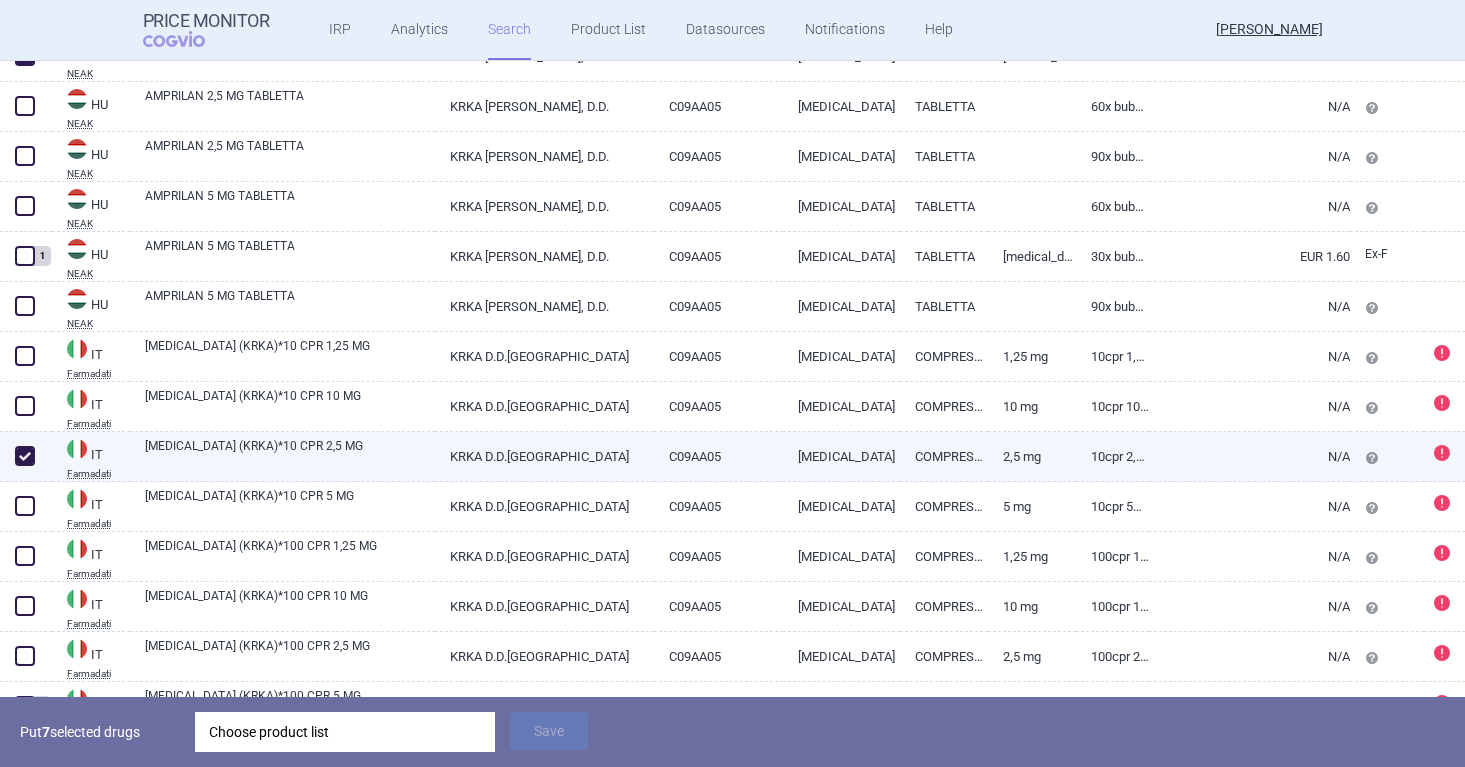 checkbox on "true" 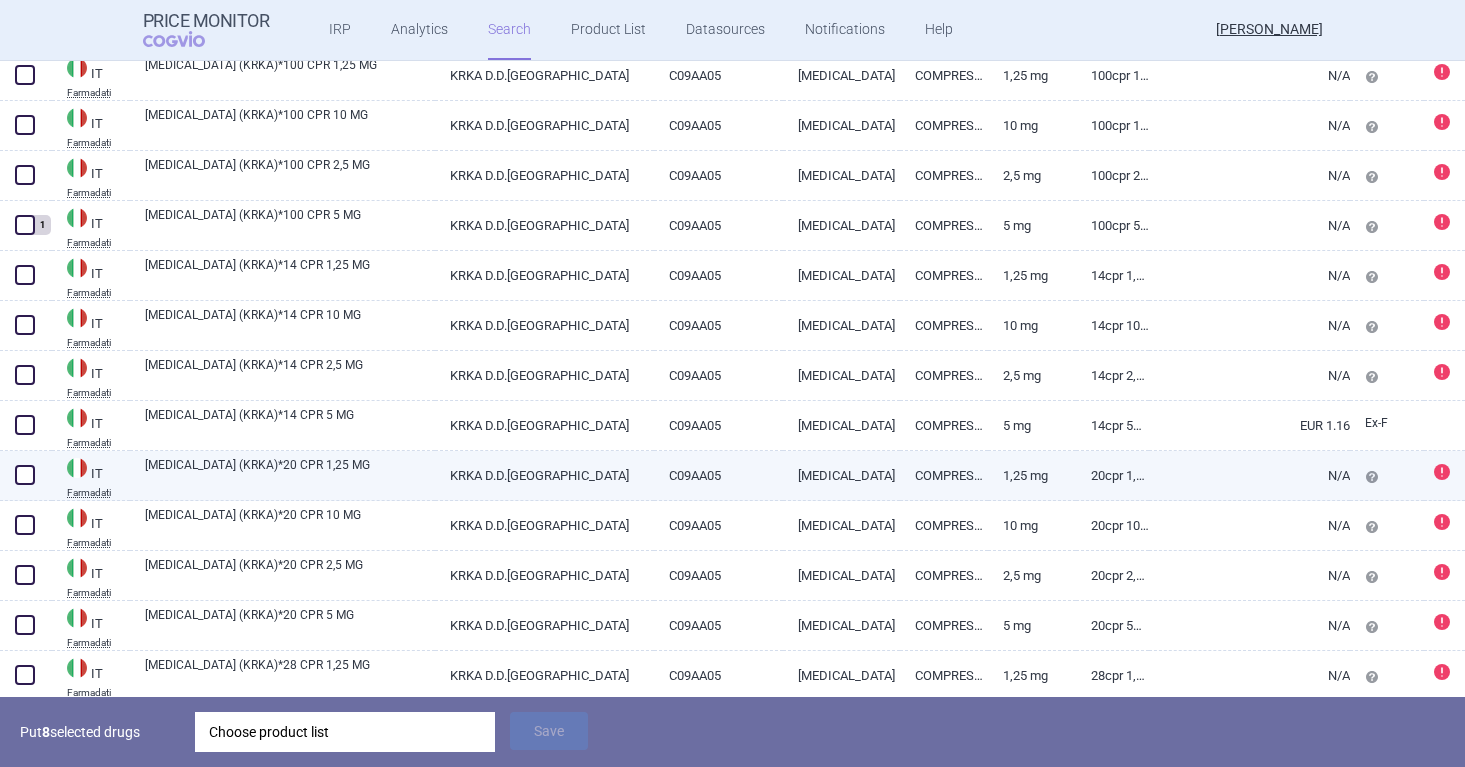 click at bounding box center [25, 475] 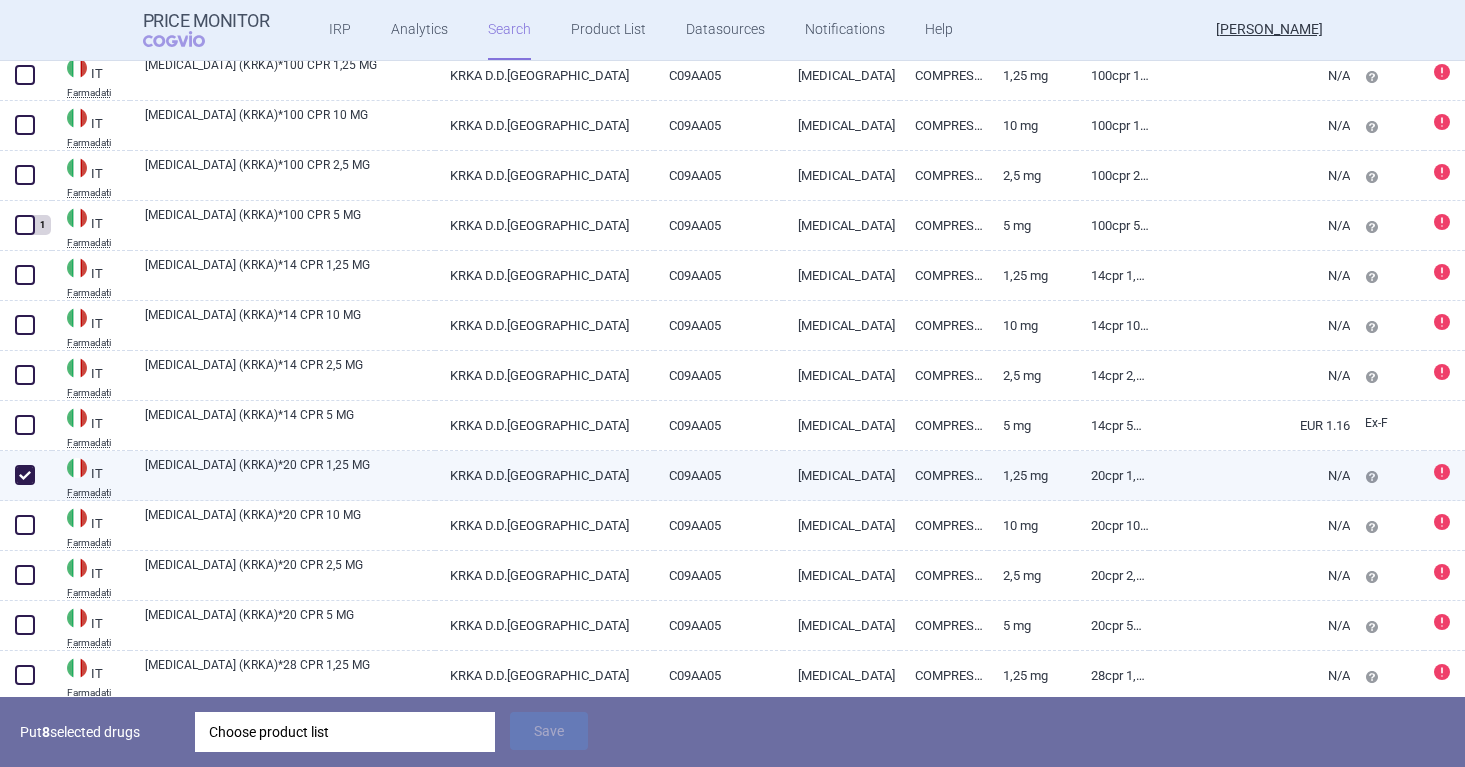 checkbox on "true" 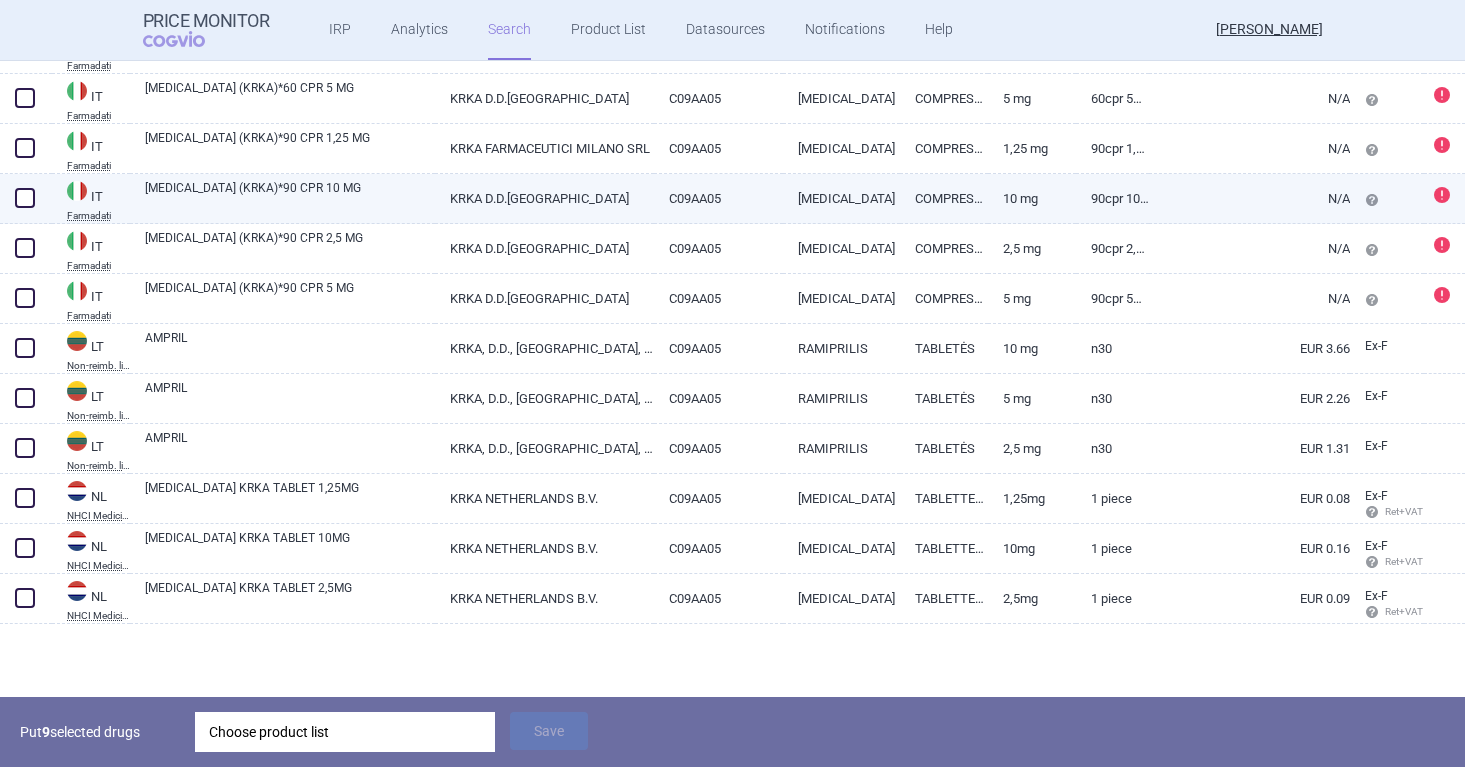 scroll, scrollTop: 4701, scrollLeft: 0, axis: vertical 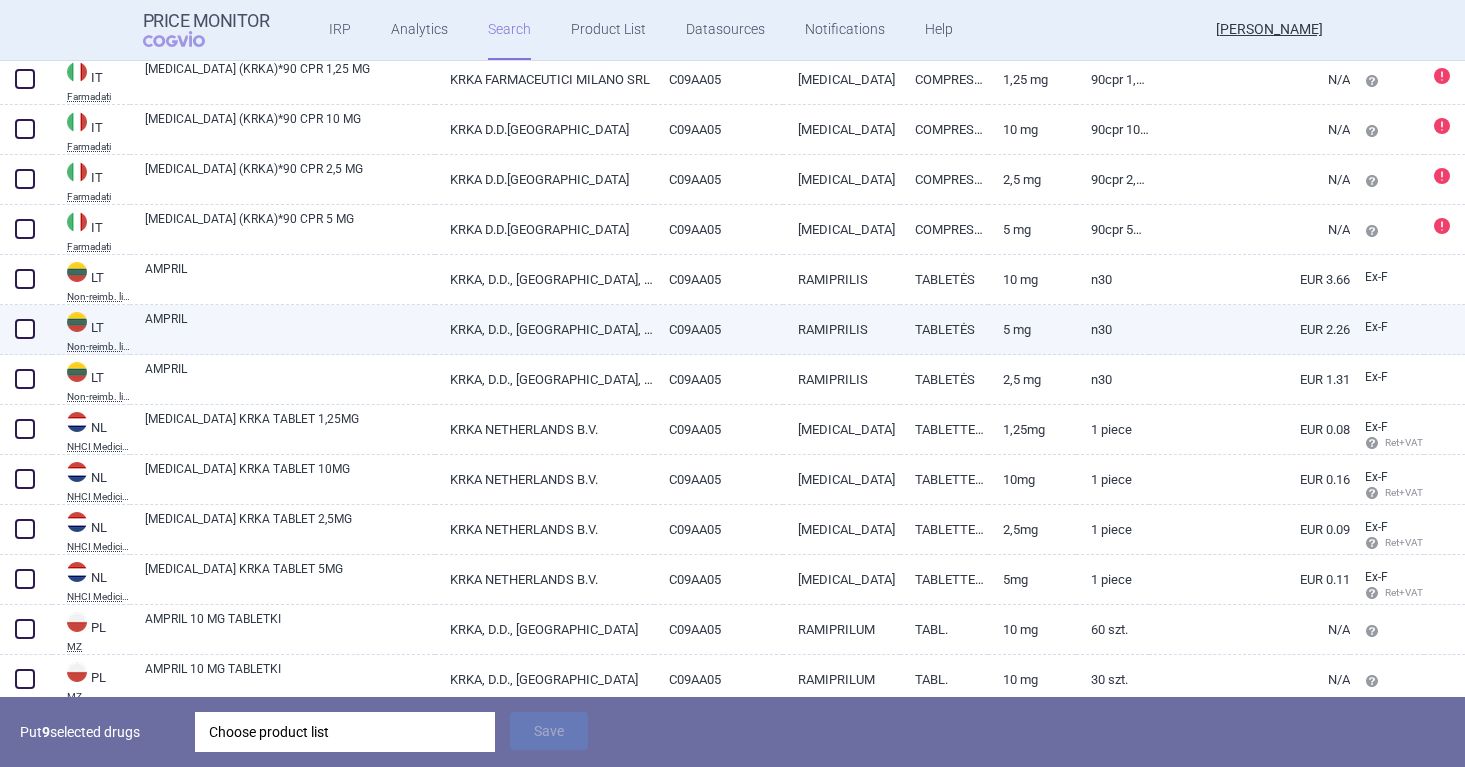 click at bounding box center [25, 329] 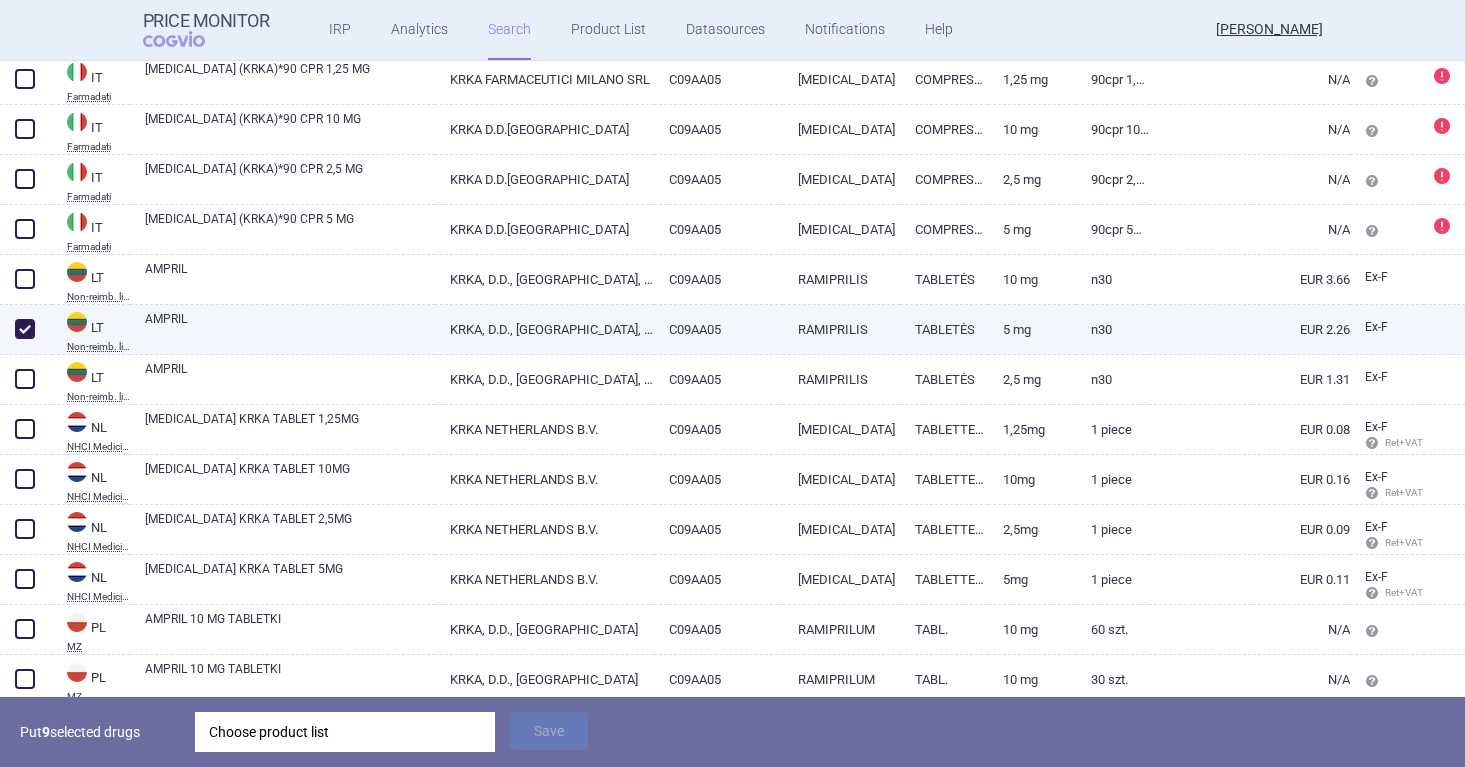 checkbox on "true" 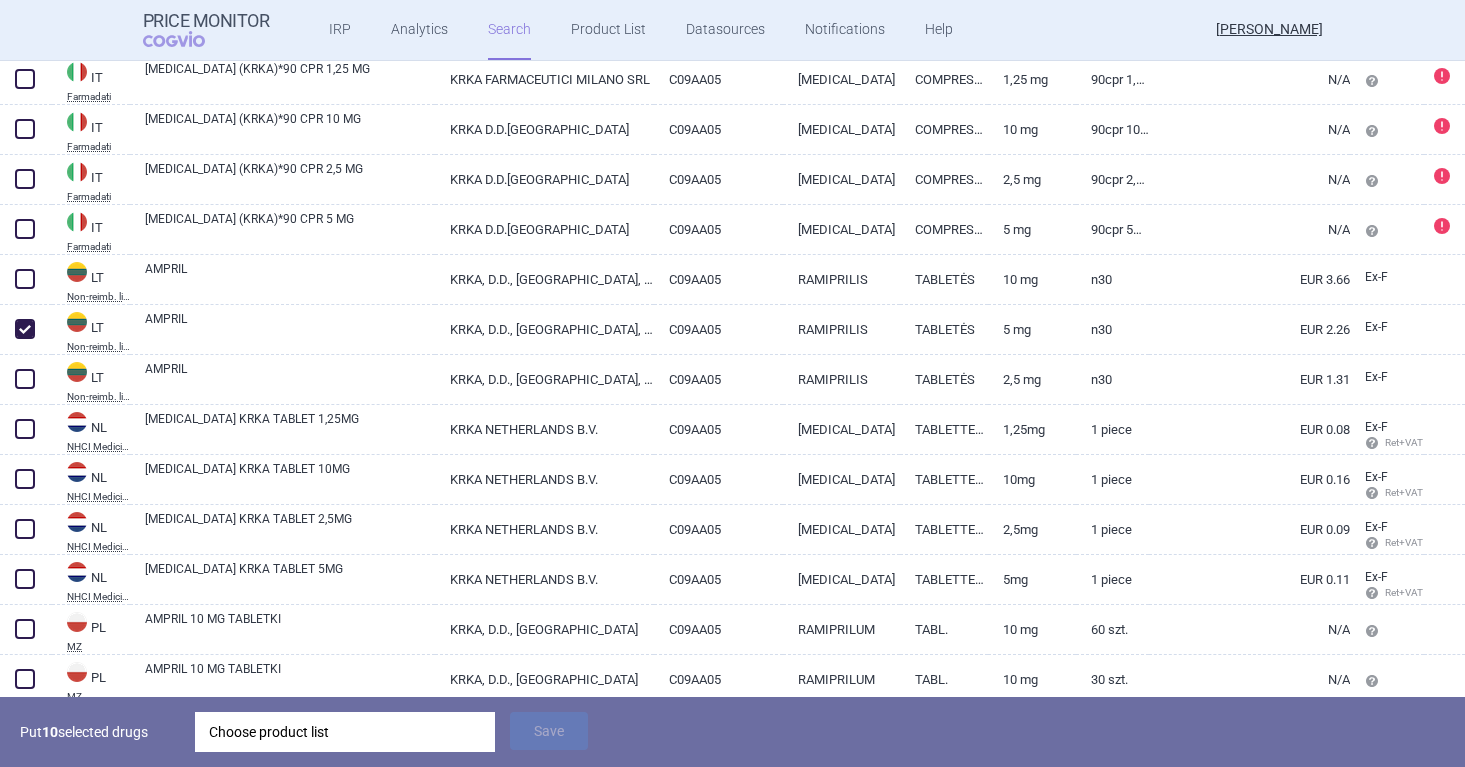 click on "Choose product list" at bounding box center [345, 732] 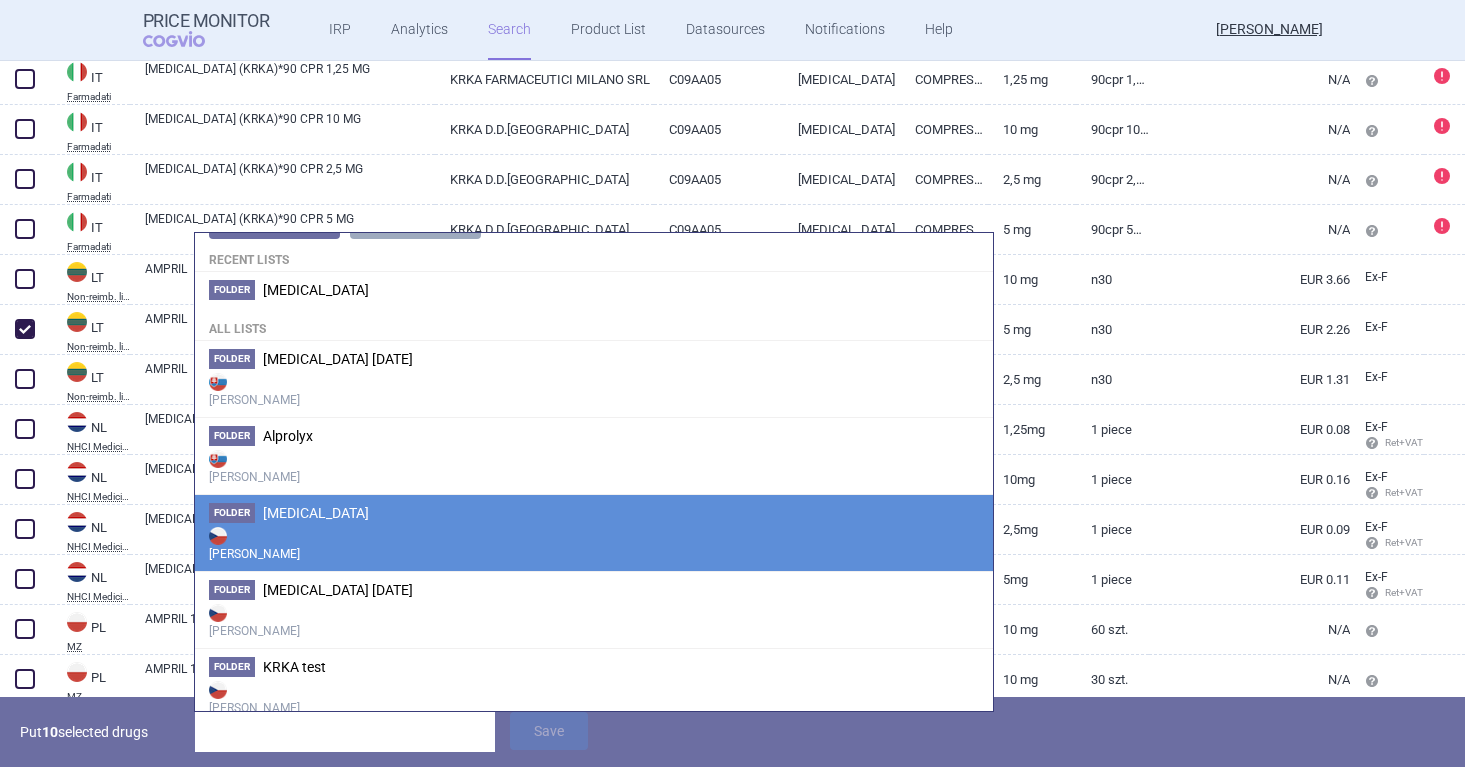 scroll, scrollTop: 37, scrollLeft: 0, axis: vertical 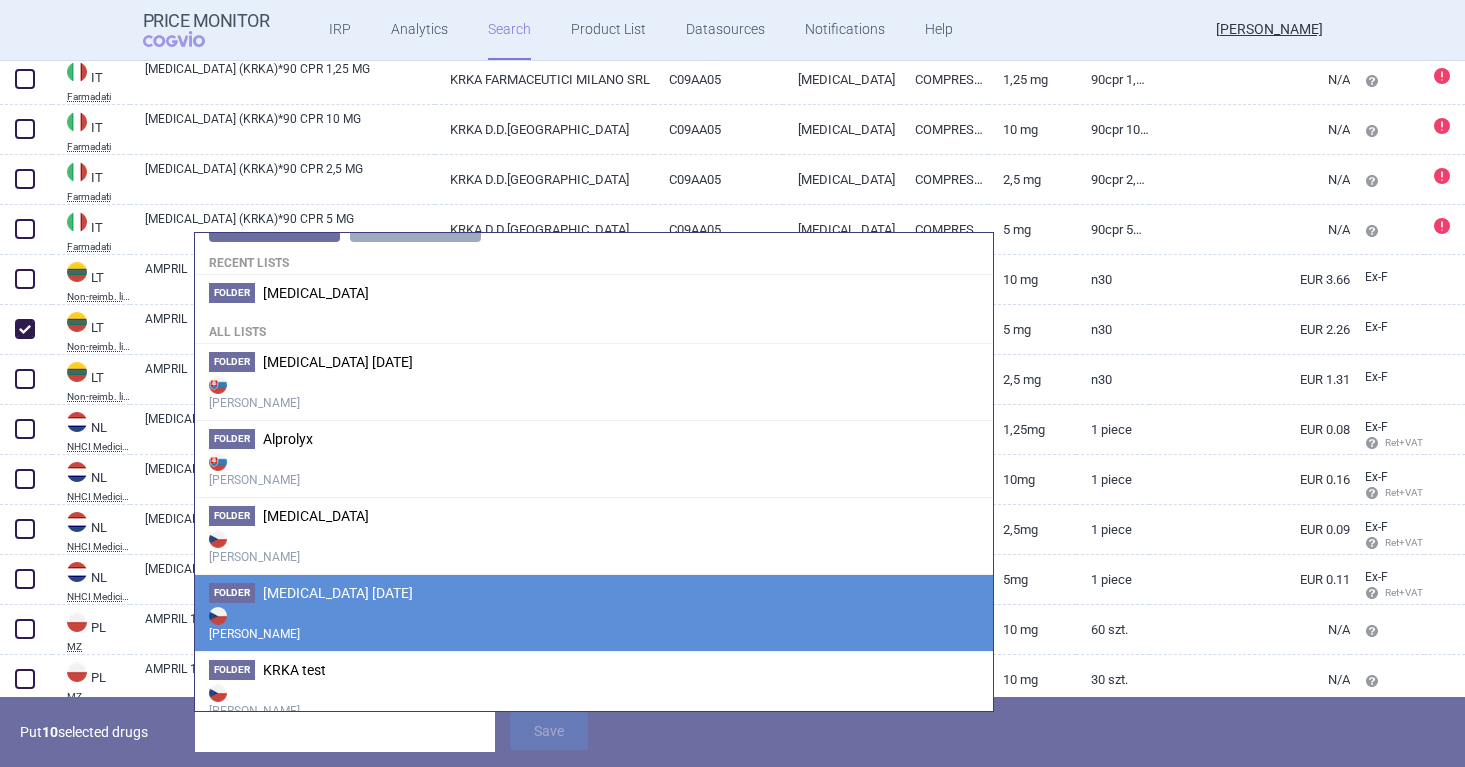 click on "Folder [MEDICAL_DATA] [DATE]  Max Price" at bounding box center [594, 612] 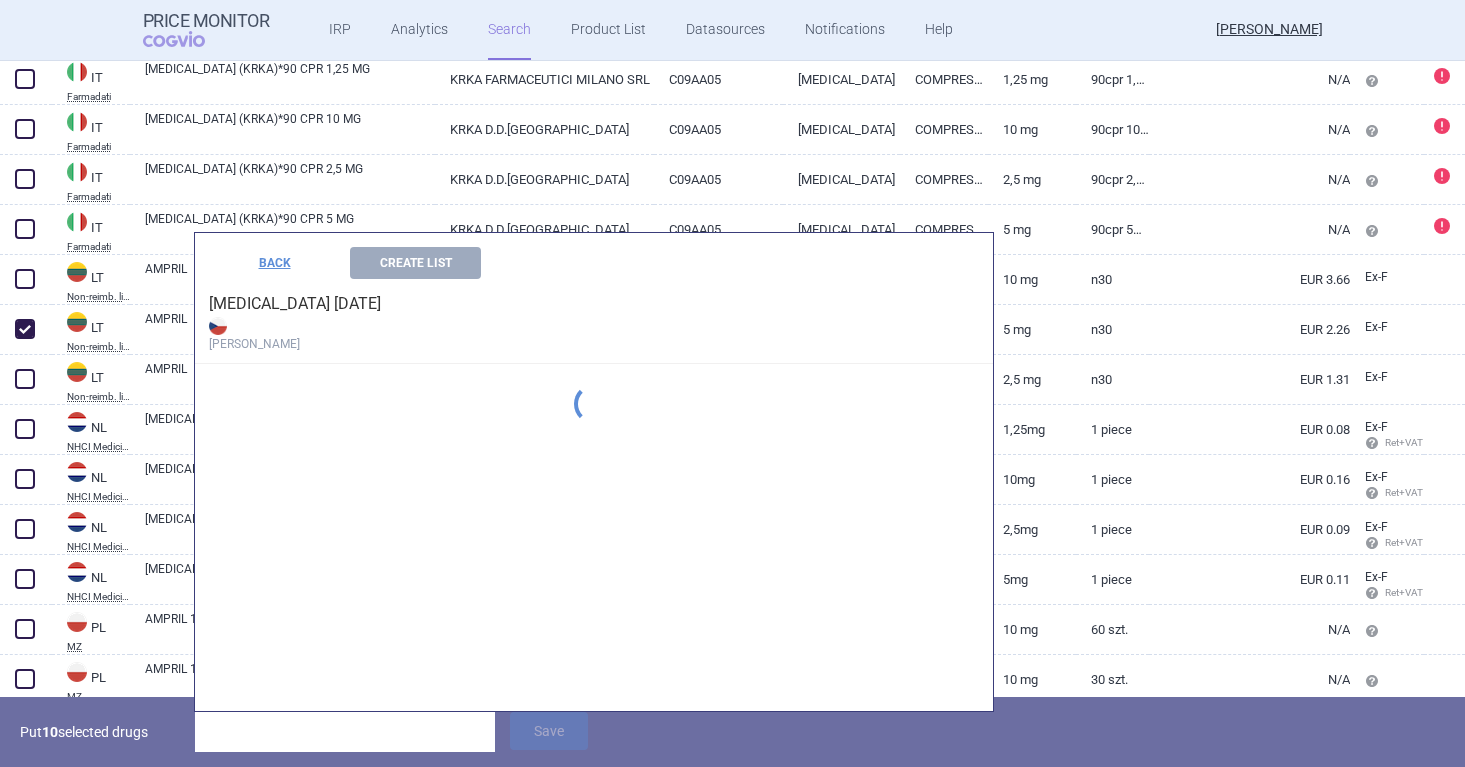 scroll, scrollTop: 0, scrollLeft: 0, axis: both 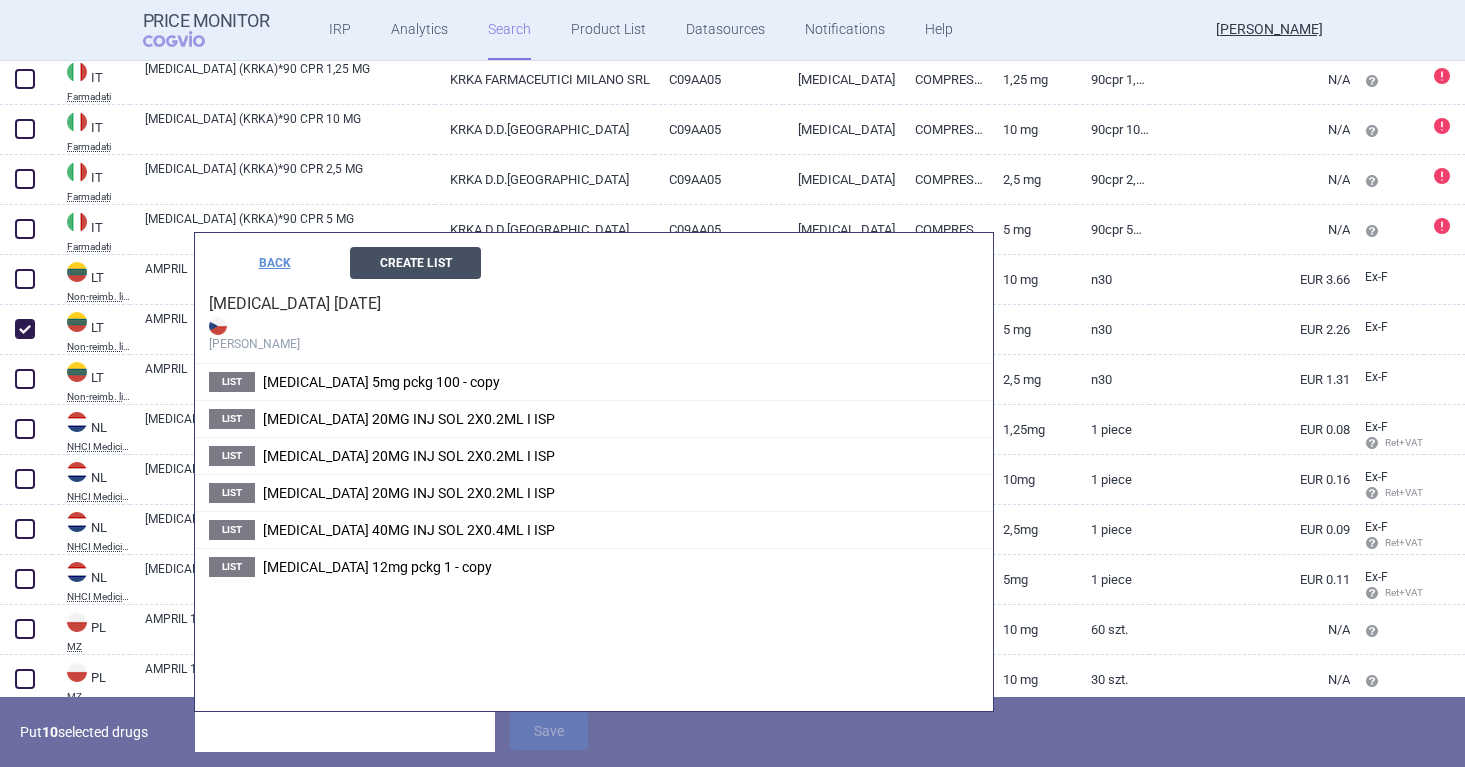 click on "Create List" at bounding box center [415, 263] 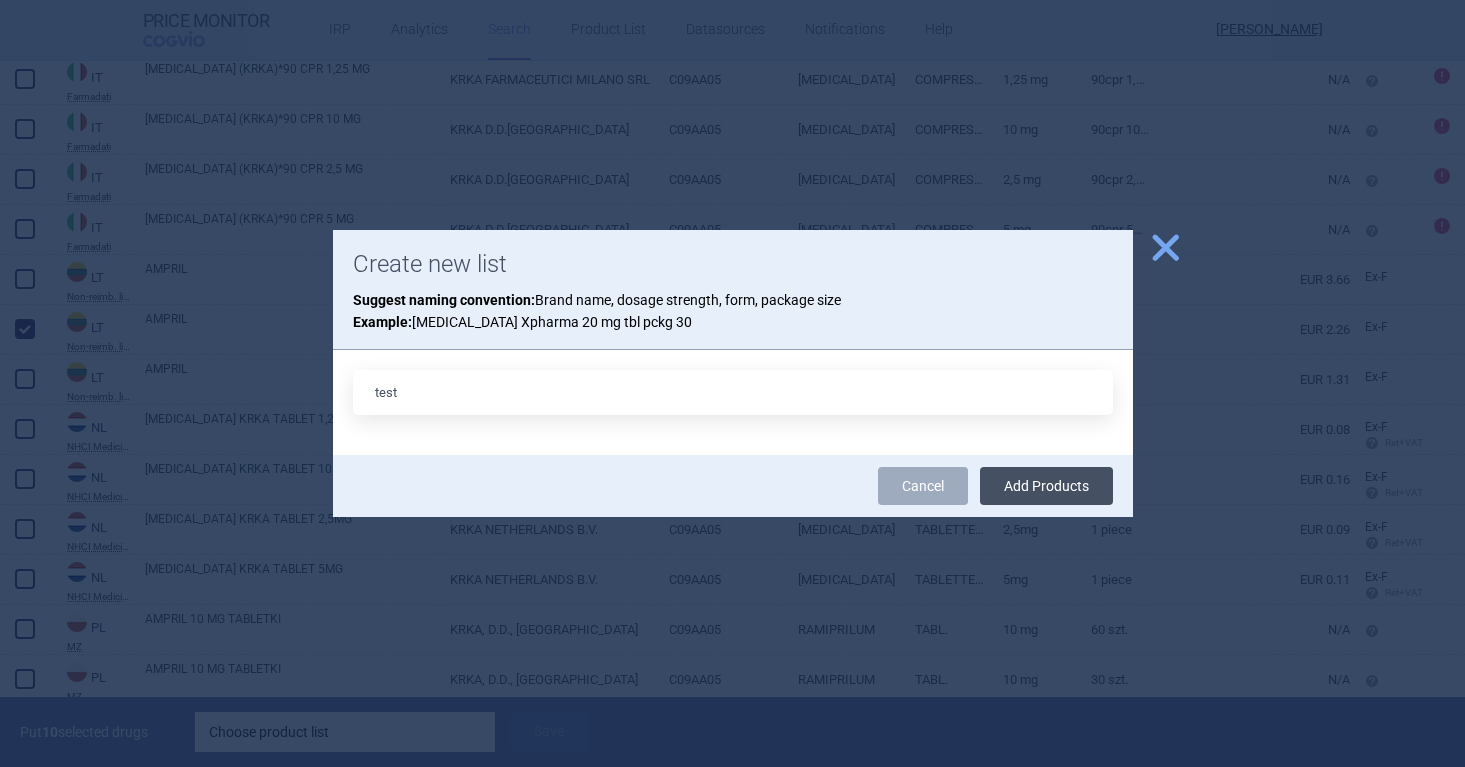 type on "test" 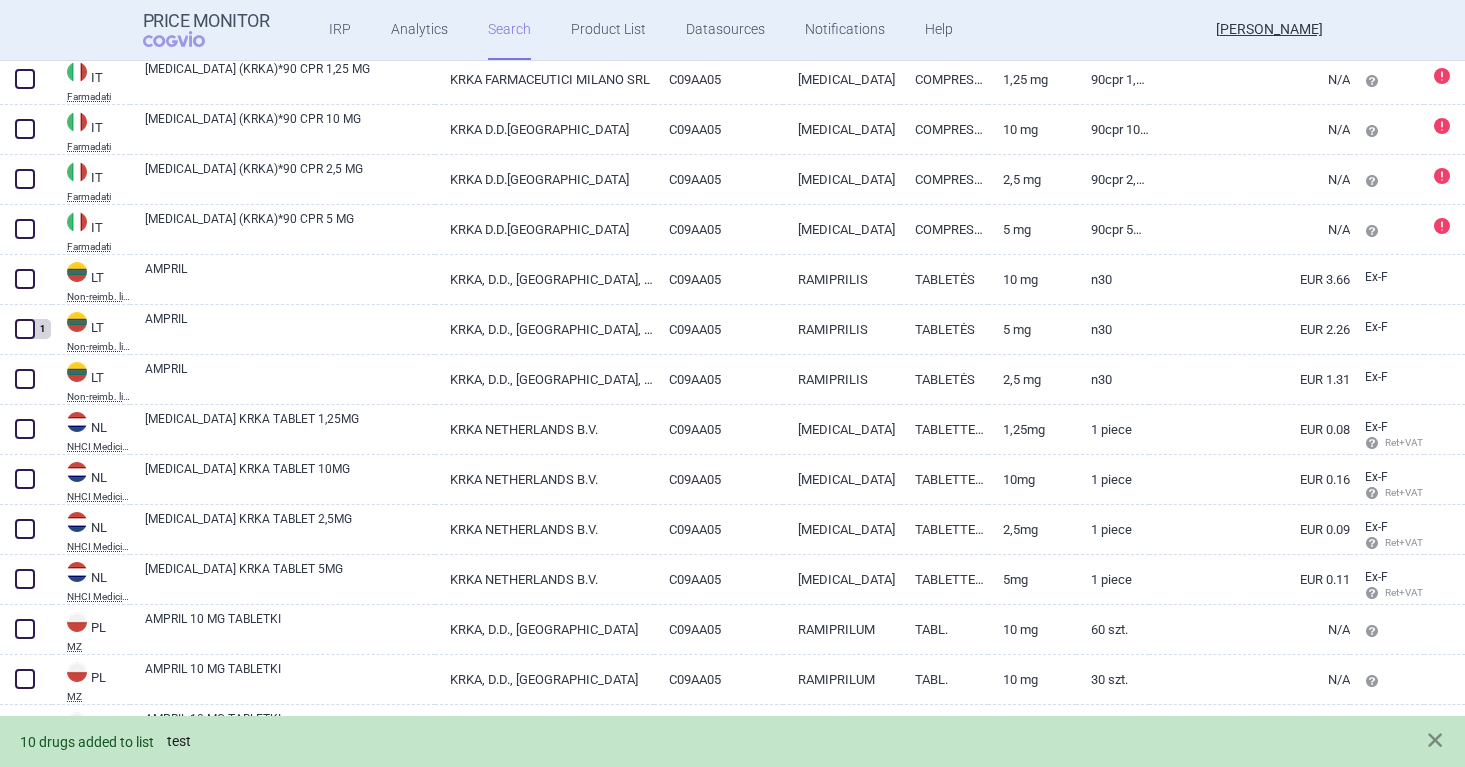 click on "test" at bounding box center [179, 741] 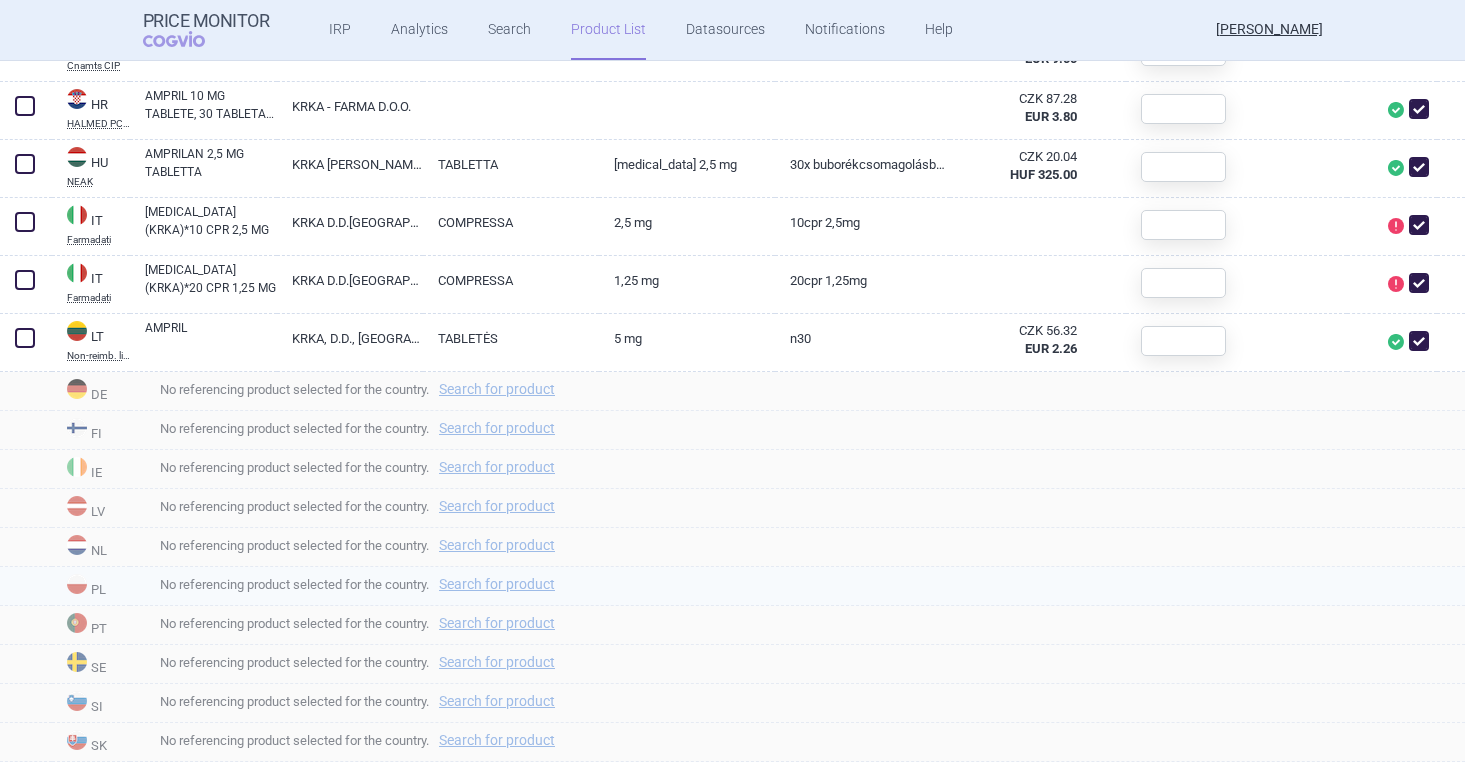 scroll, scrollTop: 1037, scrollLeft: 0, axis: vertical 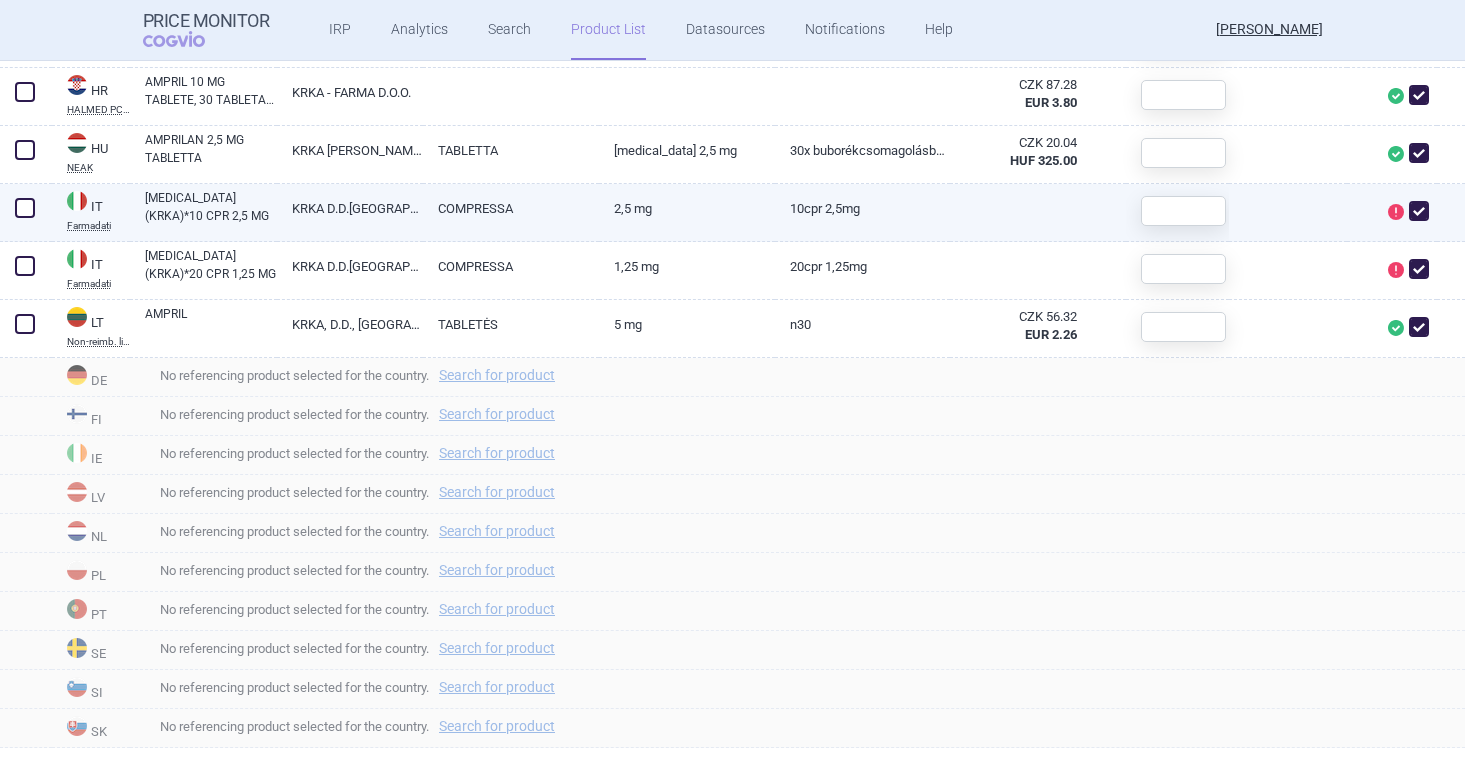 click at bounding box center (1419, 211) 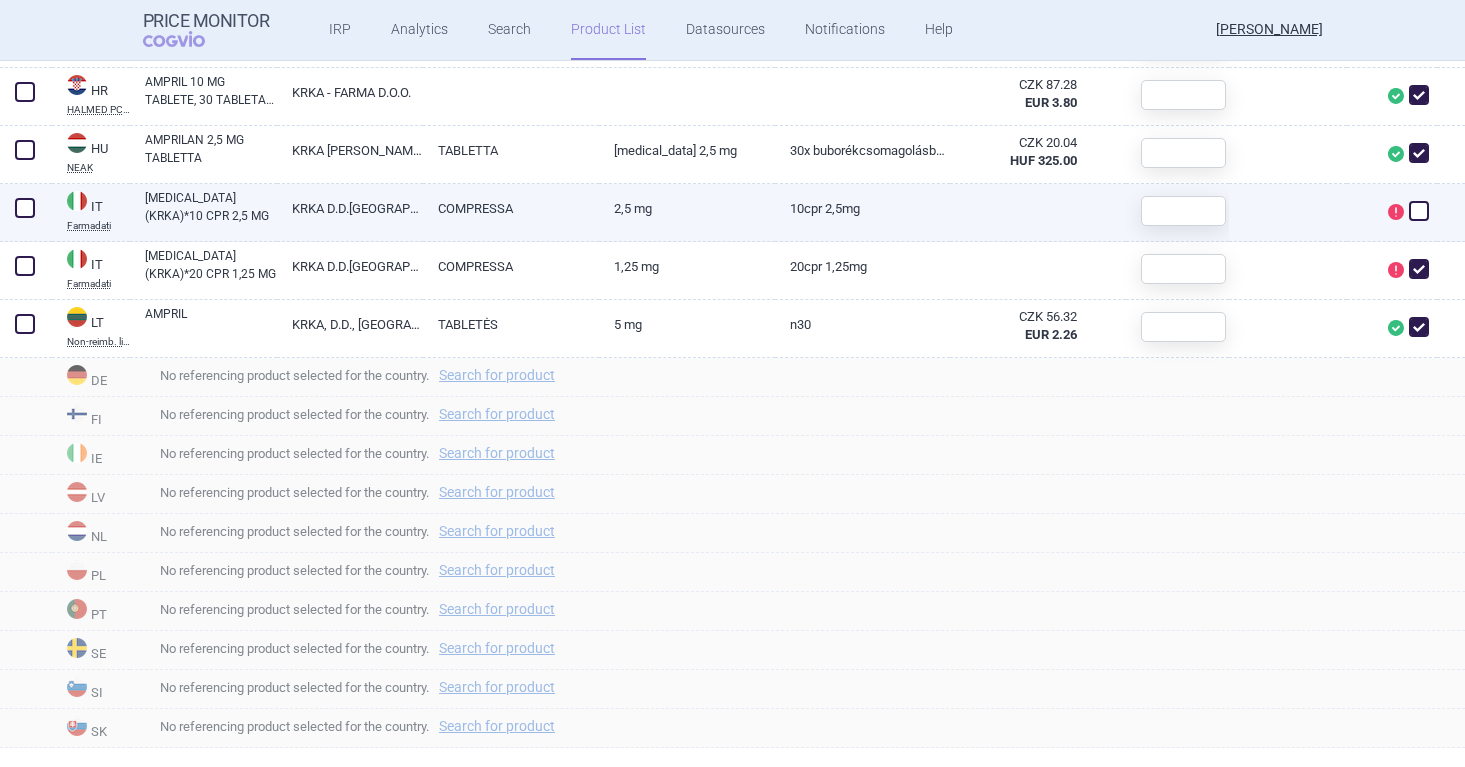 checkbox on "false" 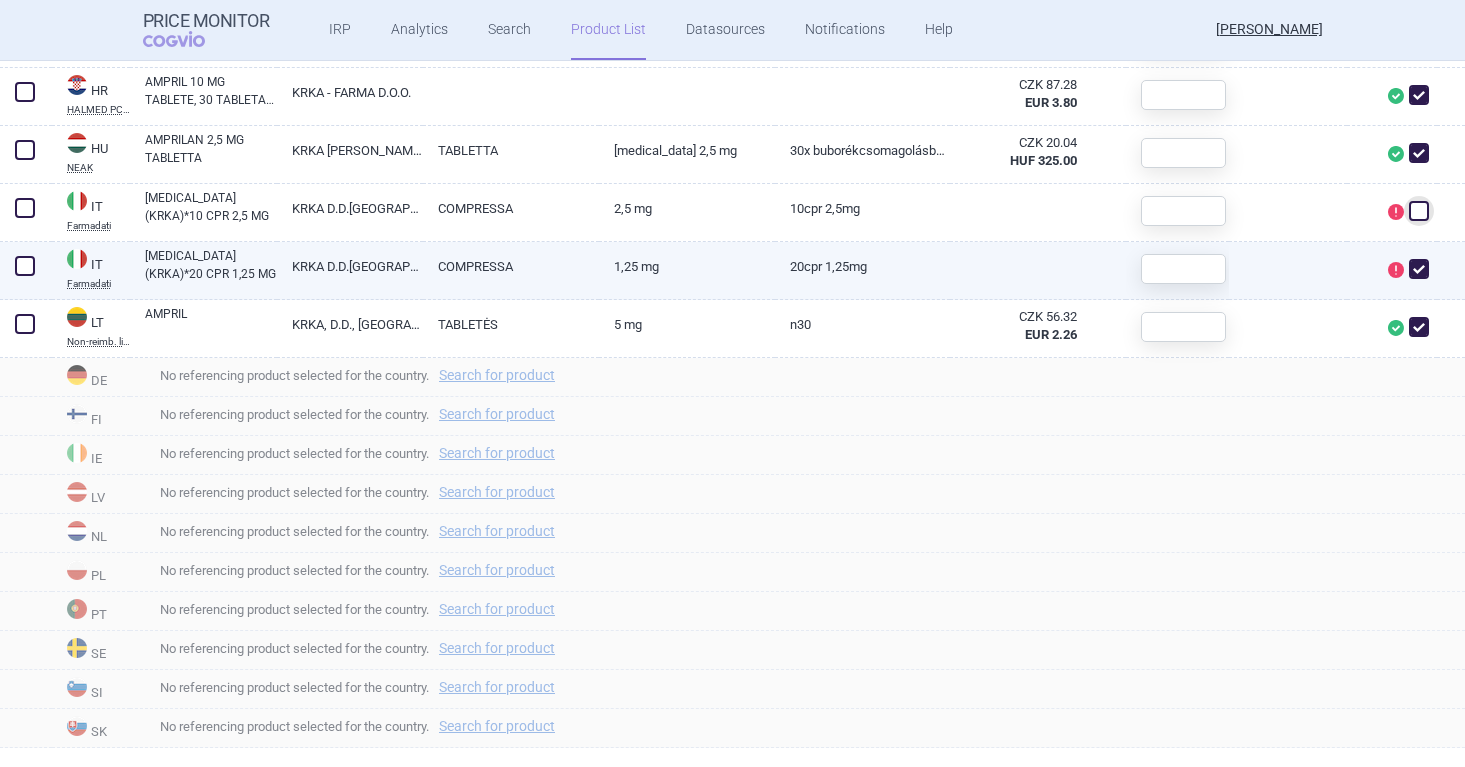 click at bounding box center [1419, 269] 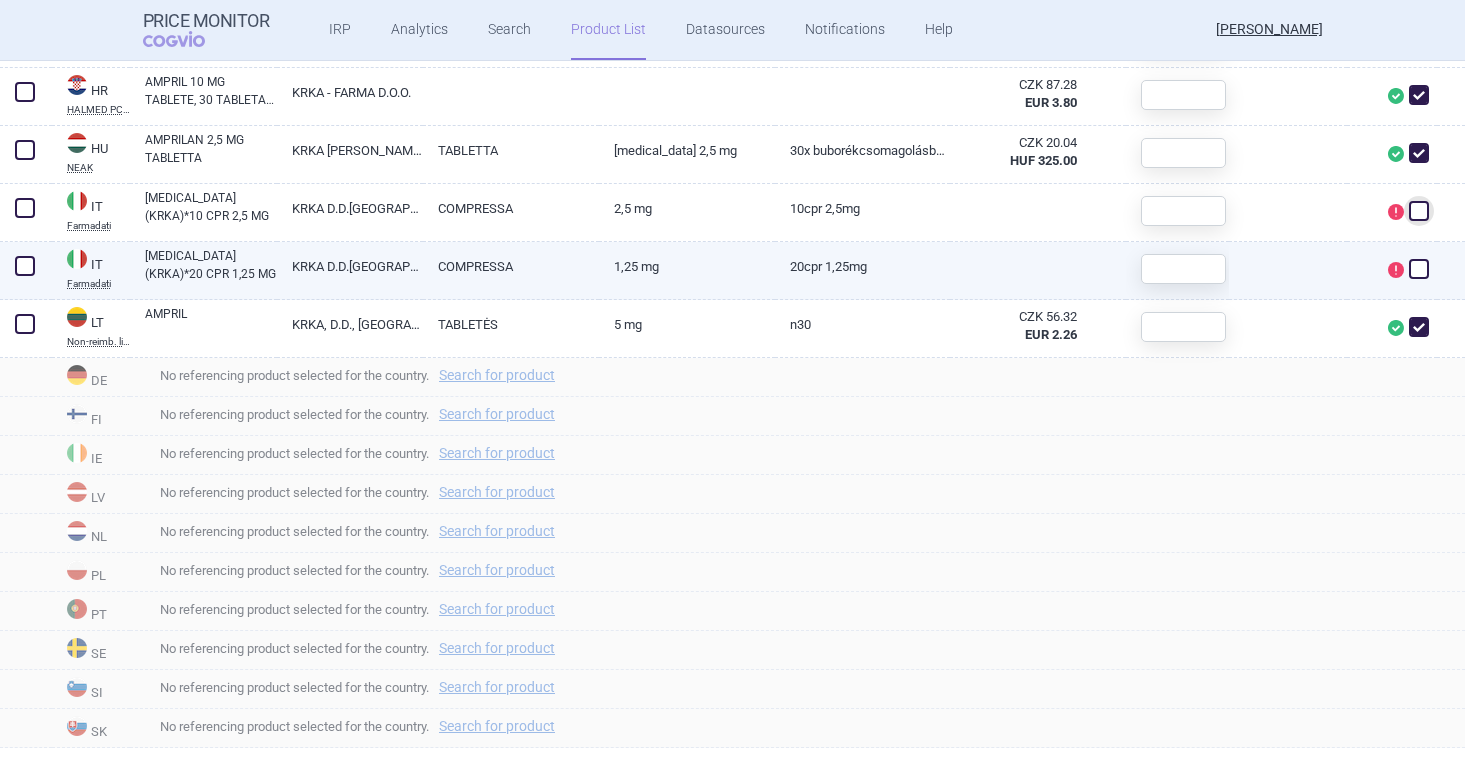 checkbox on "false" 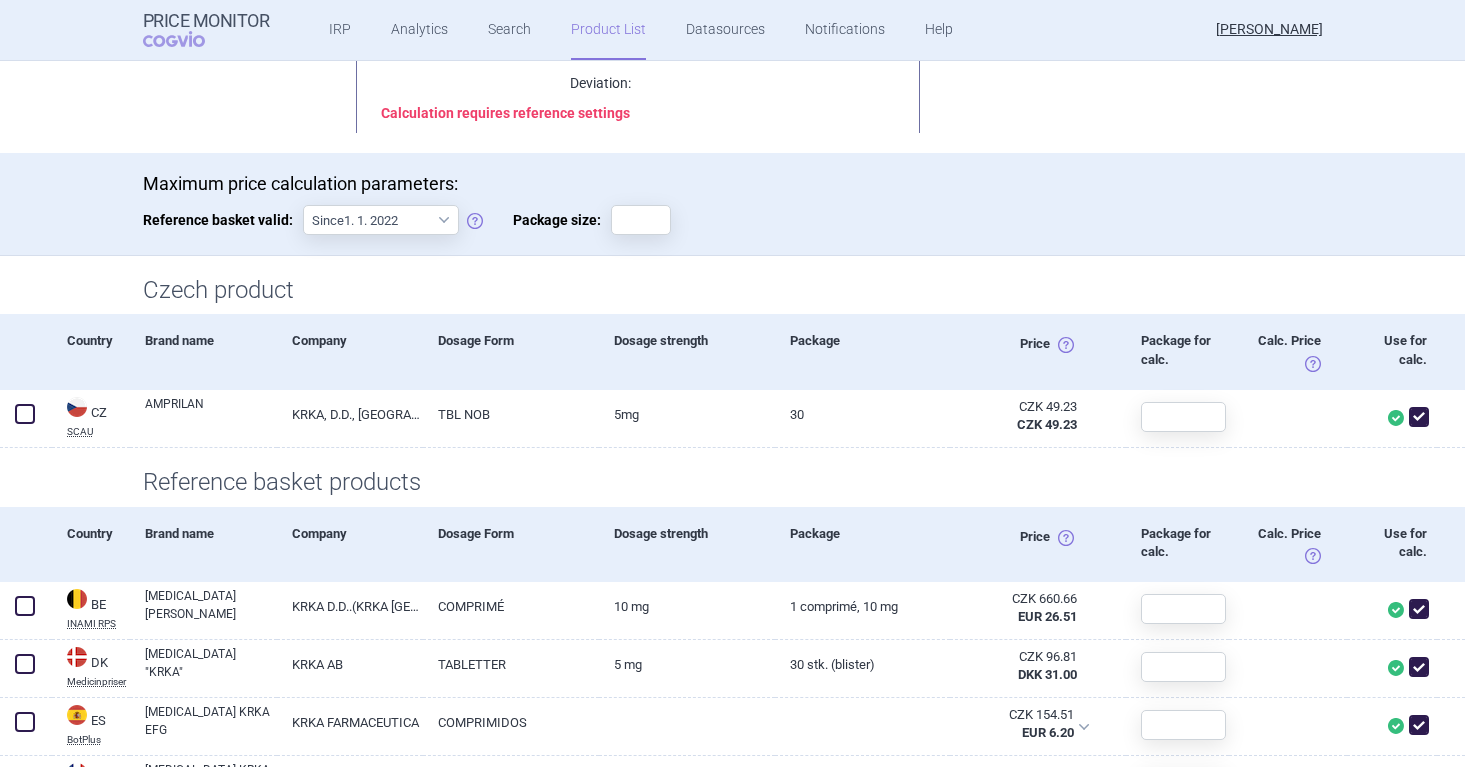 scroll, scrollTop: 300, scrollLeft: 0, axis: vertical 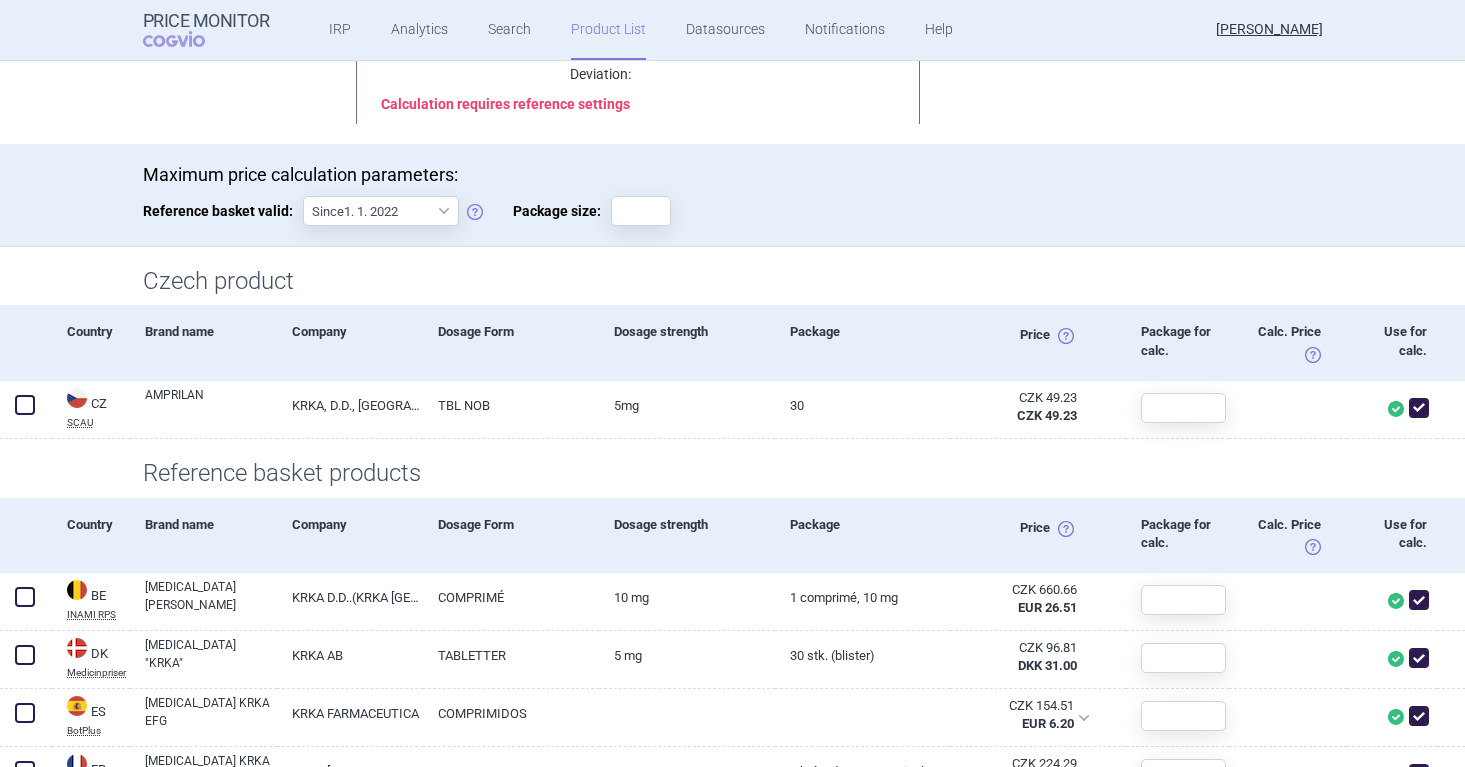 select on "atc" 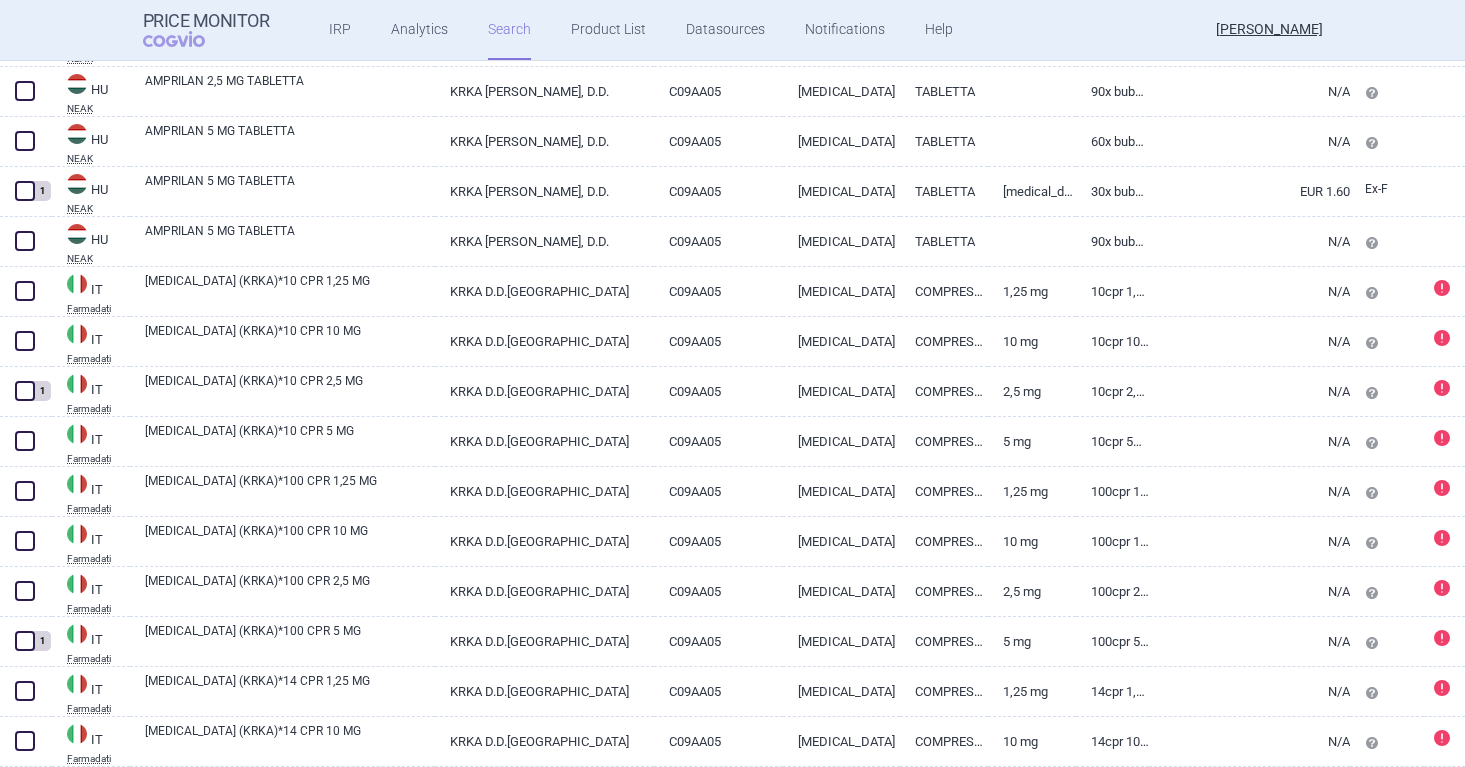 scroll, scrollTop: 4804, scrollLeft: 0, axis: vertical 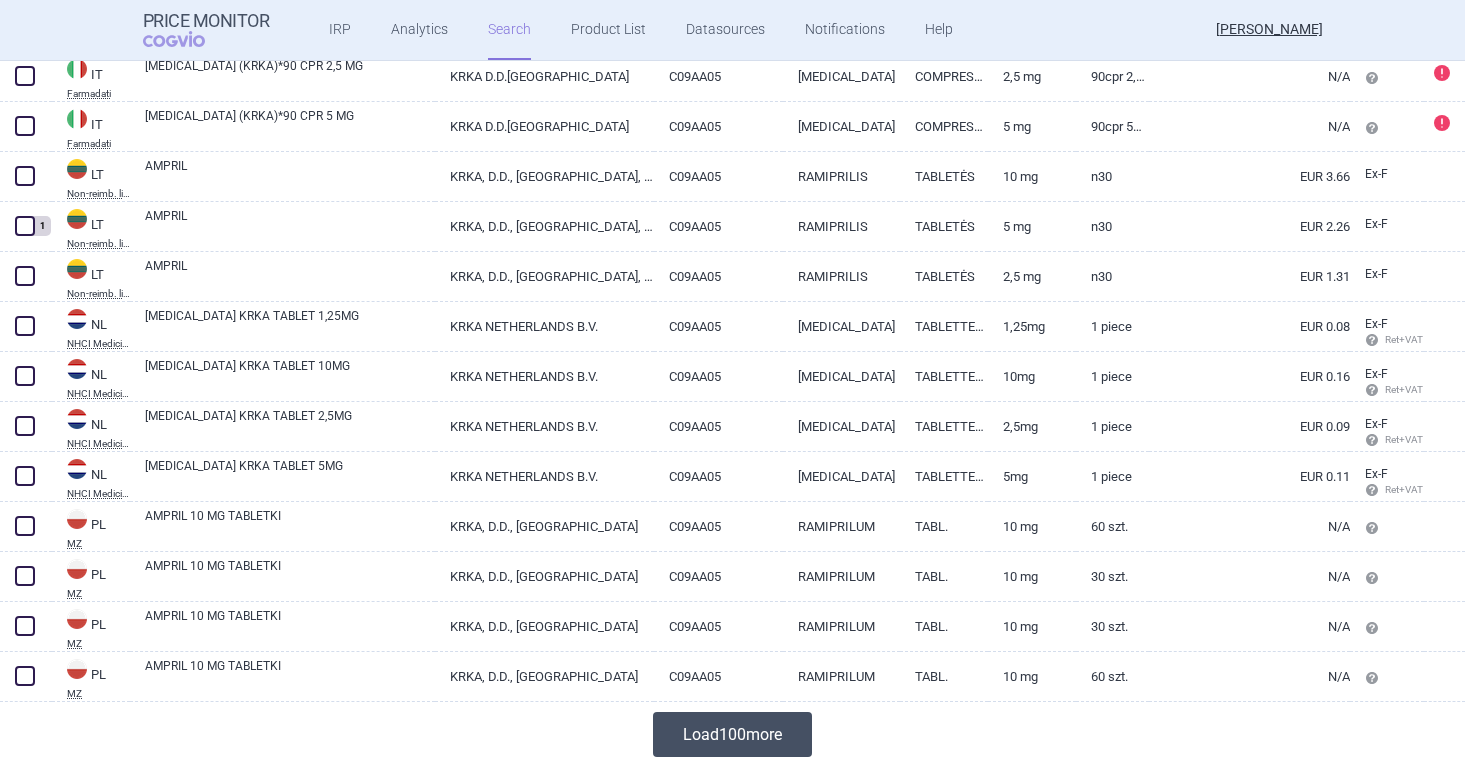 click on "Load  100  more" at bounding box center [732, 734] 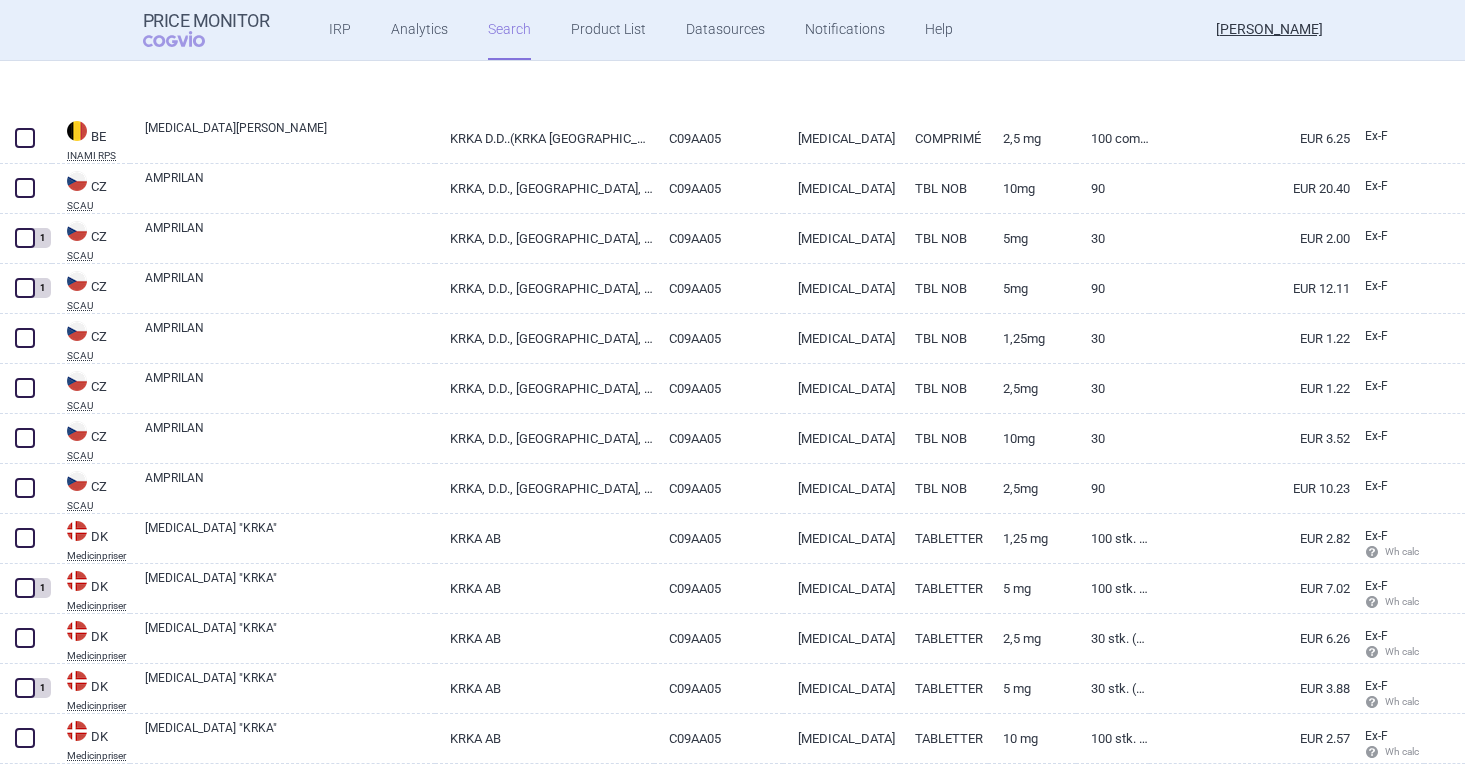 scroll, scrollTop: 0, scrollLeft: 0, axis: both 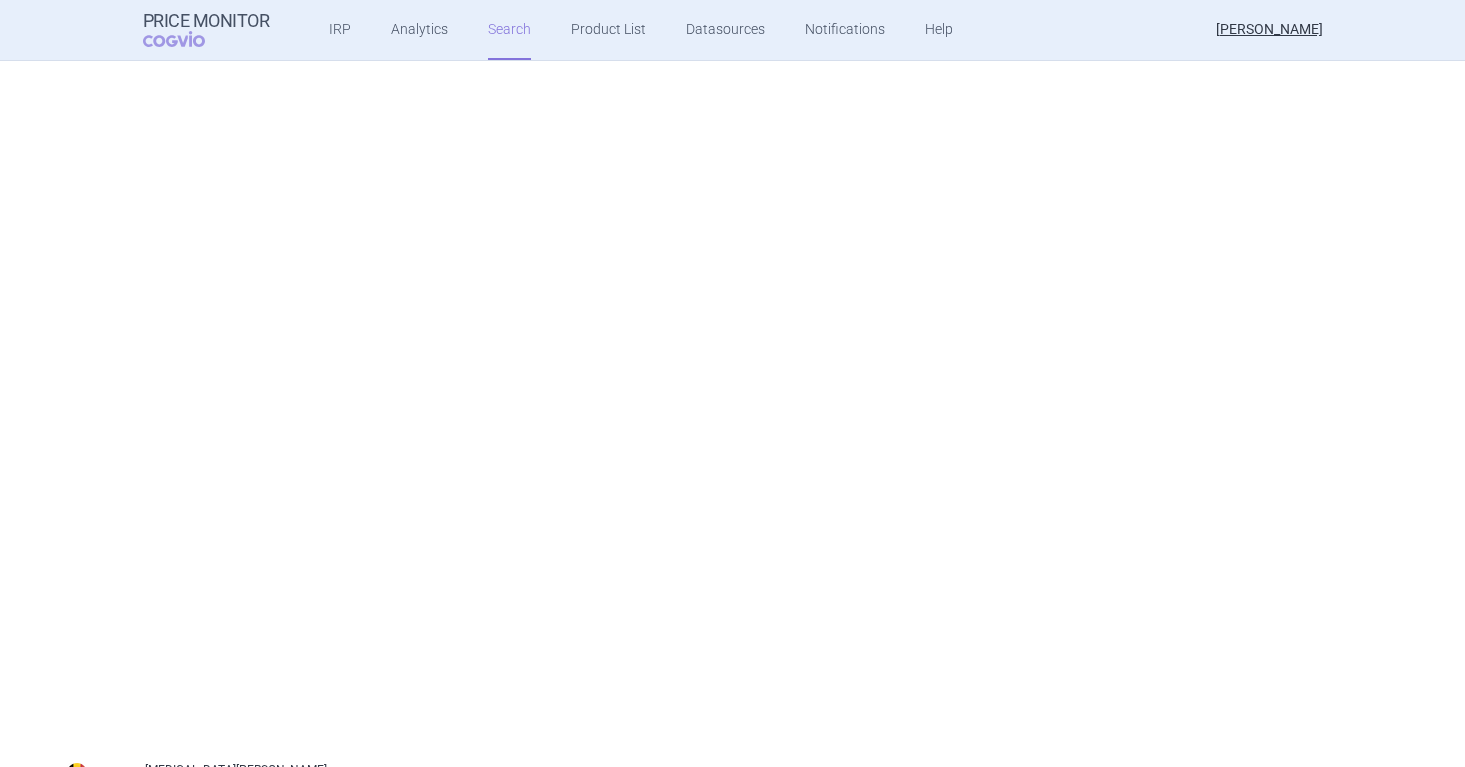 select on "atc" 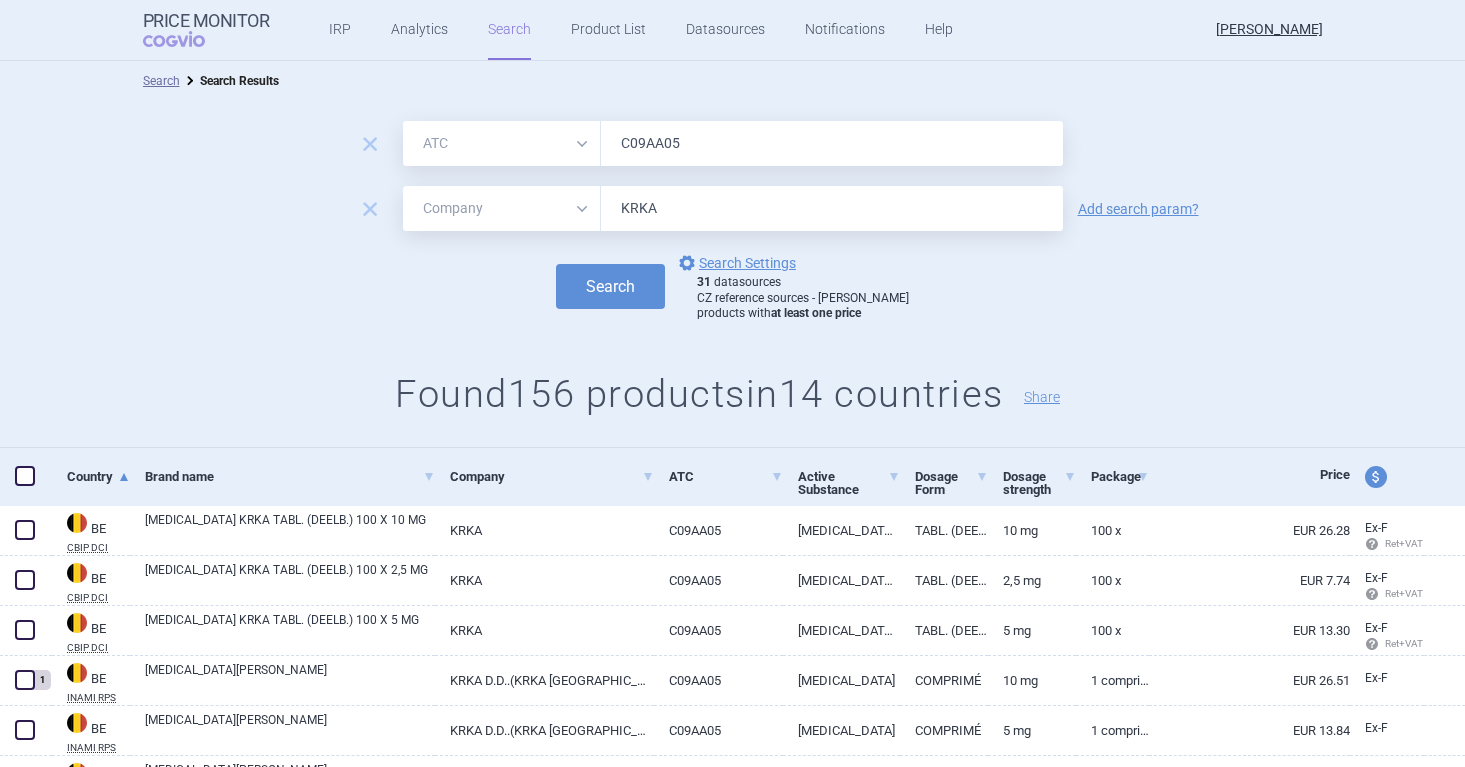 select on "atc" 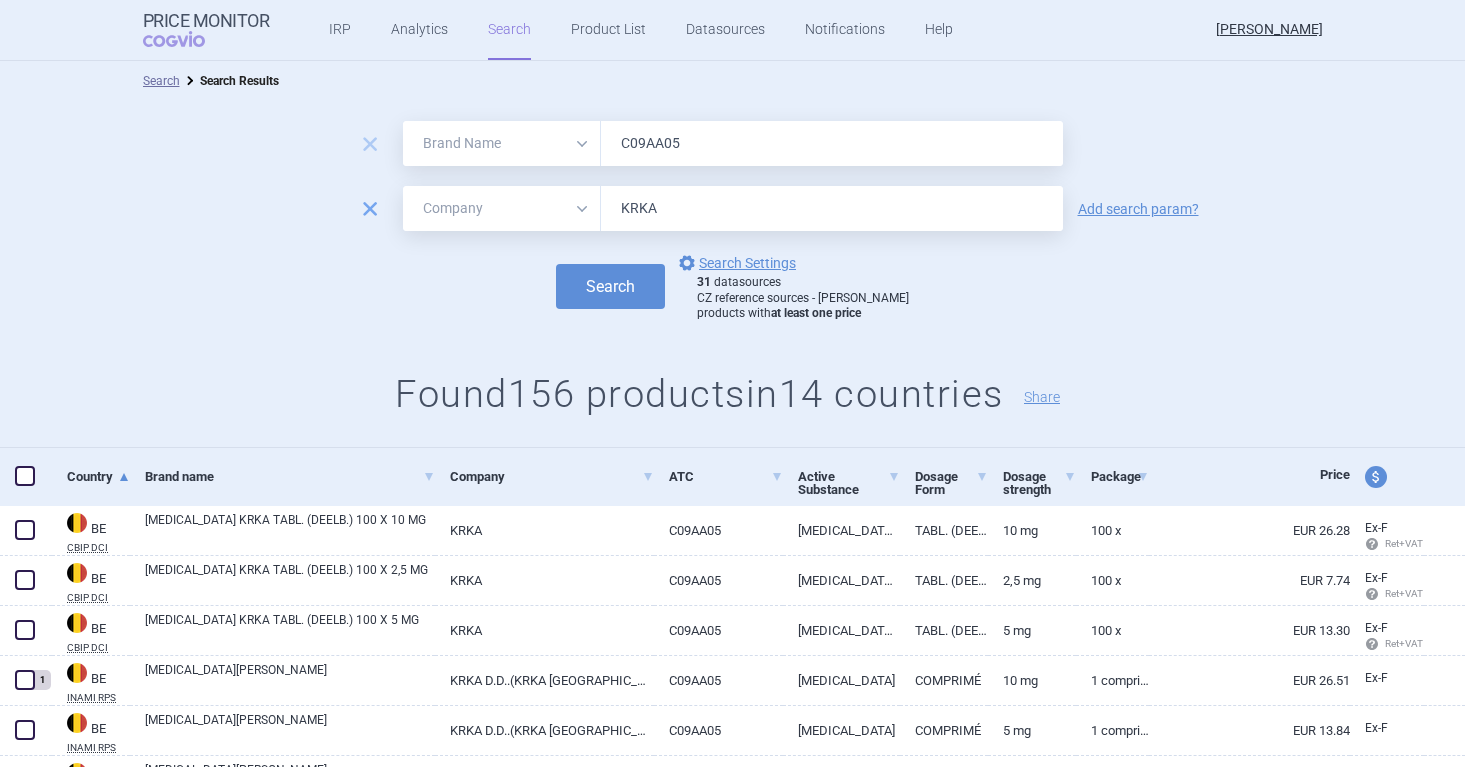 click on "remove" at bounding box center [370, 209] 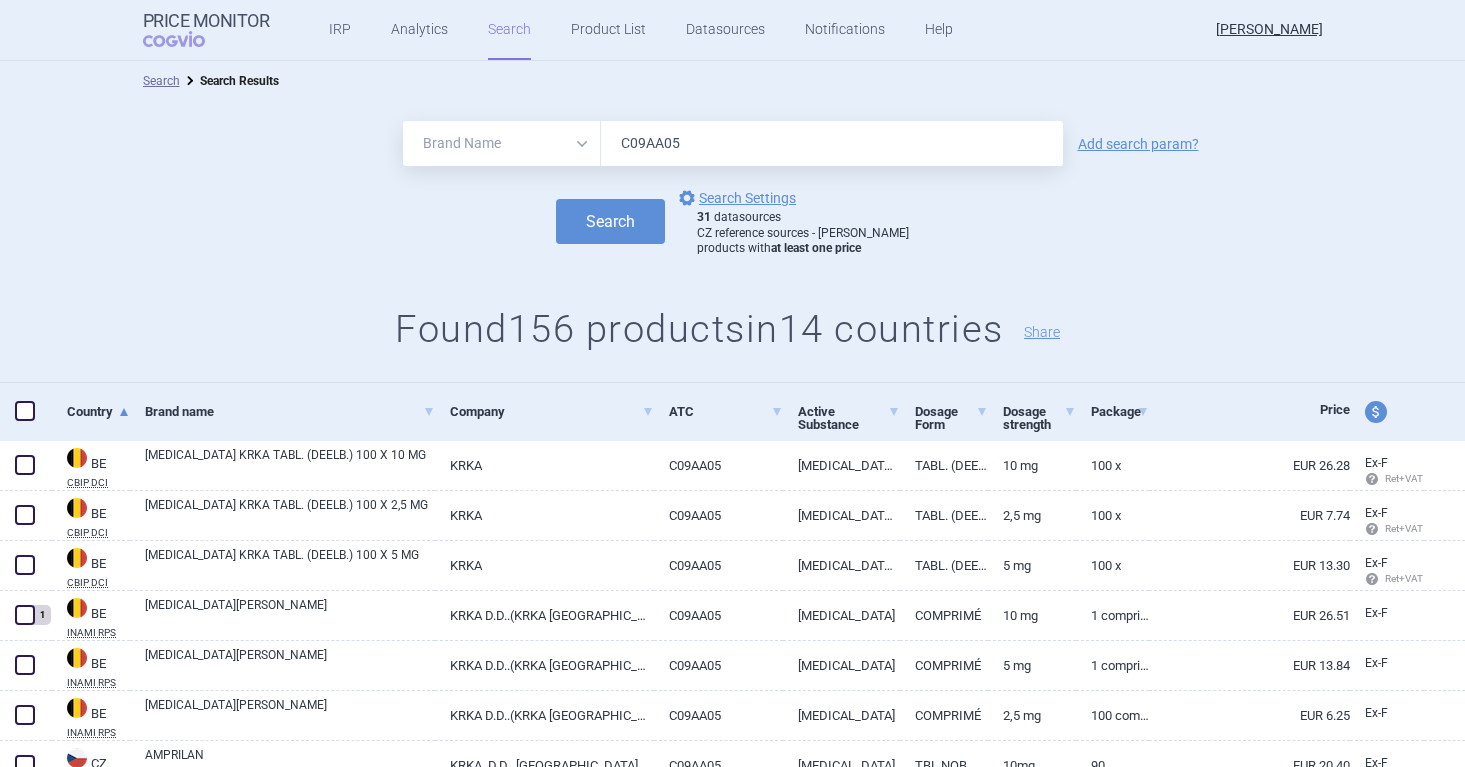 click on "C09AA05" at bounding box center [832, 143] 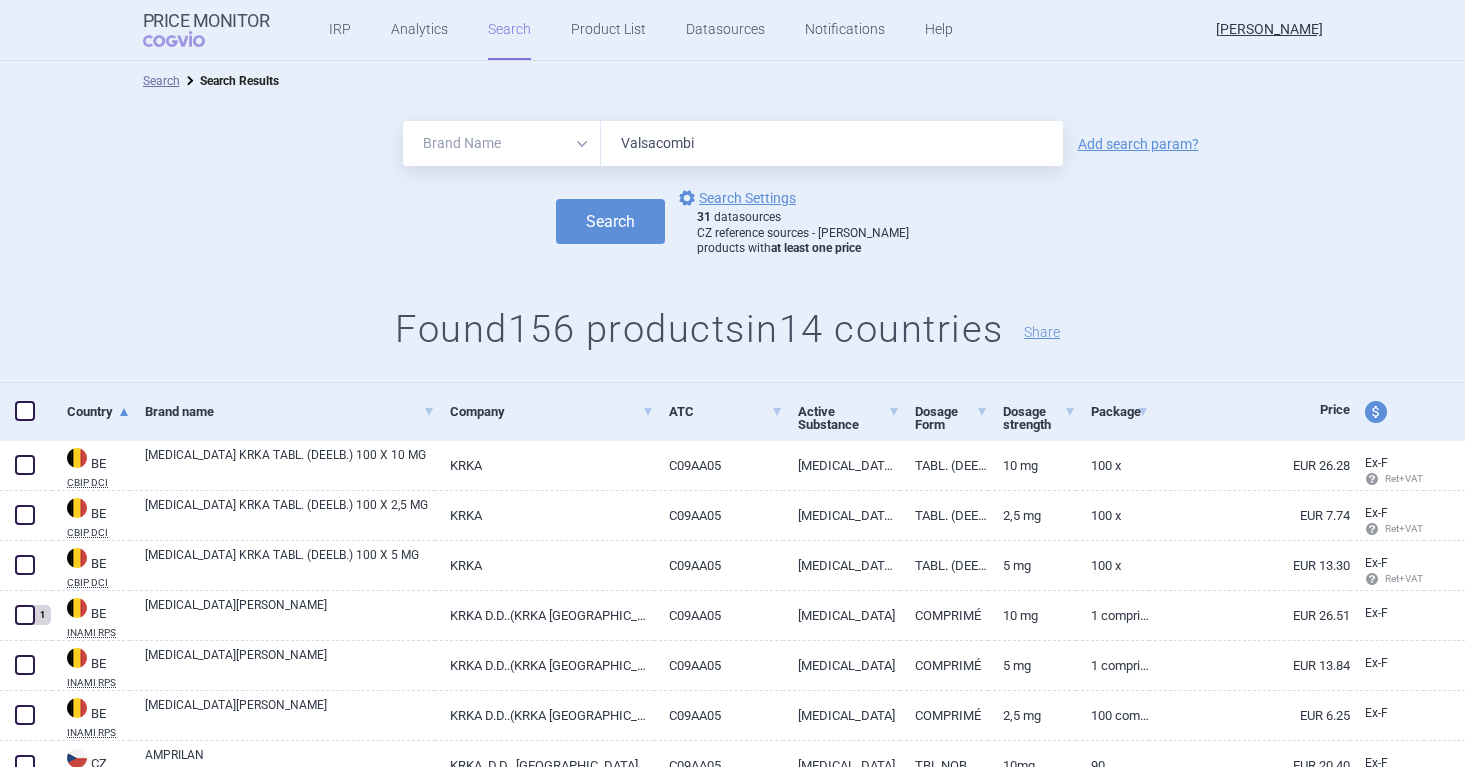 type on "valsacombi" 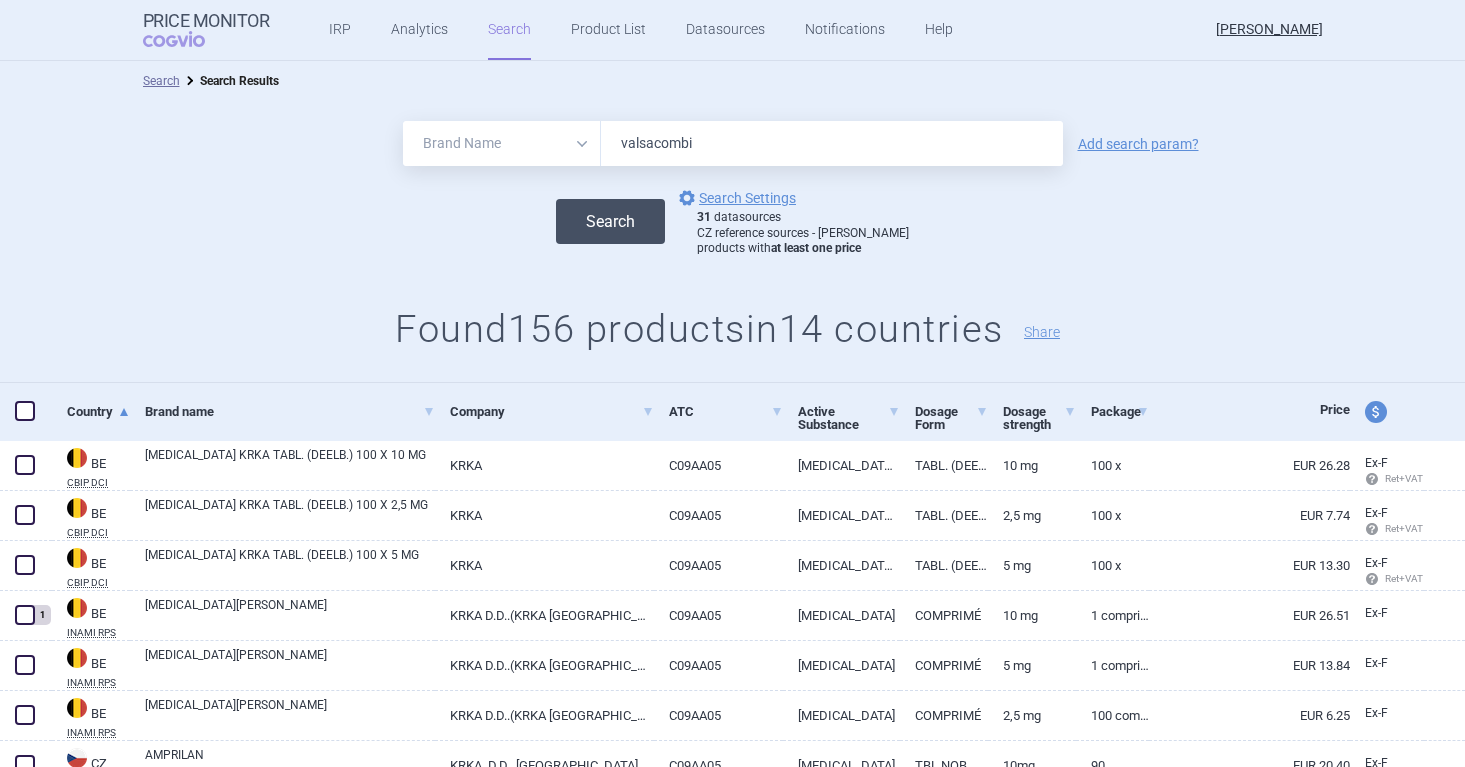 click on "Search" at bounding box center (610, 221) 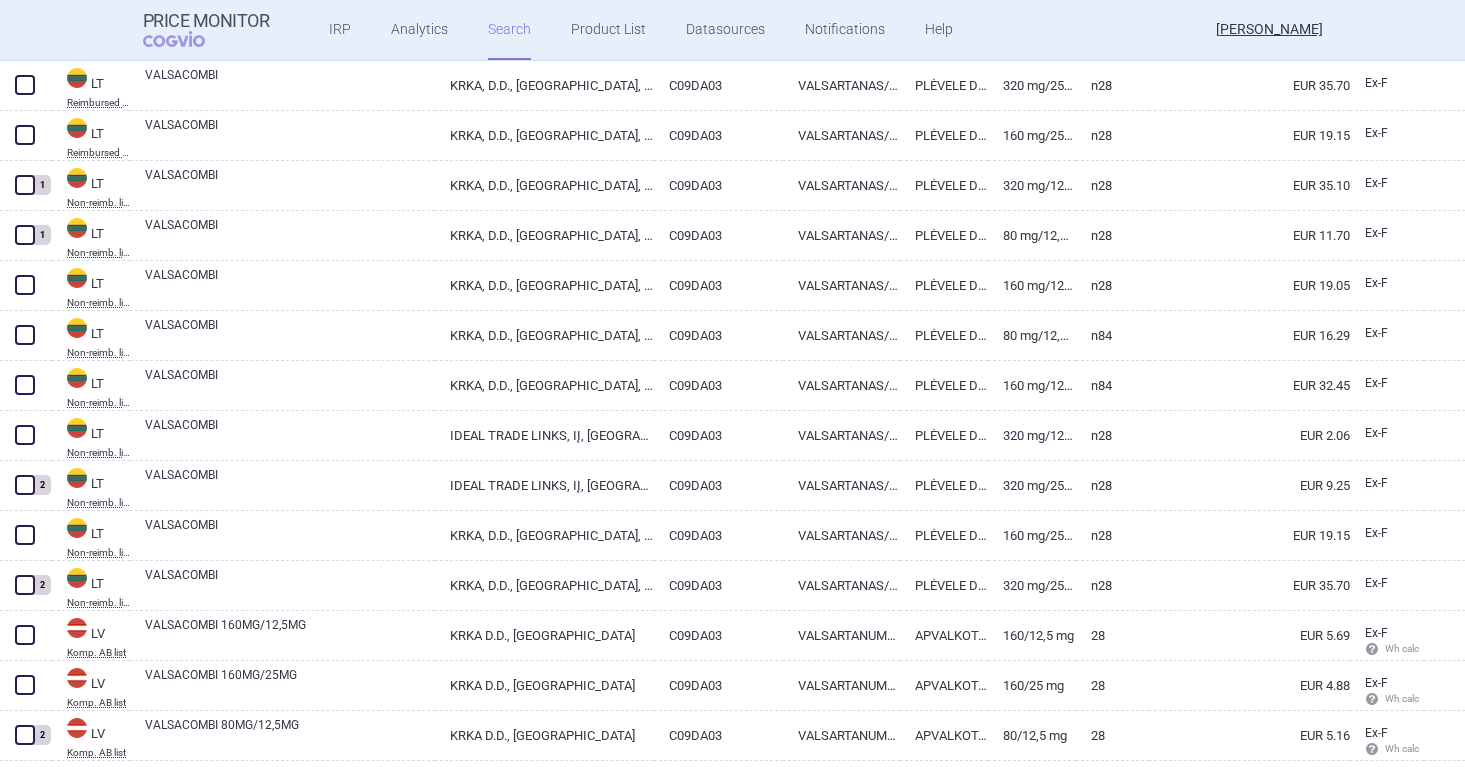 scroll, scrollTop: 1521, scrollLeft: 0, axis: vertical 